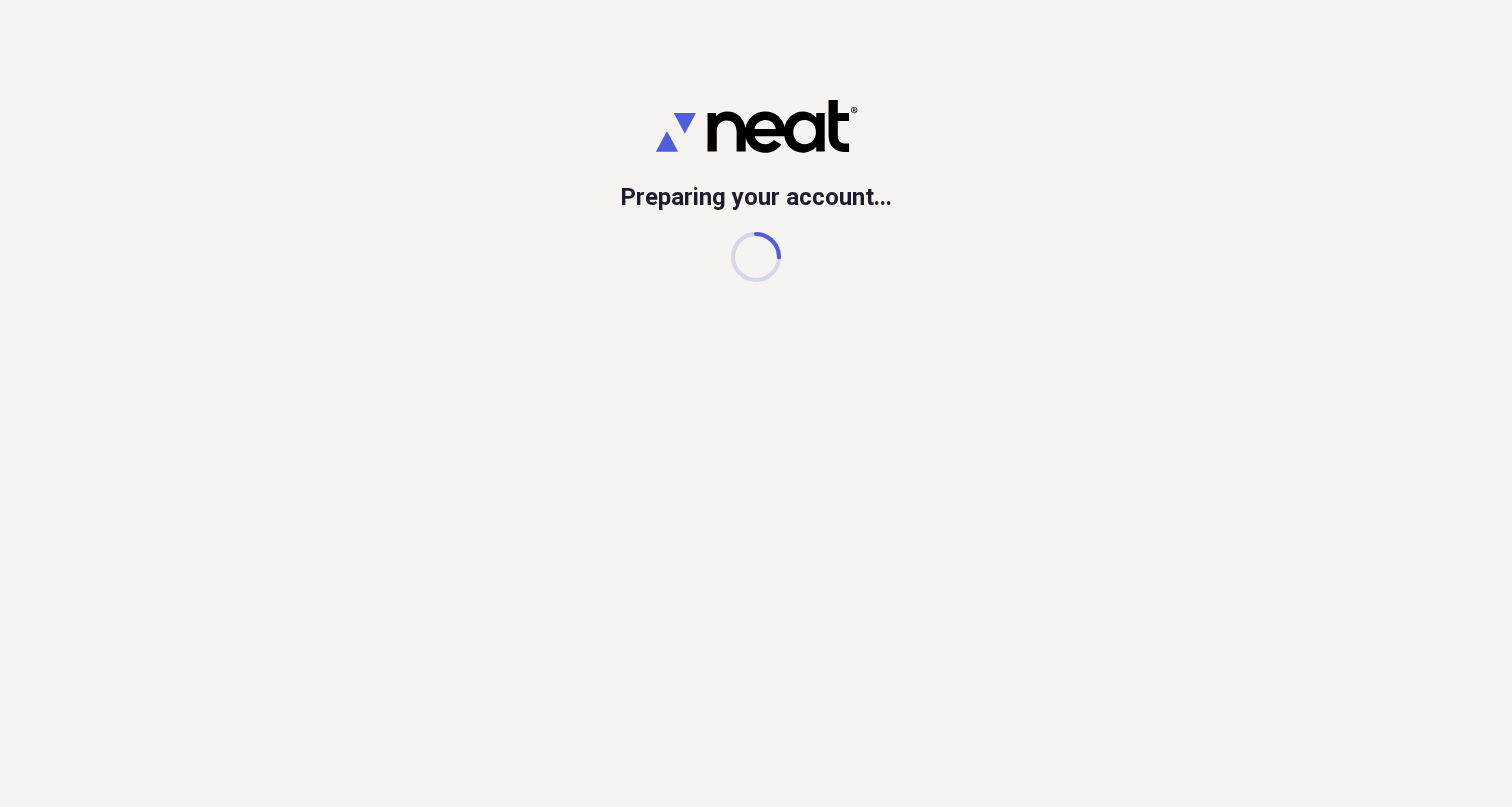 scroll, scrollTop: 0, scrollLeft: 0, axis: both 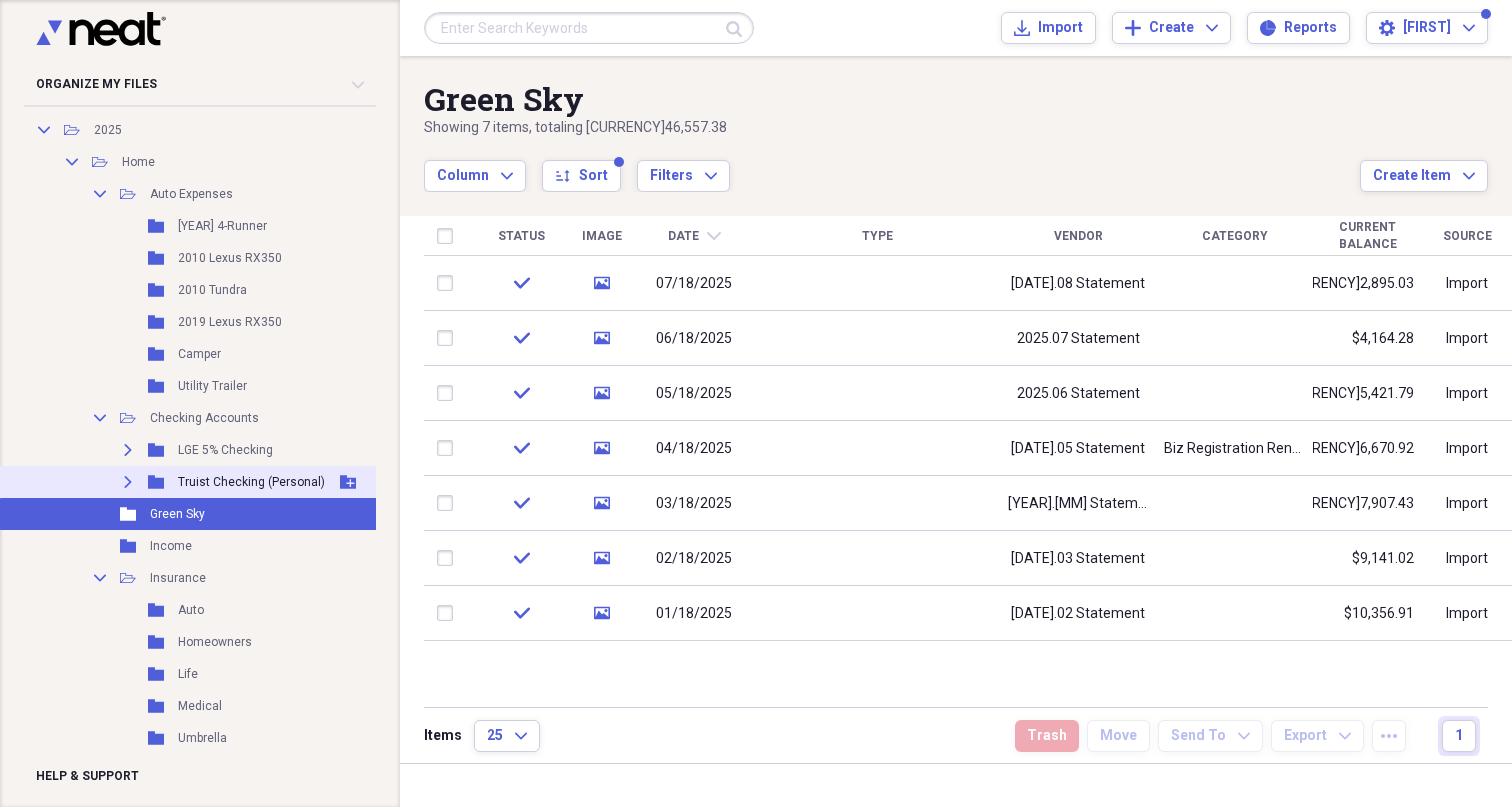 click on "Expand" at bounding box center (128, 482) 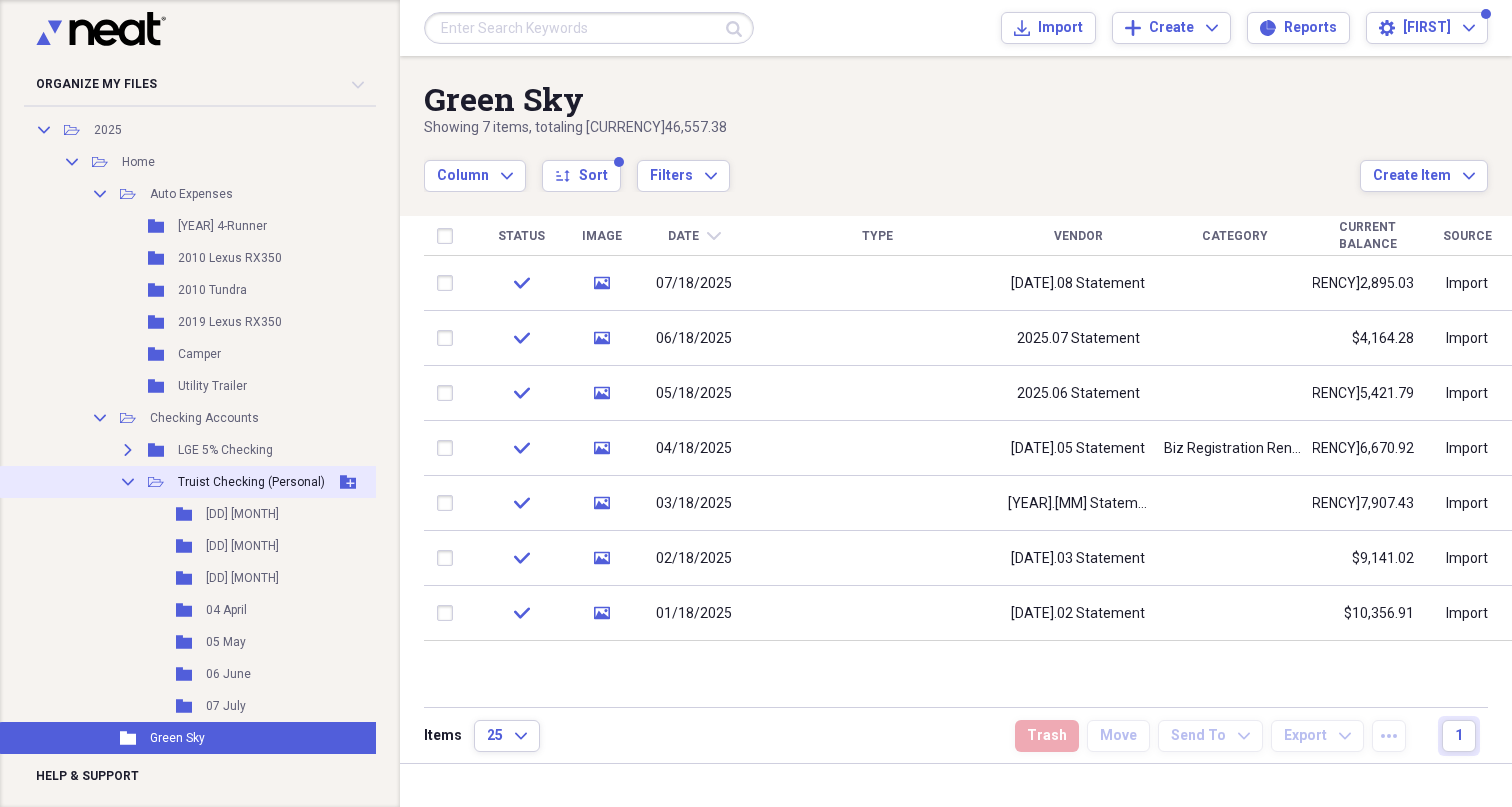 click 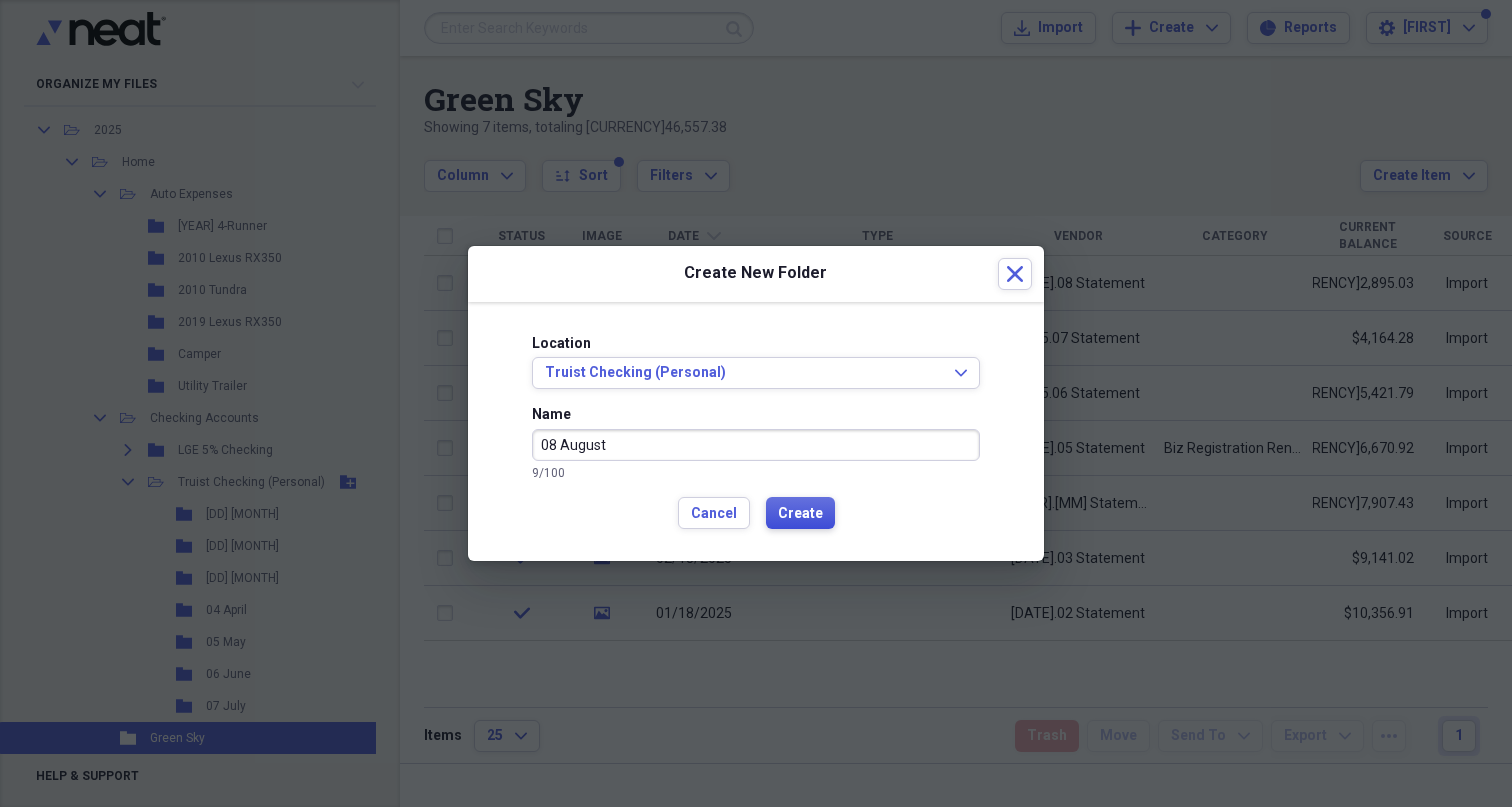 type on "08 August" 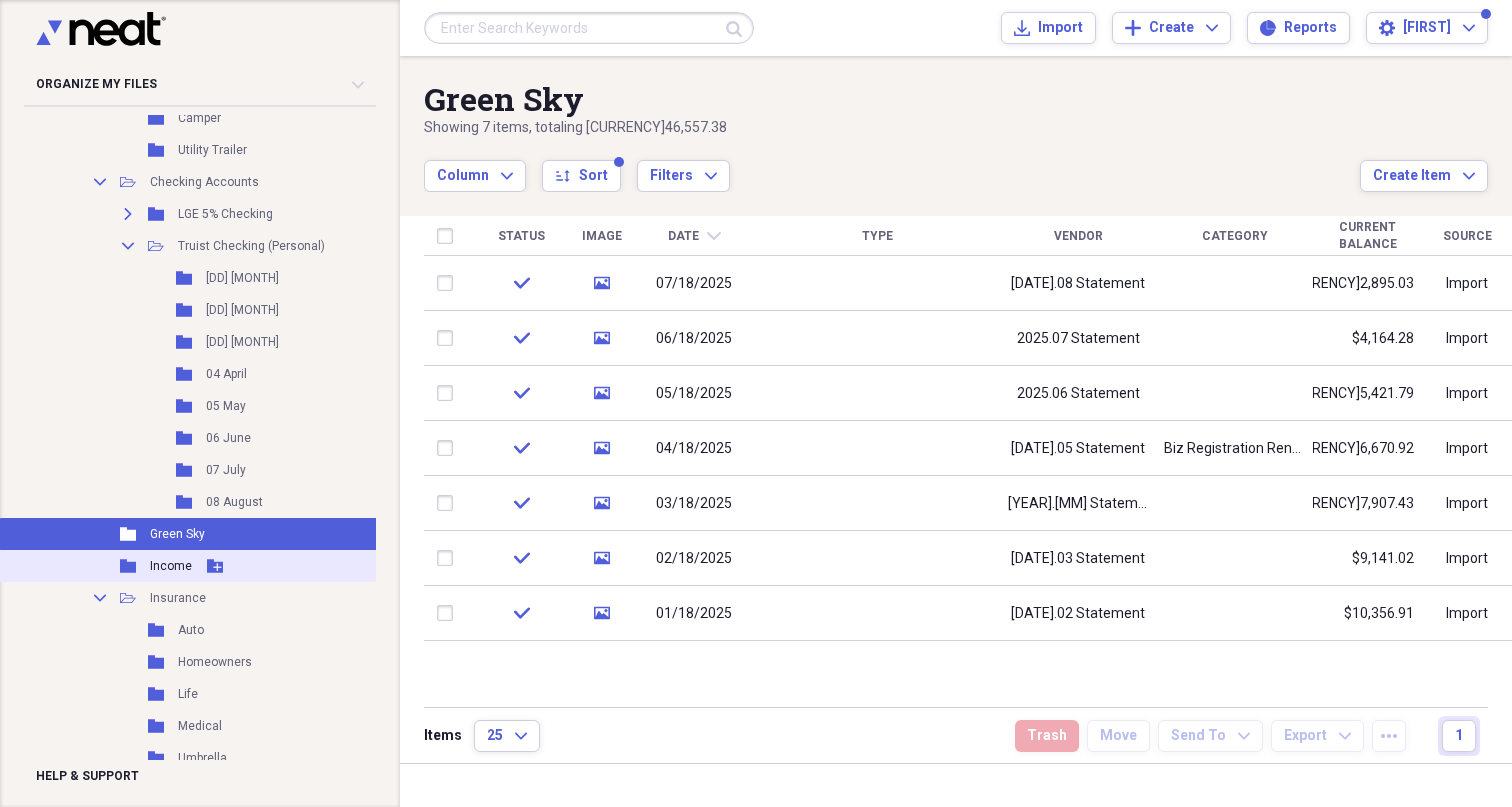 scroll, scrollTop: 785, scrollLeft: 0, axis: vertical 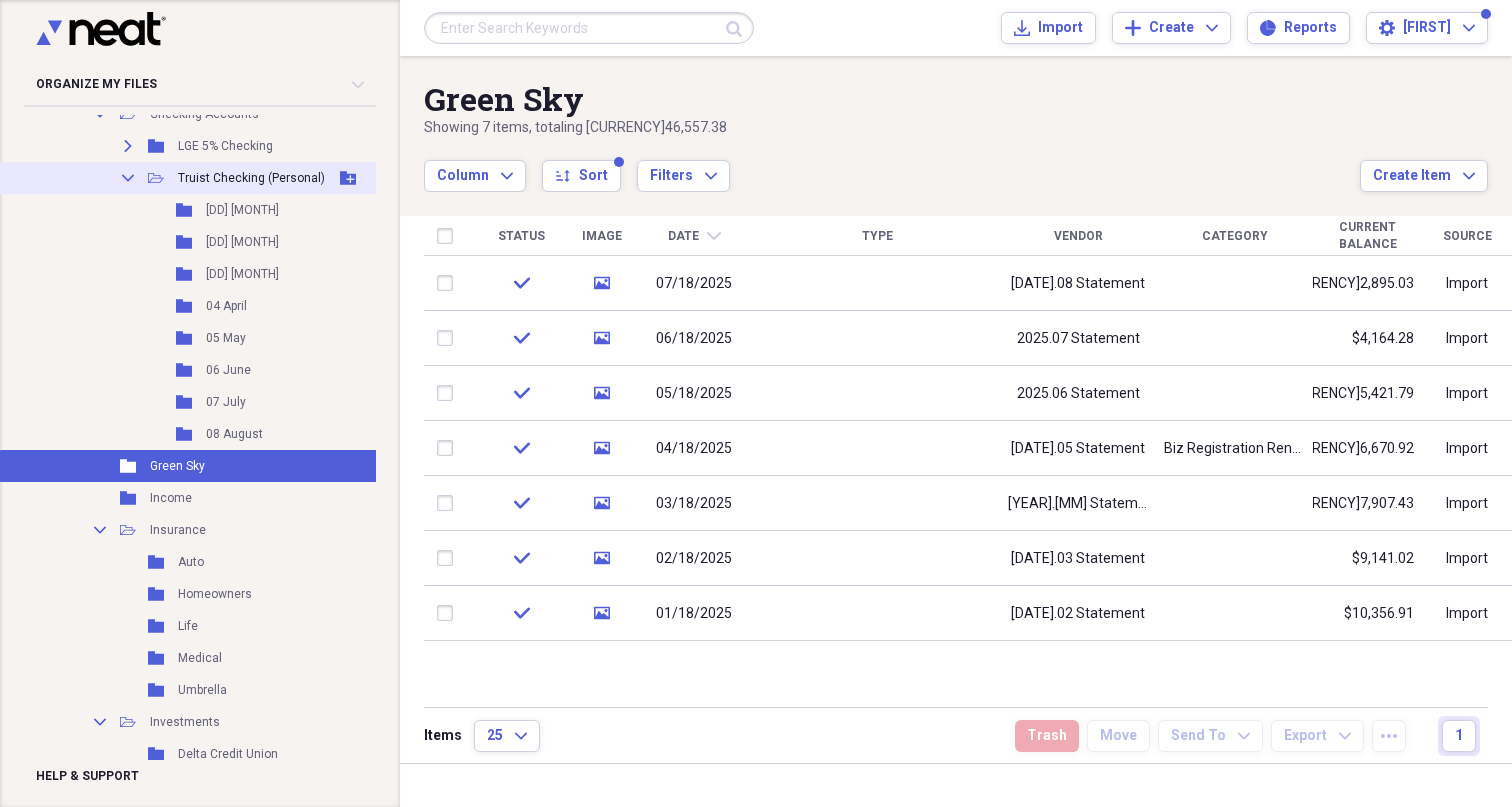 click on "Collapse" at bounding box center [128, 178] 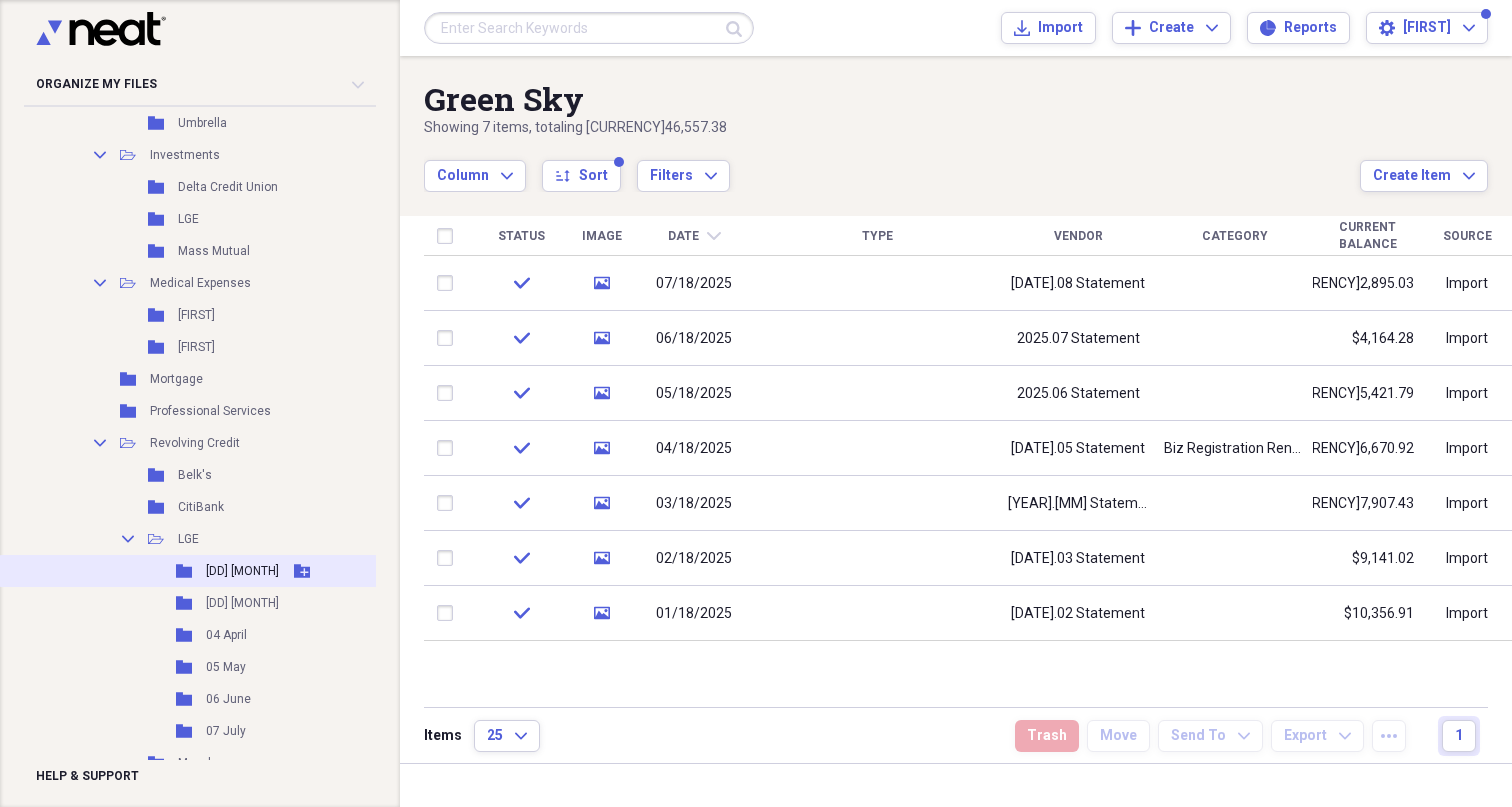 scroll, scrollTop: 1210, scrollLeft: 0, axis: vertical 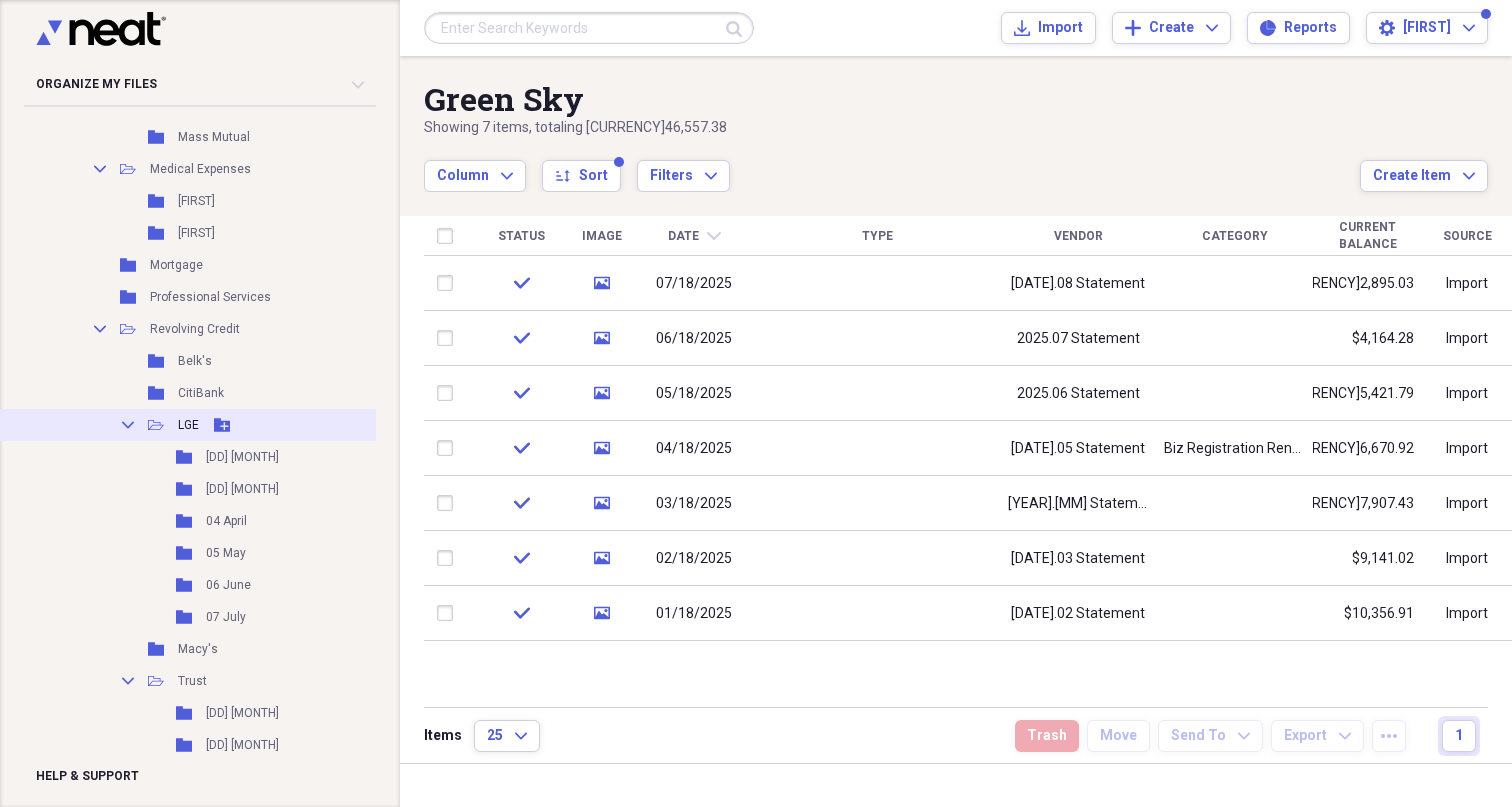 click 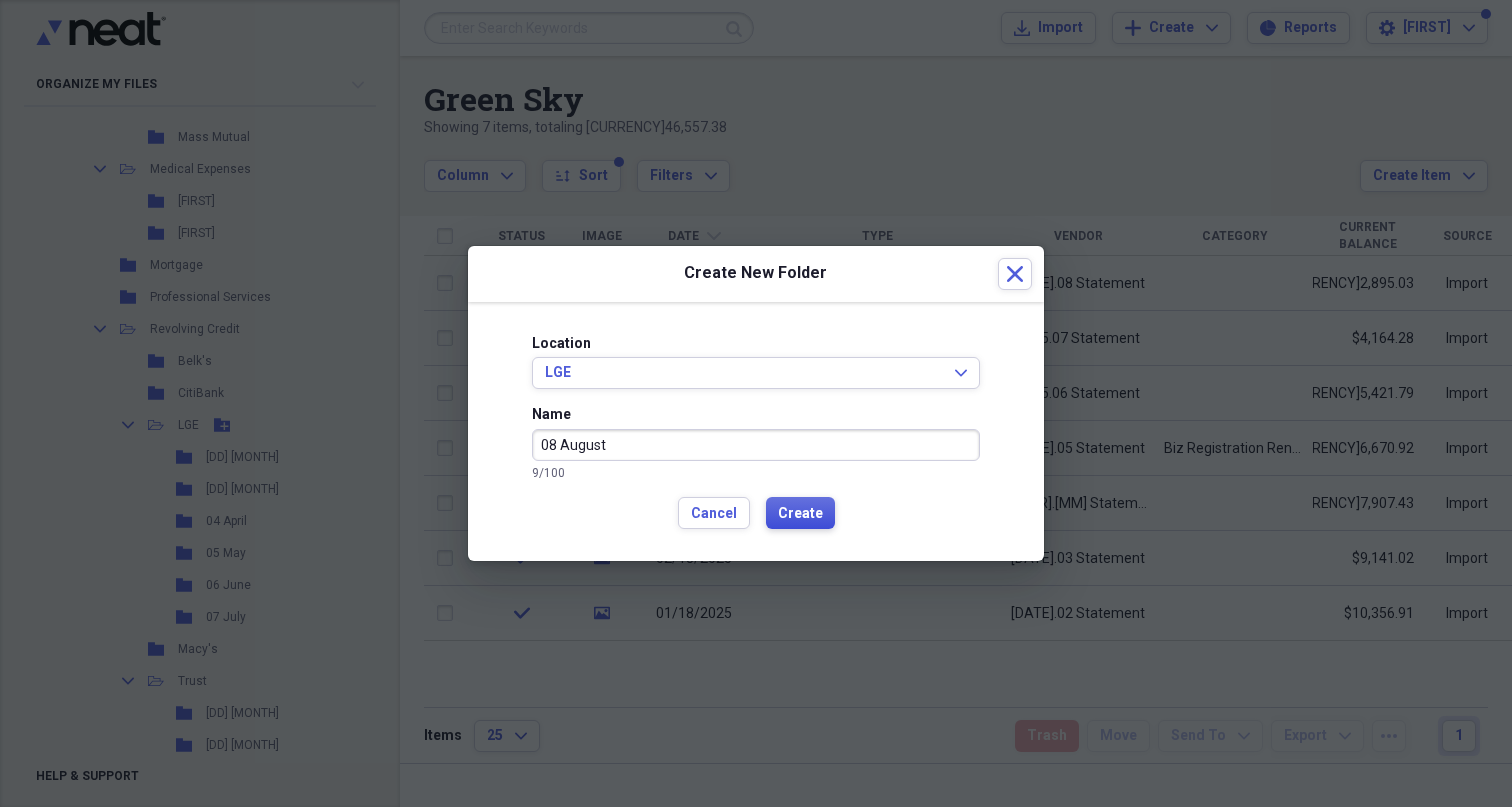 type on "08 August" 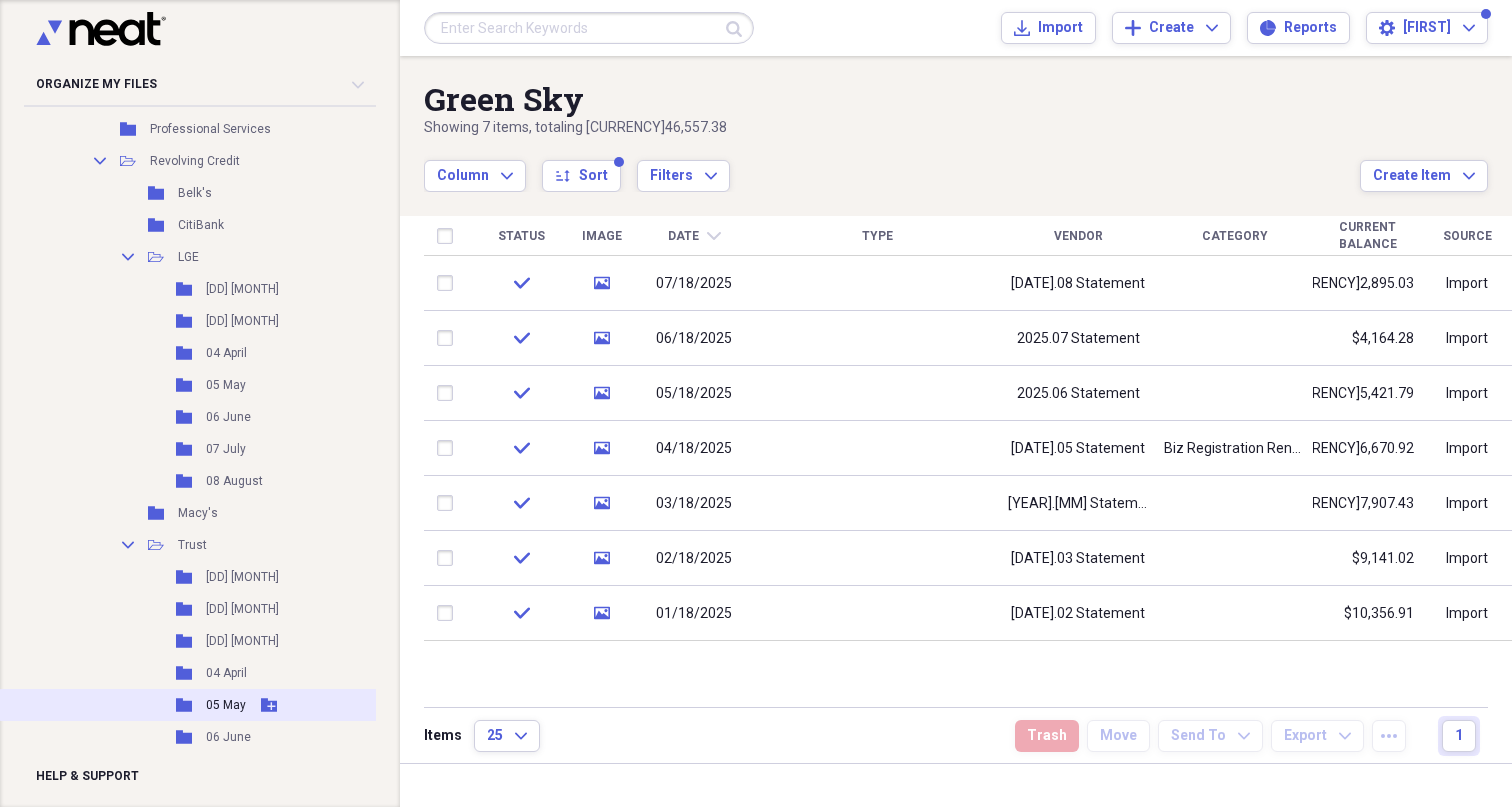scroll, scrollTop: 1382, scrollLeft: 0, axis: vertical 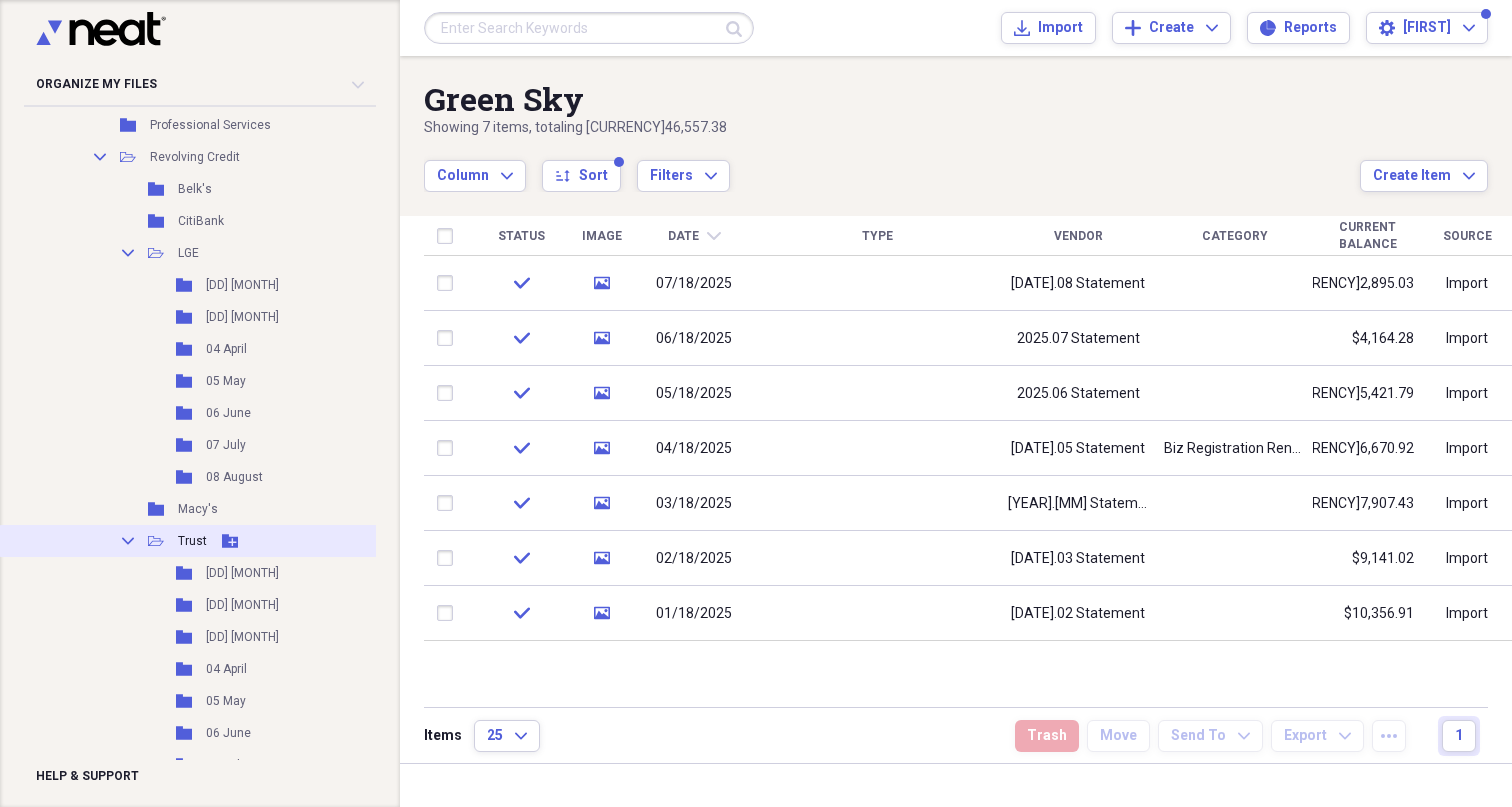 click 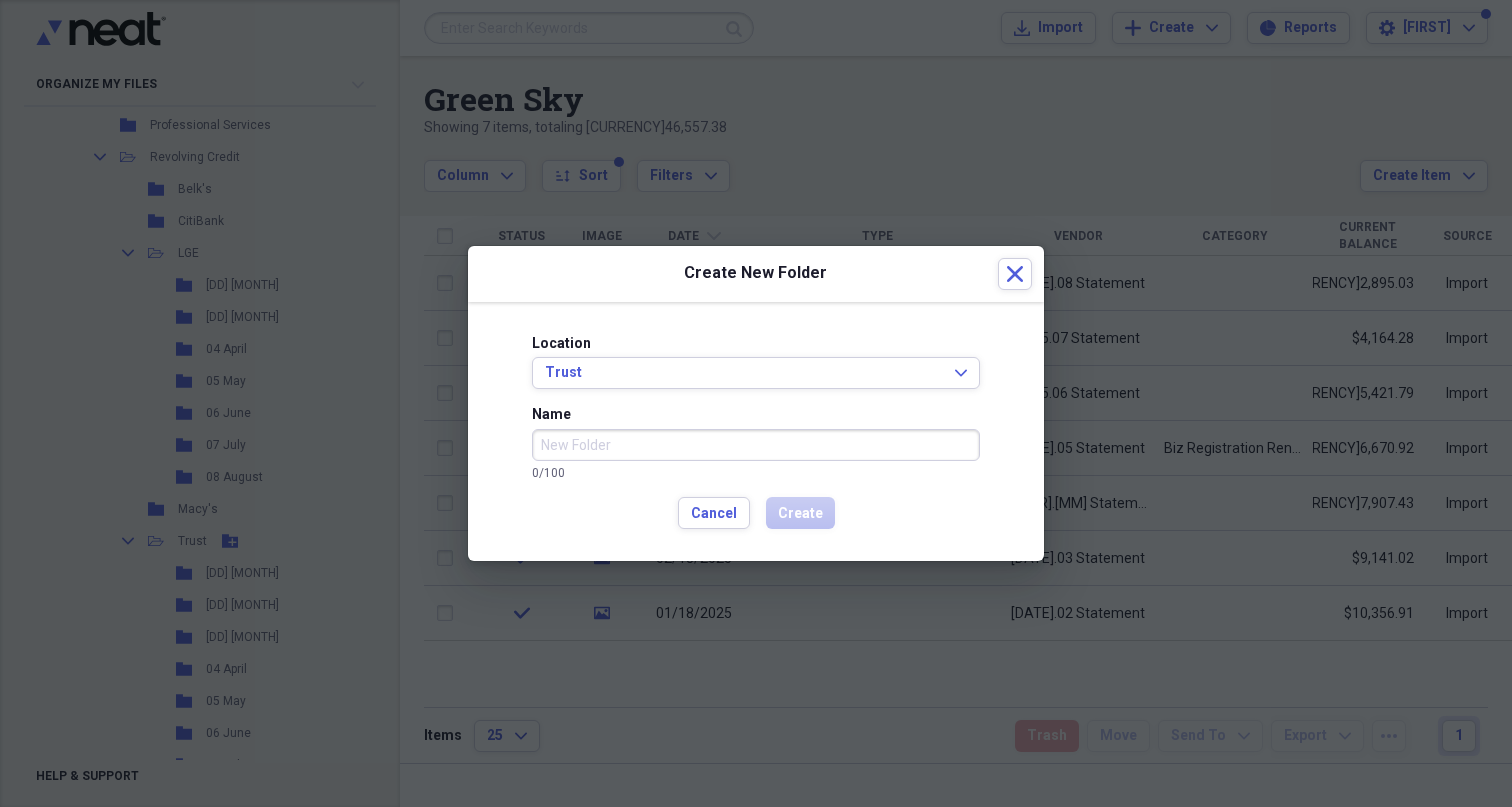 click on "Name" at bounding box center (756, 445) 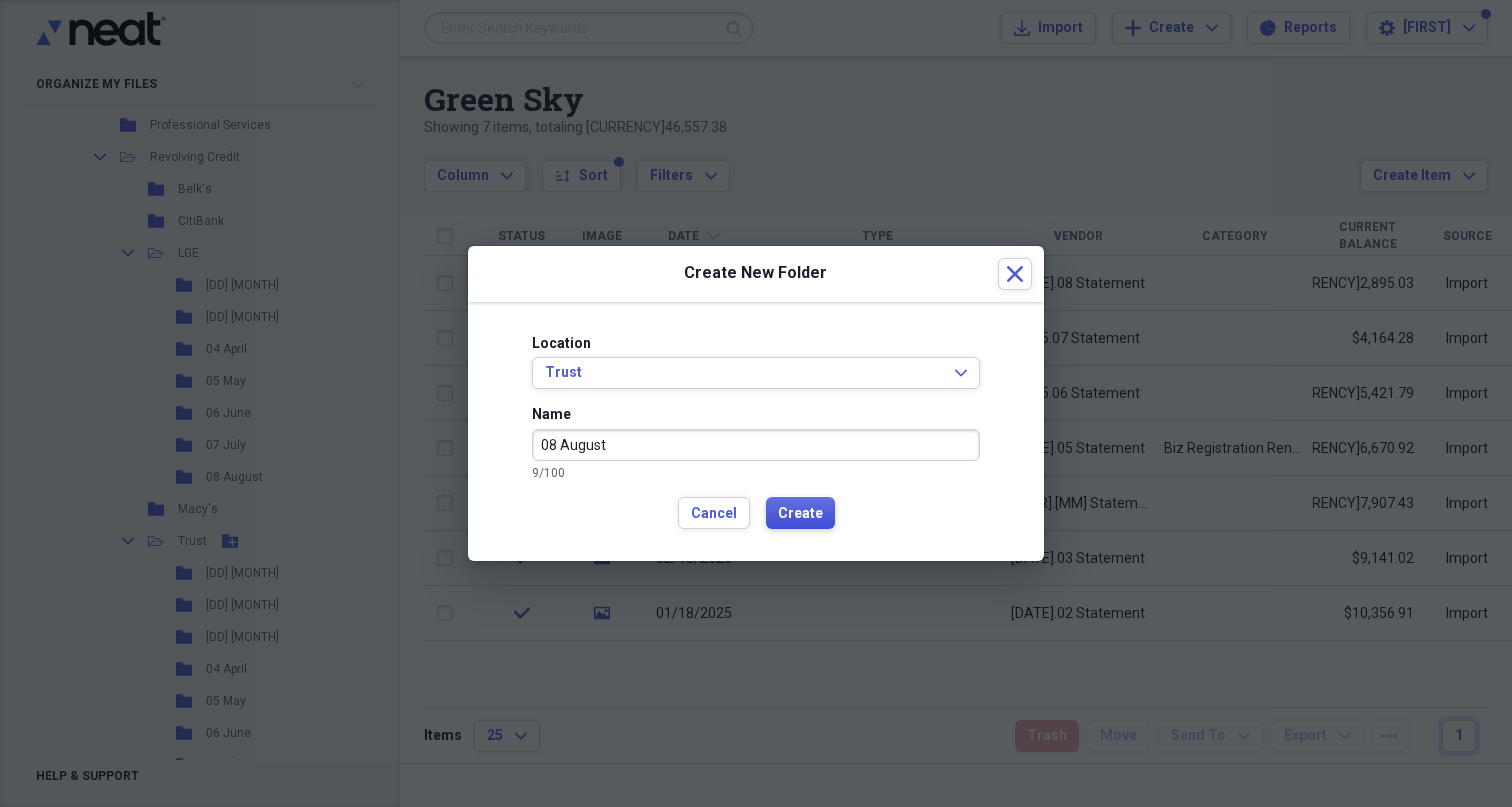 type on "08 August" 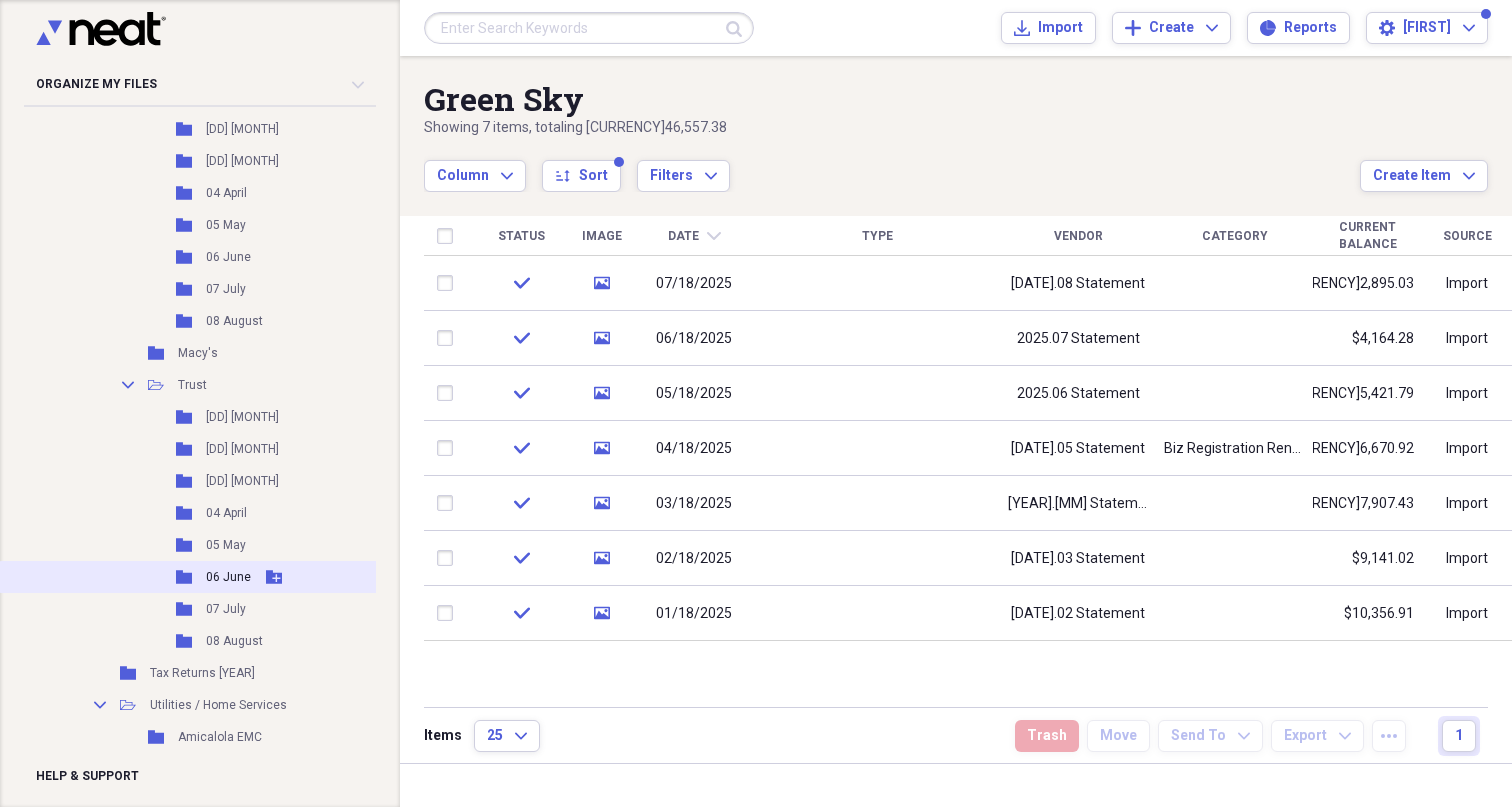 scroll, scrollTop: 0, scrollLeft: 0, axis: both 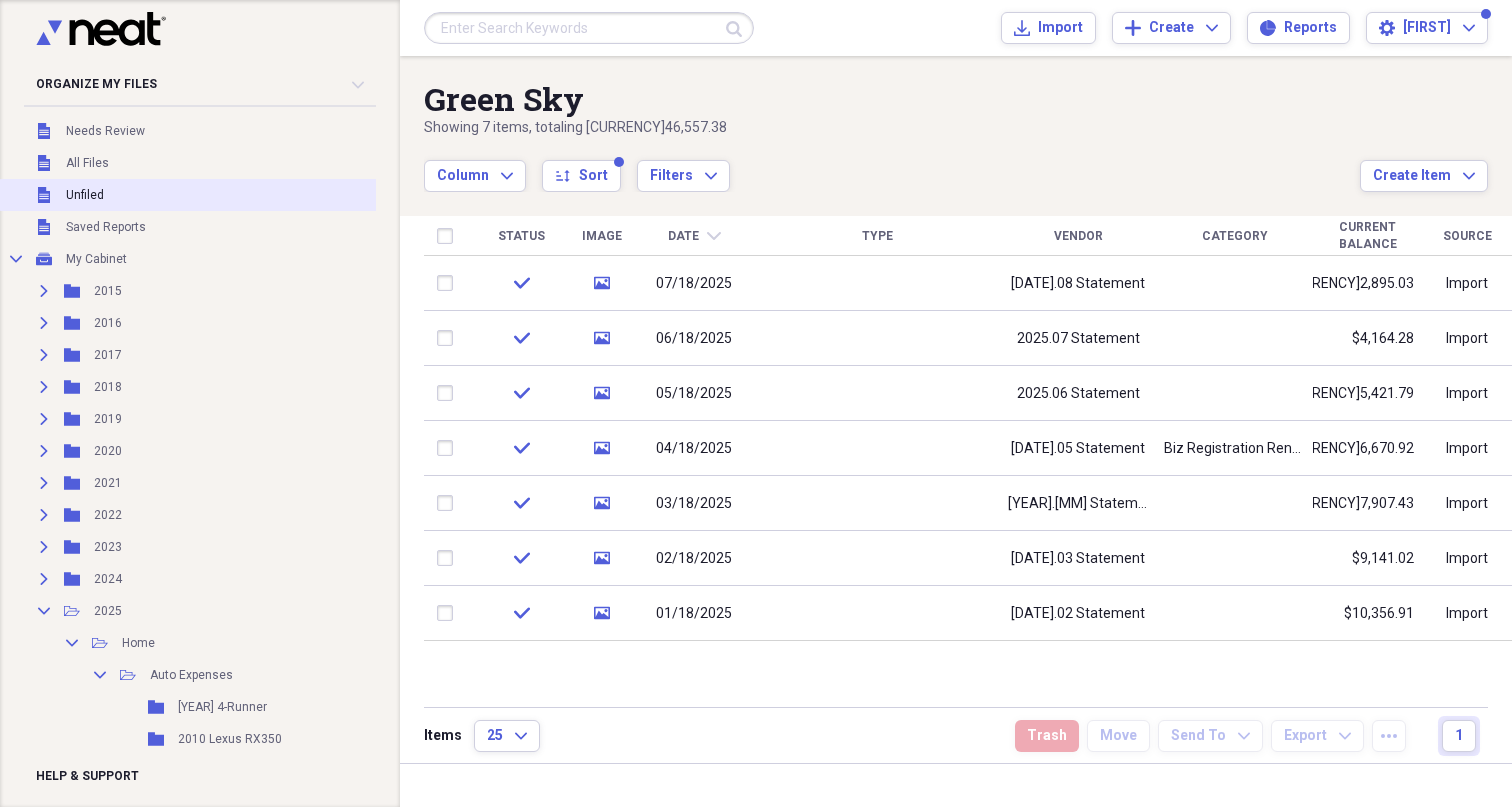click on "Unfiled" at bounding box center (85, 195) 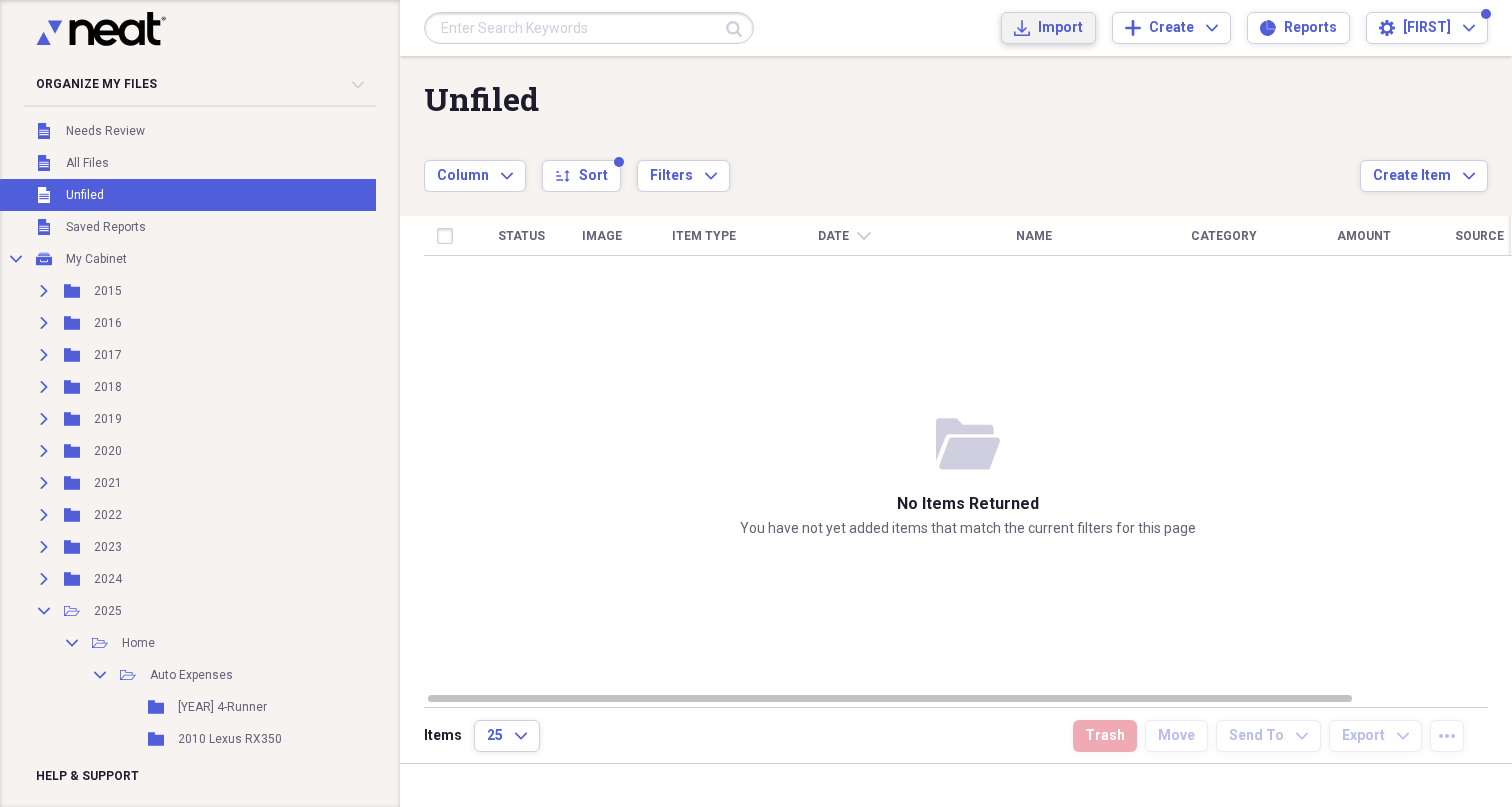 click on "Import" at bounding box center (1060, 28) 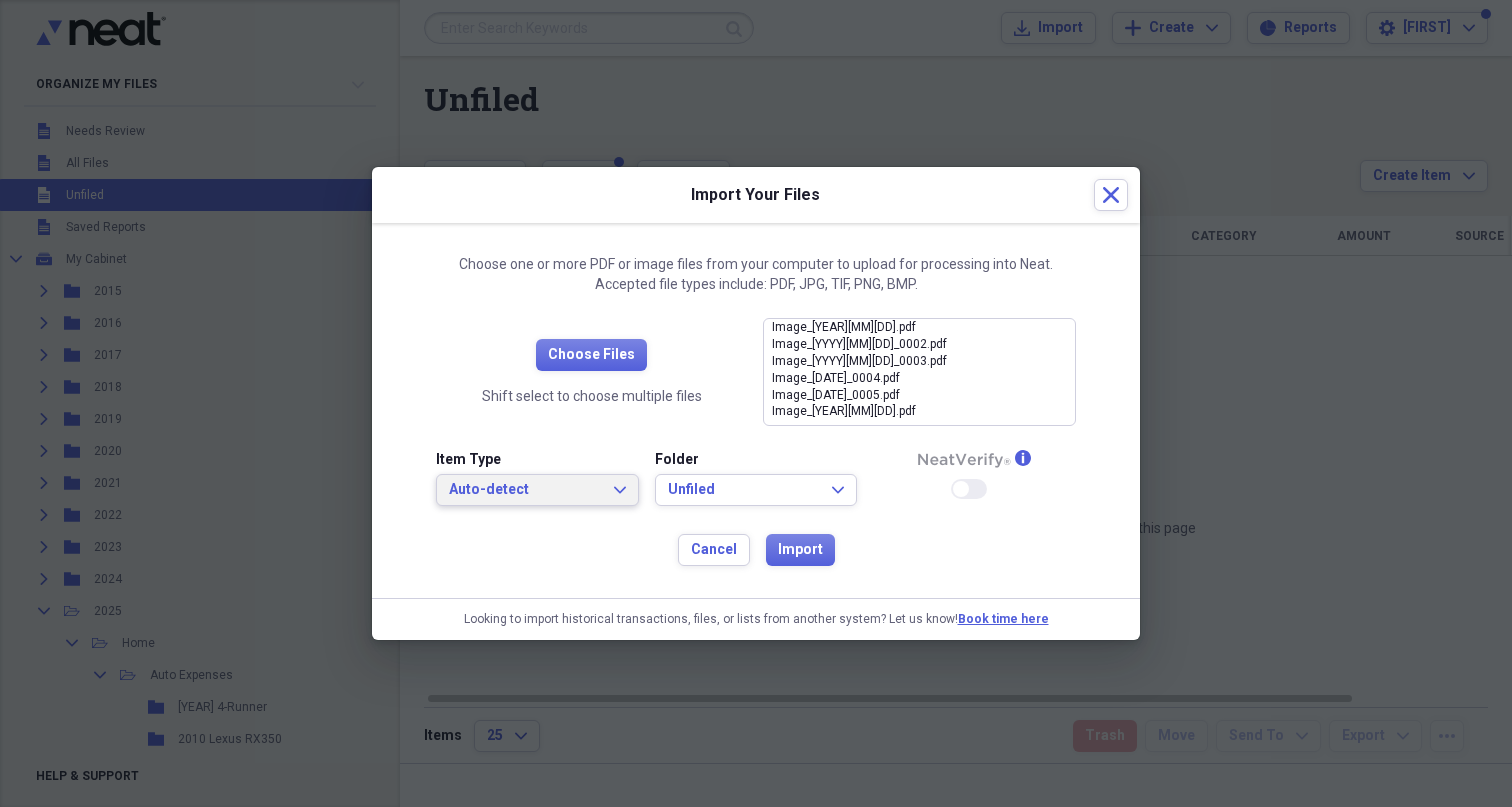 click on "Expand" 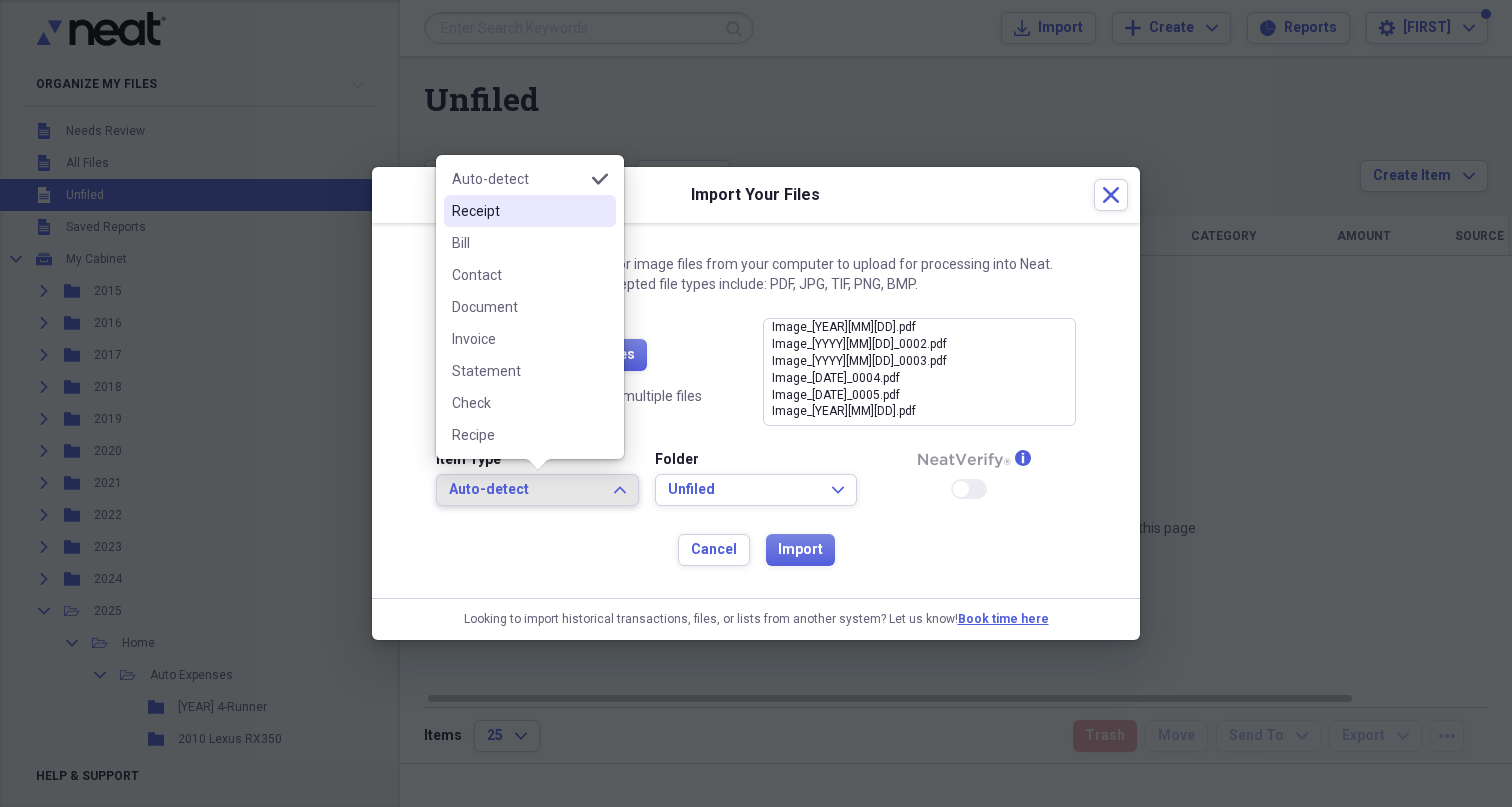 click on "Receipt" at bounding box center (518, 211) 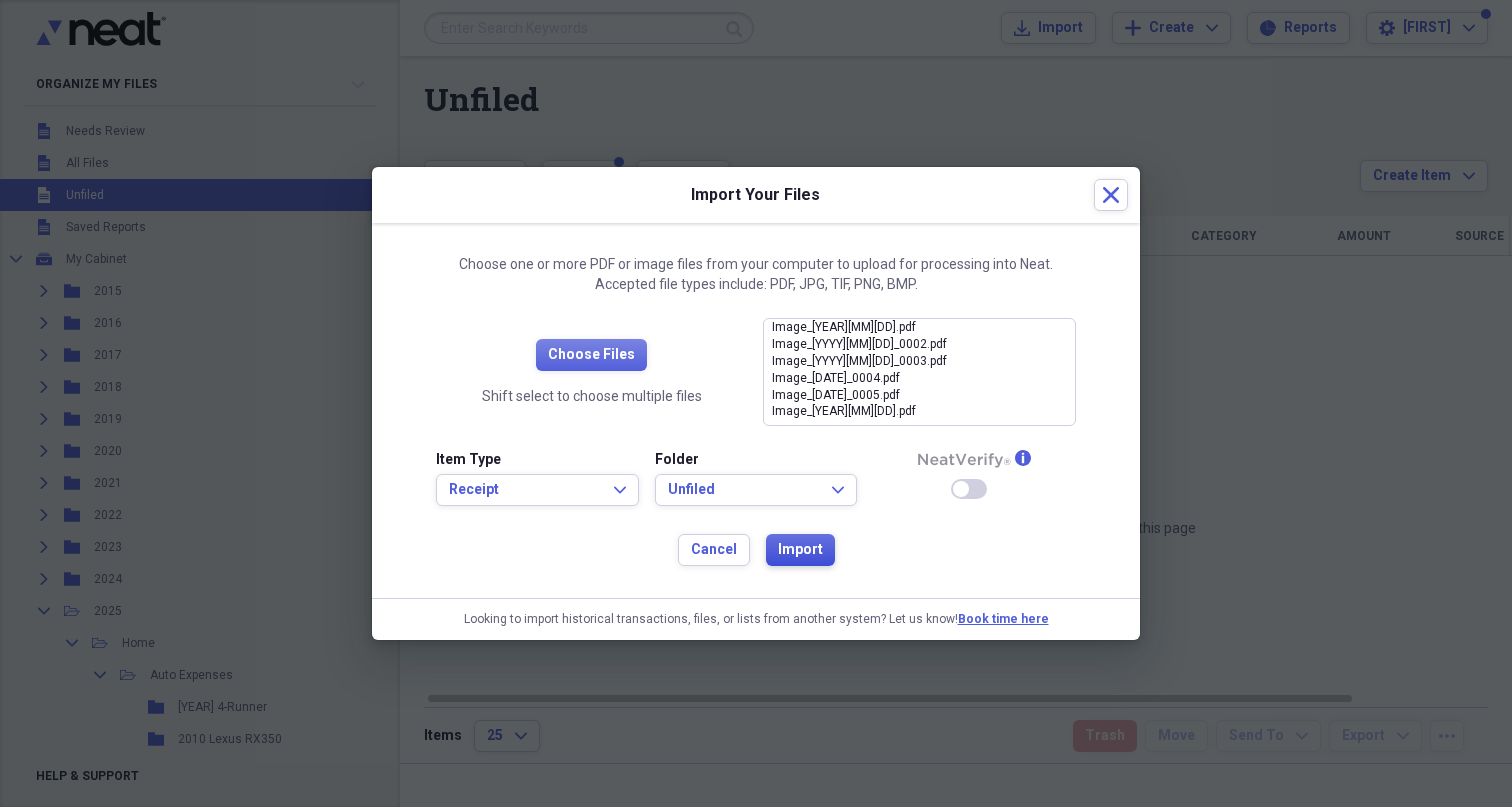 click on "Import" at bounding box center [800, 550] 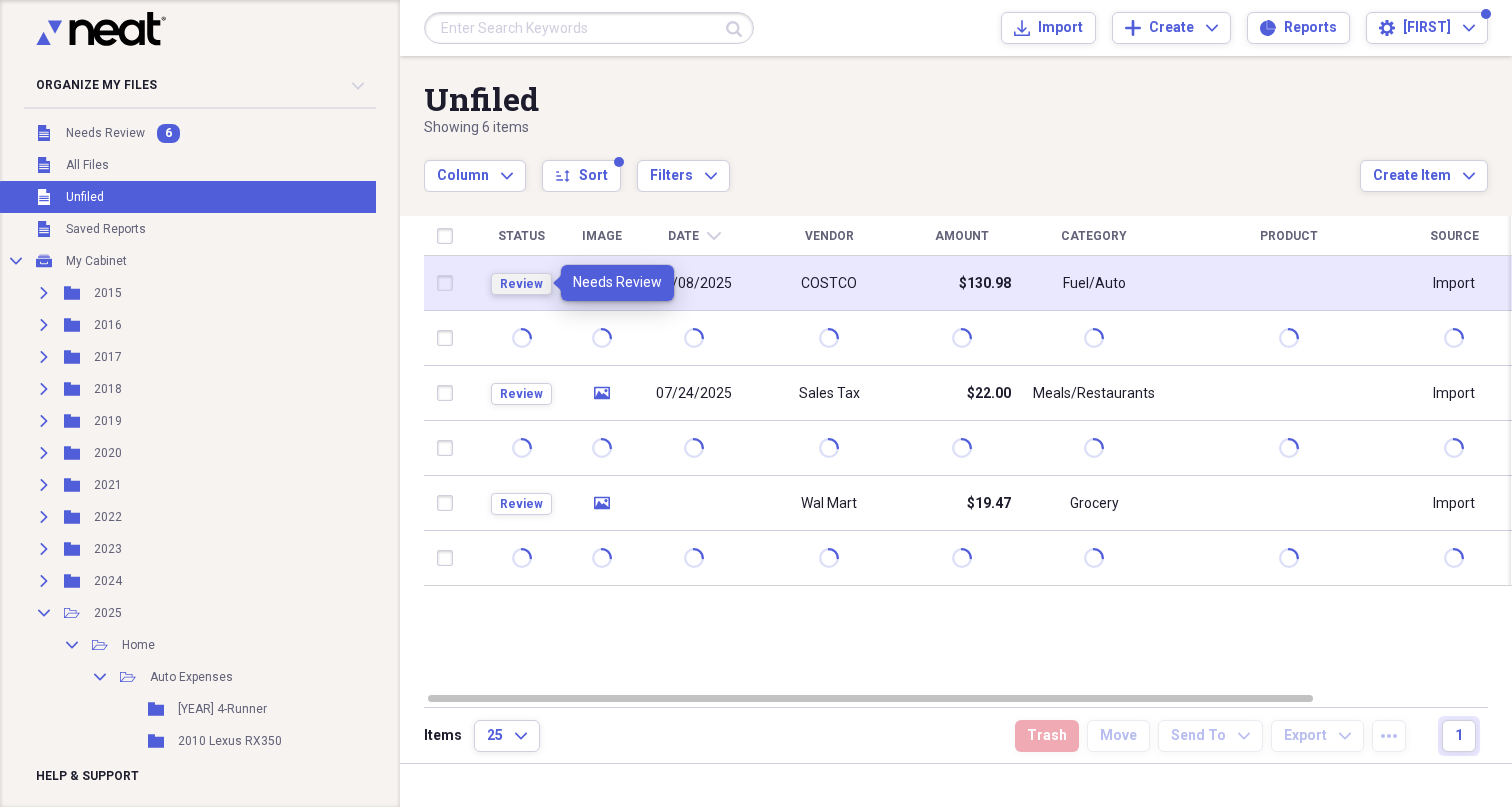 click on "Review" at bounding box center (521, 284) 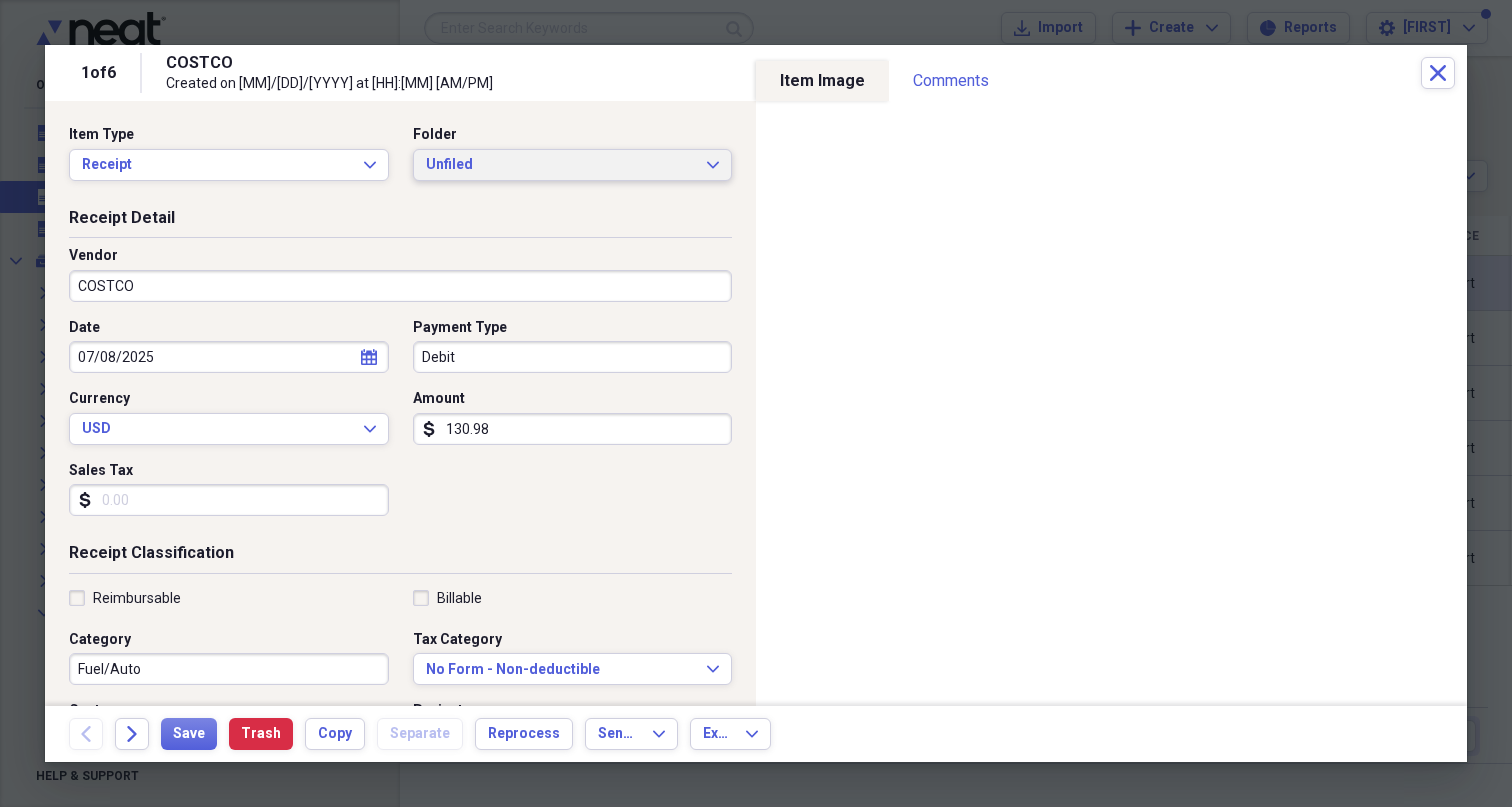 click on "Unfiled" at bounding box center (561, 165) 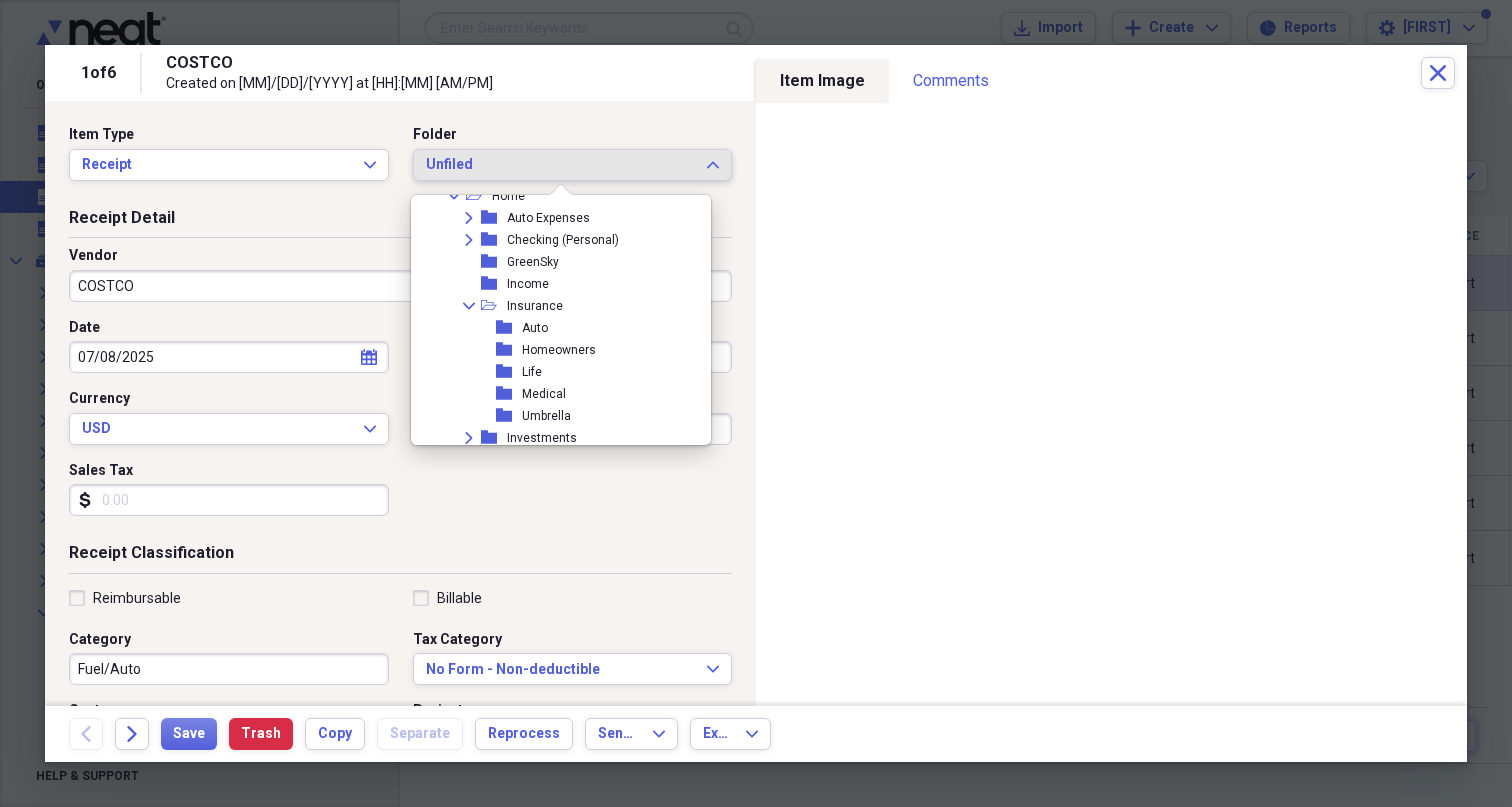 scroll, scrollTop: 260, scrollLeft: 0, axis: vertical 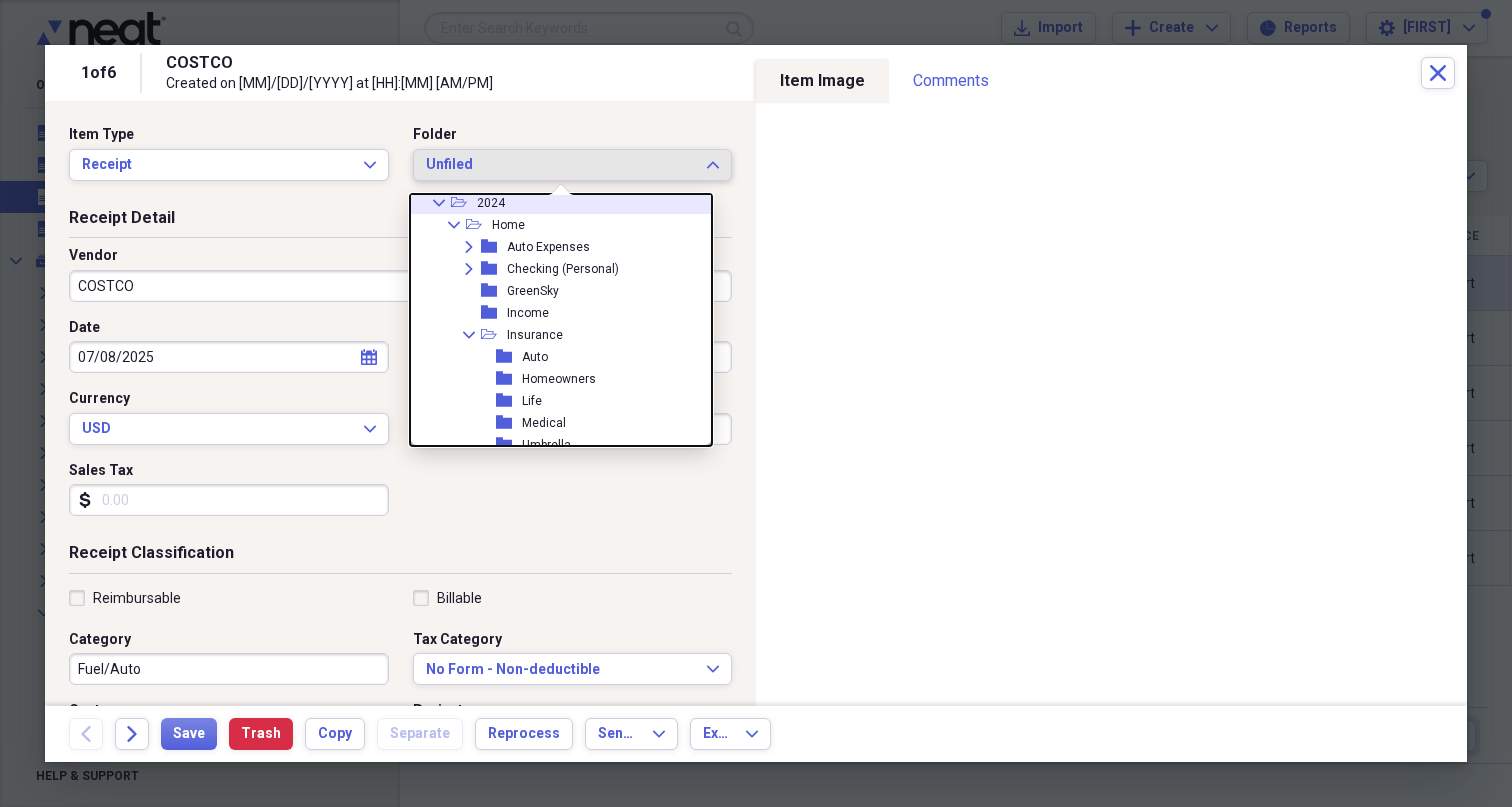 click on "Collapse" 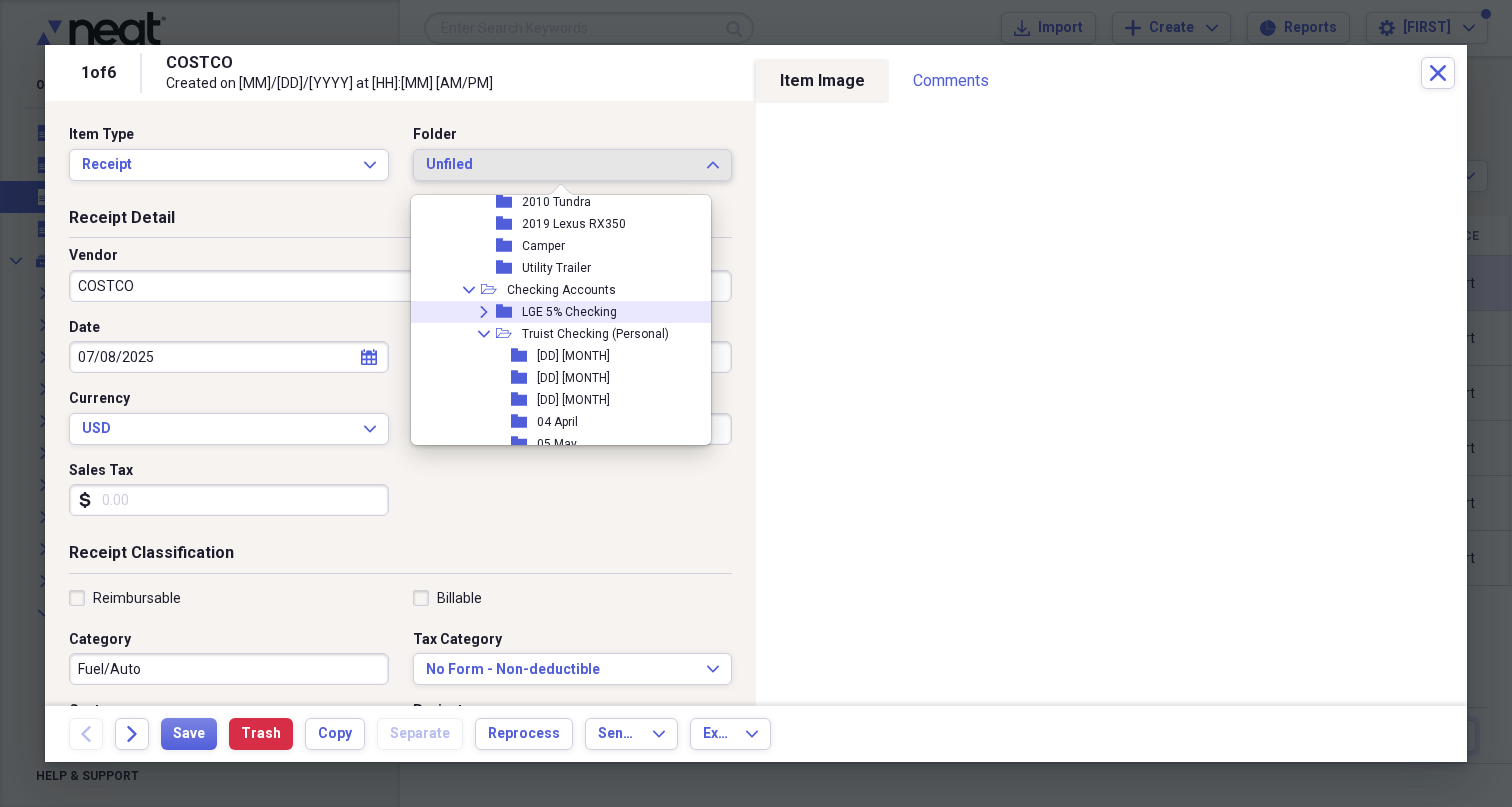 scroll, scrollTop: 522, scrollLeft: 0, axis: vertical 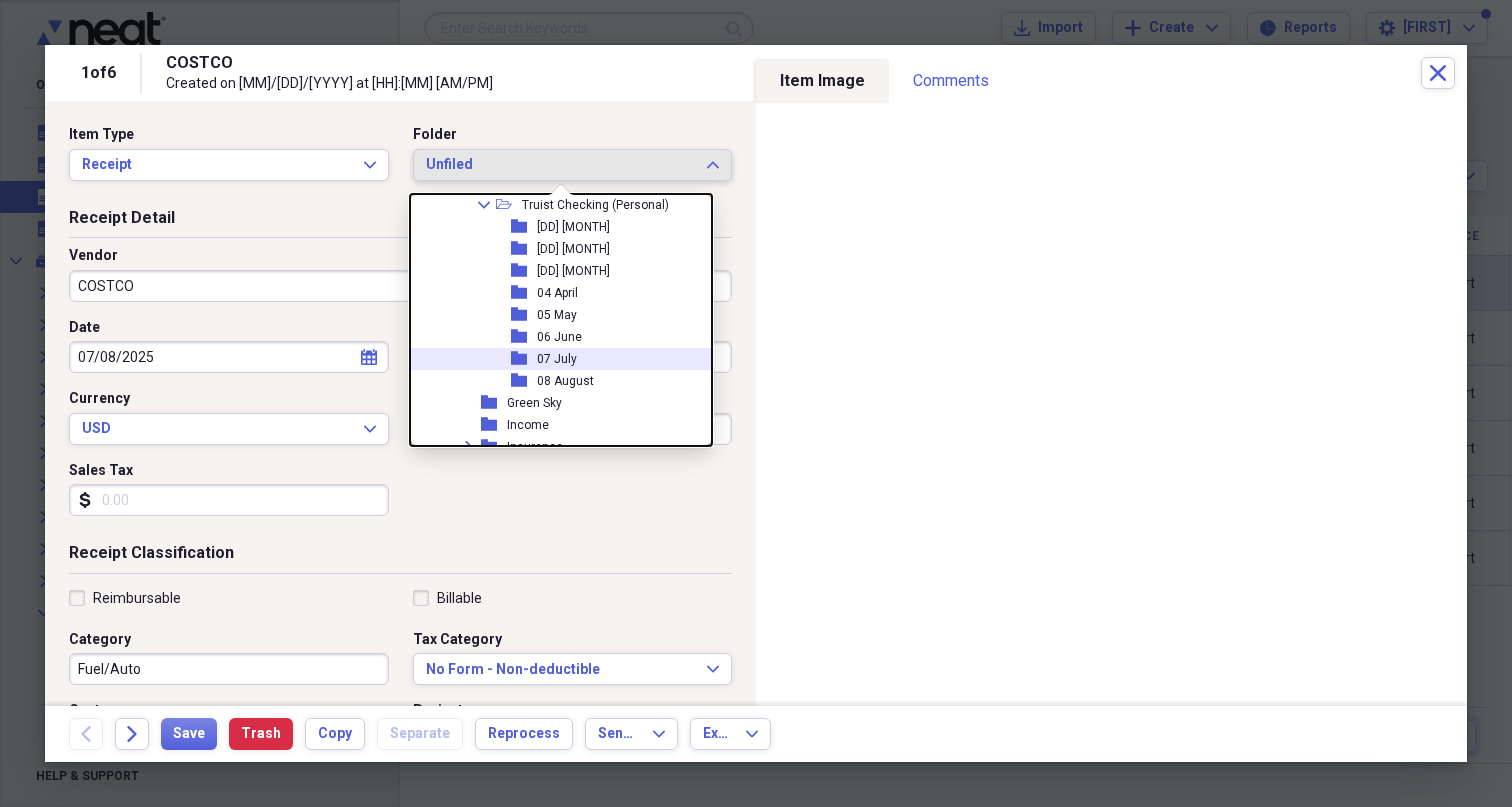 click on "07 July" at bounding box center [557, 359] 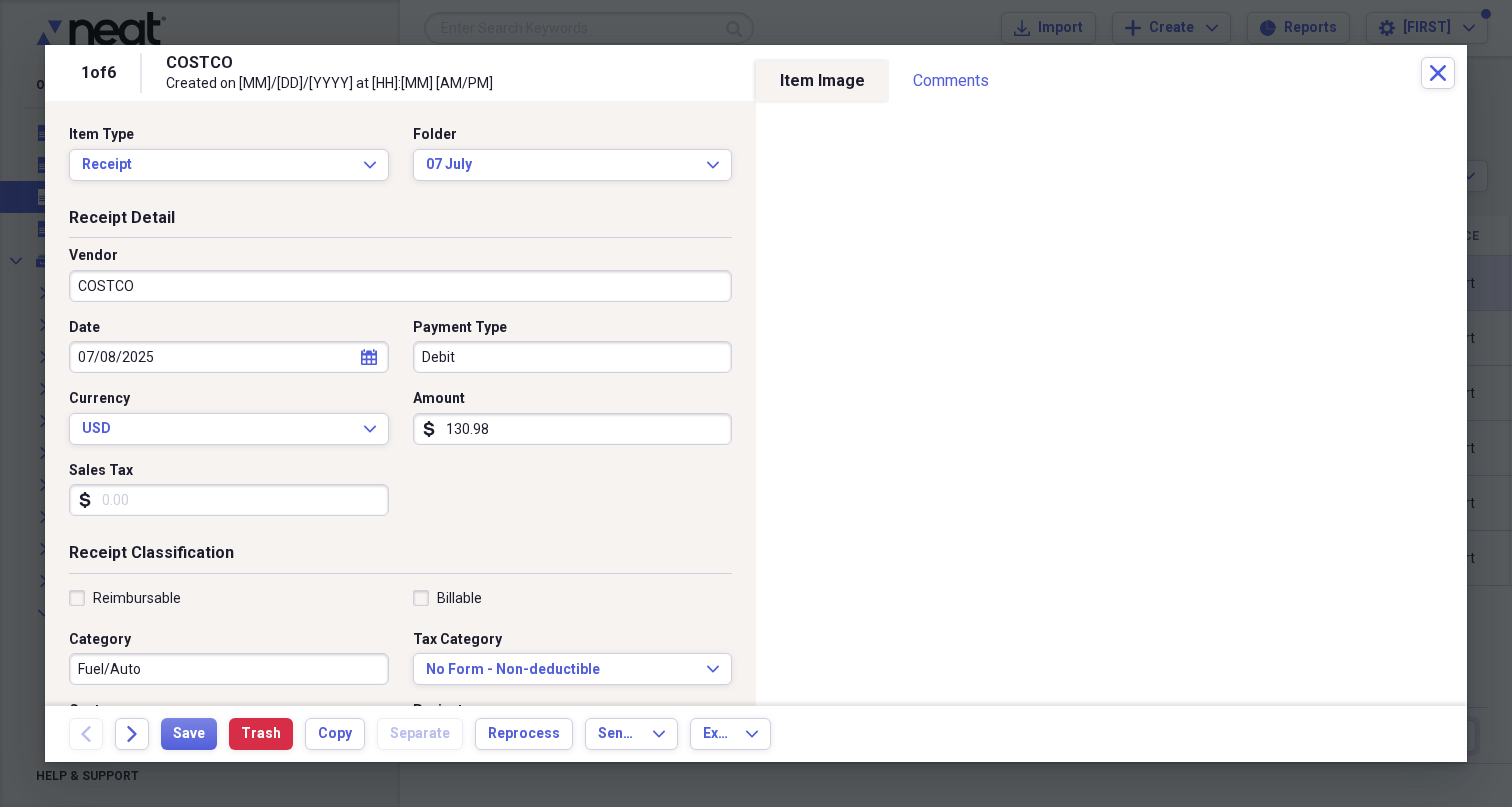 click on "Sales Tax" at bounding box center (229, 500) 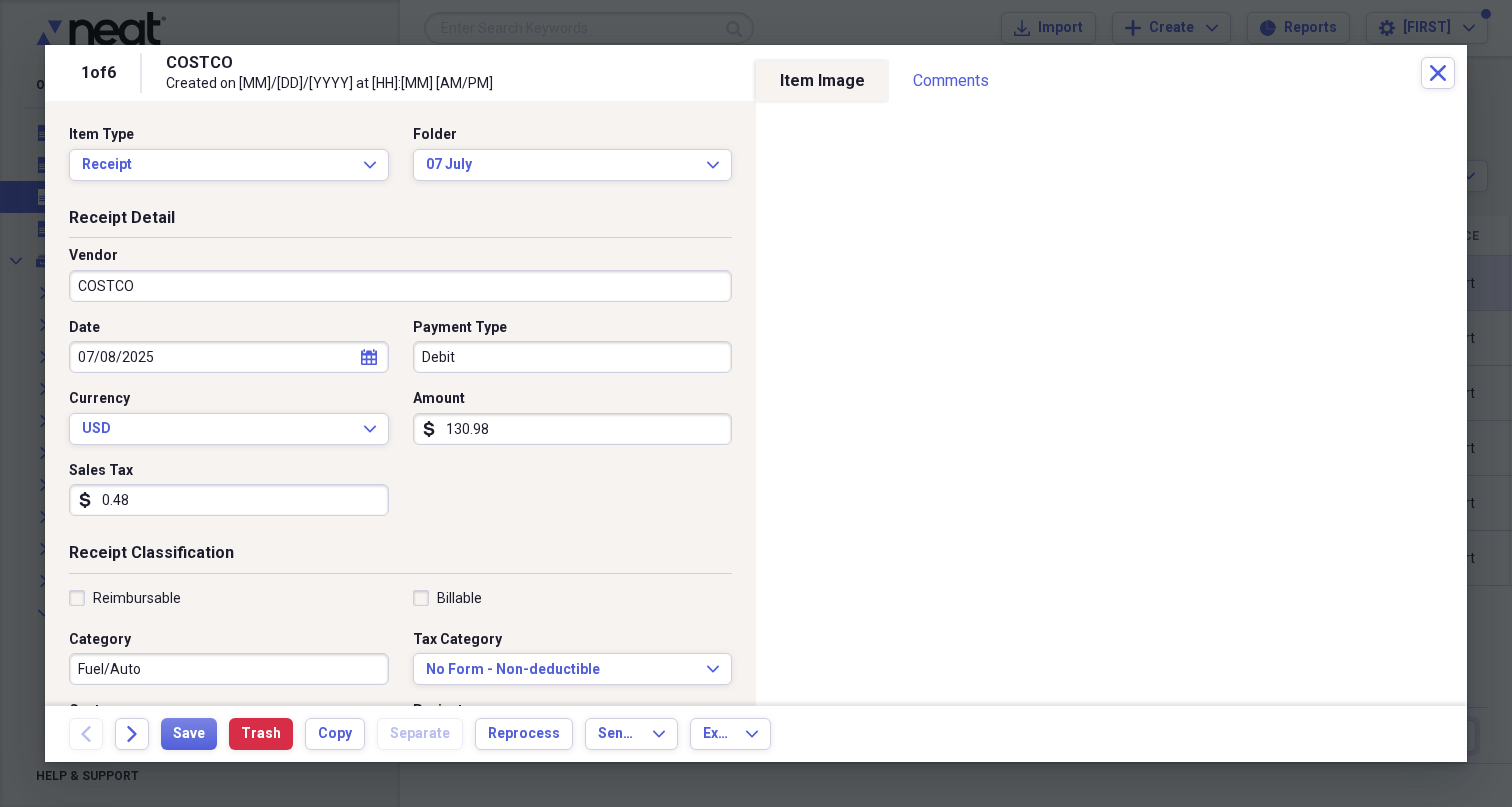 type on "4.88" 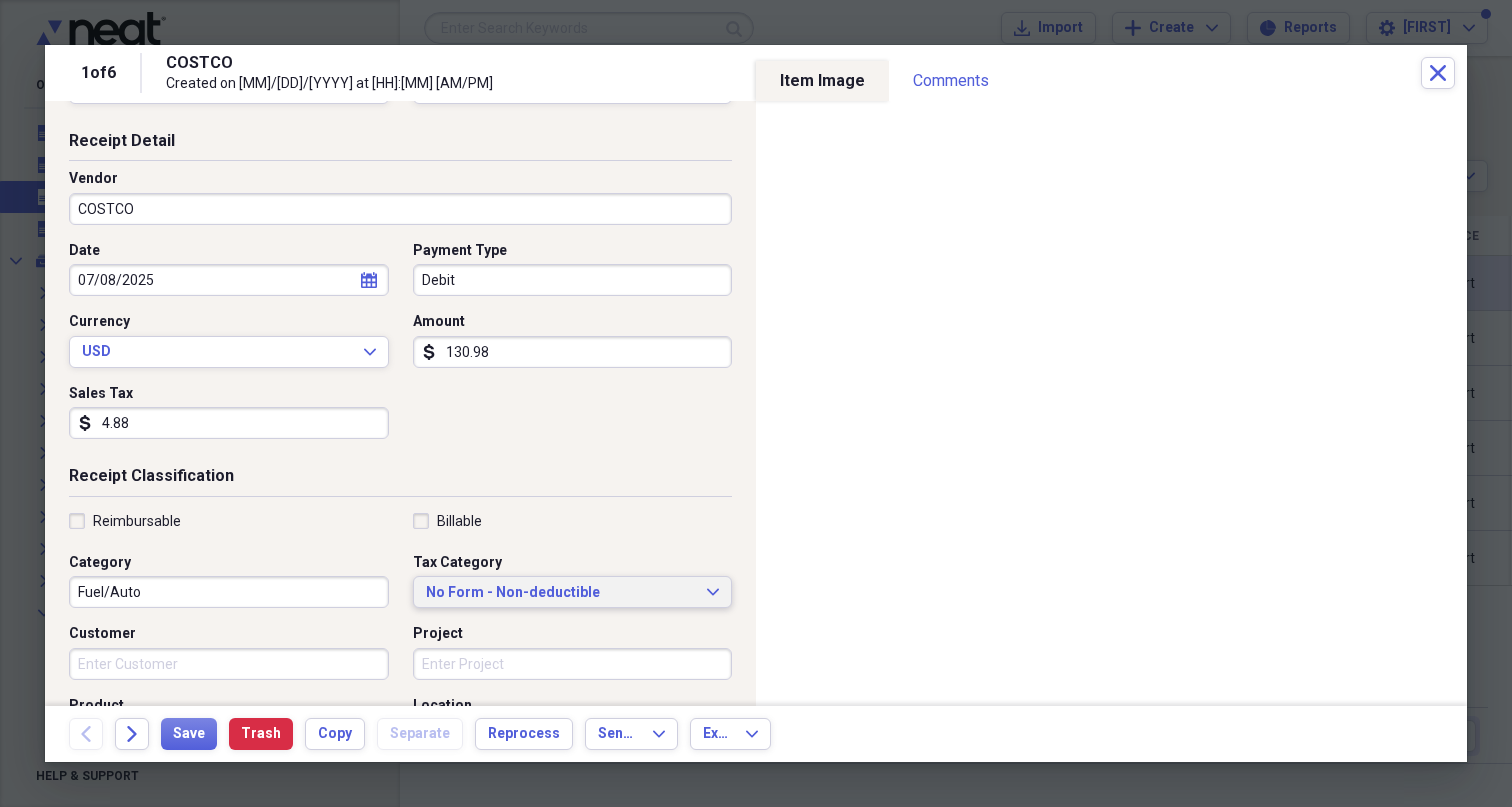 scroll, scrollTop: 123, scrollLeft: 0, axis: vertical 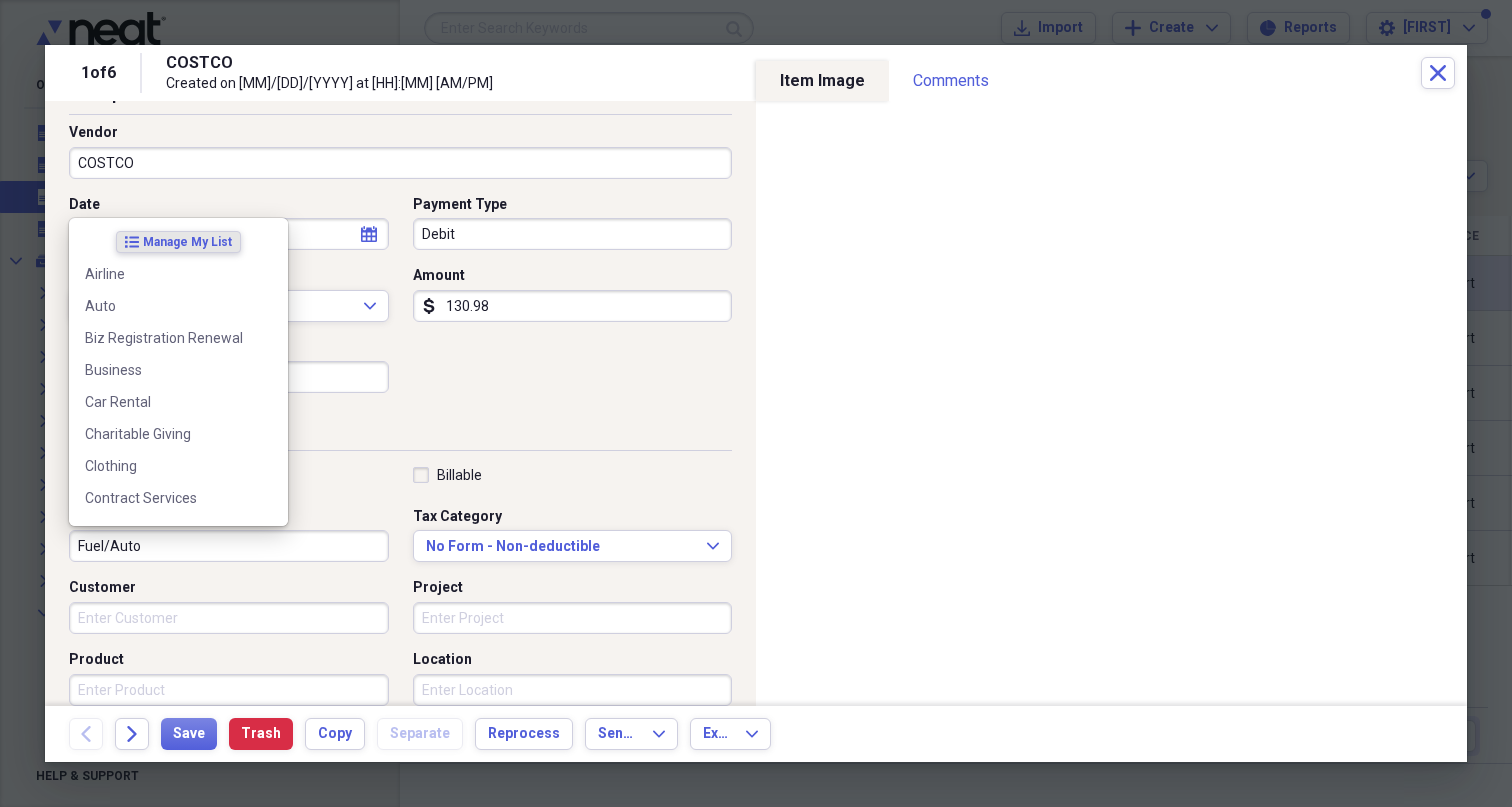 click on "Fuel/Auto" at bounding box center [229, 546] 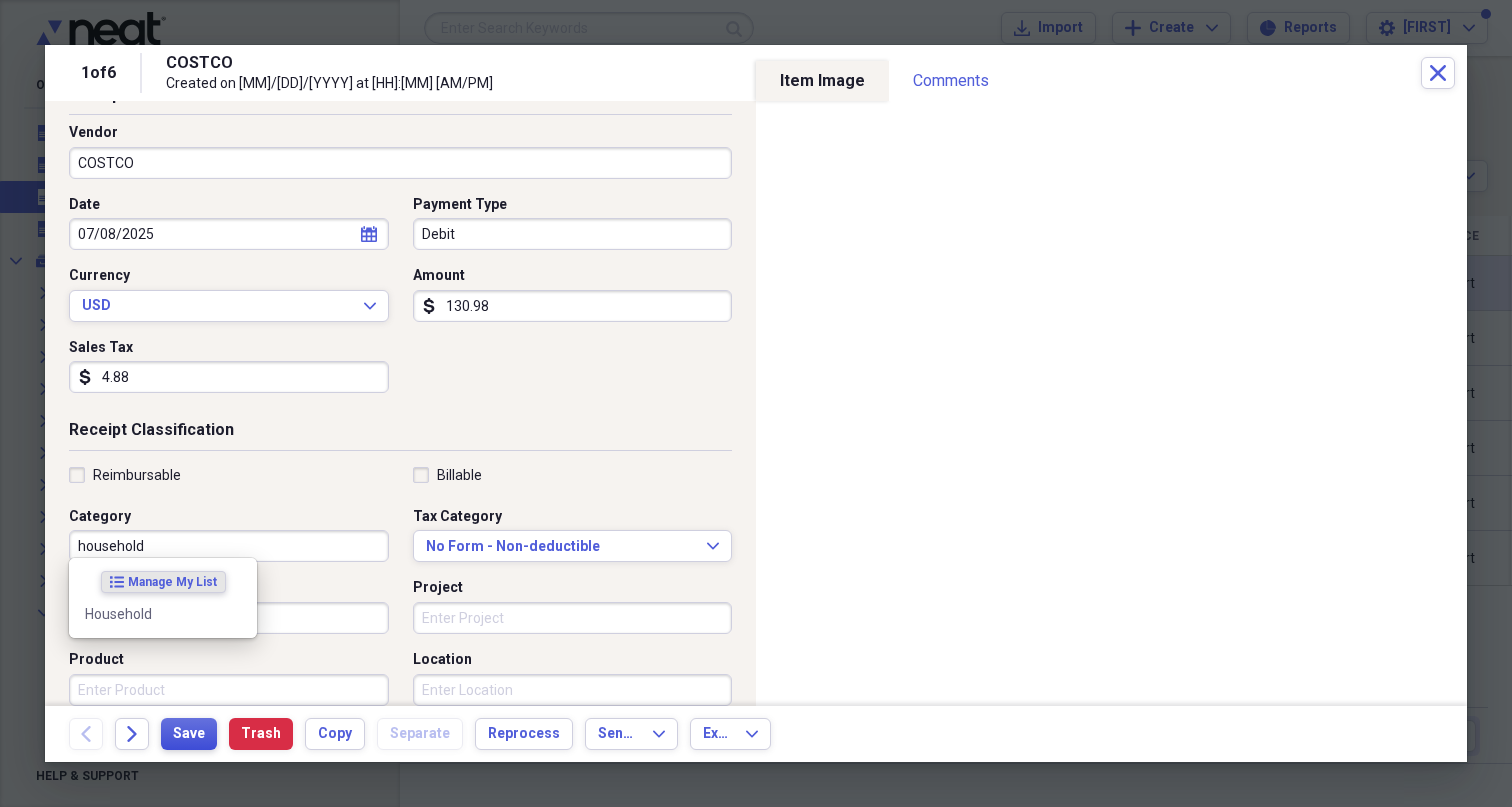 type on "household" 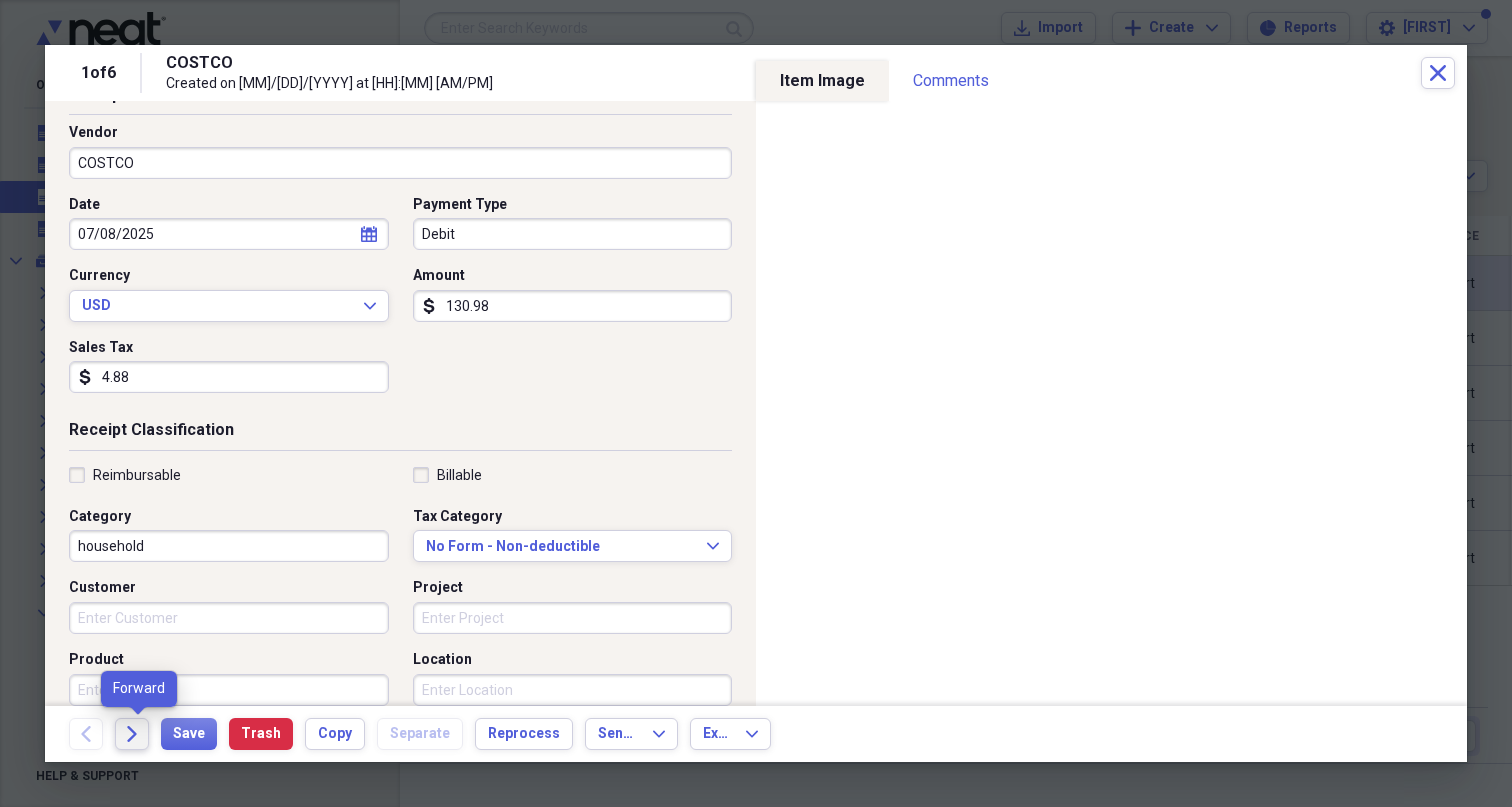 click 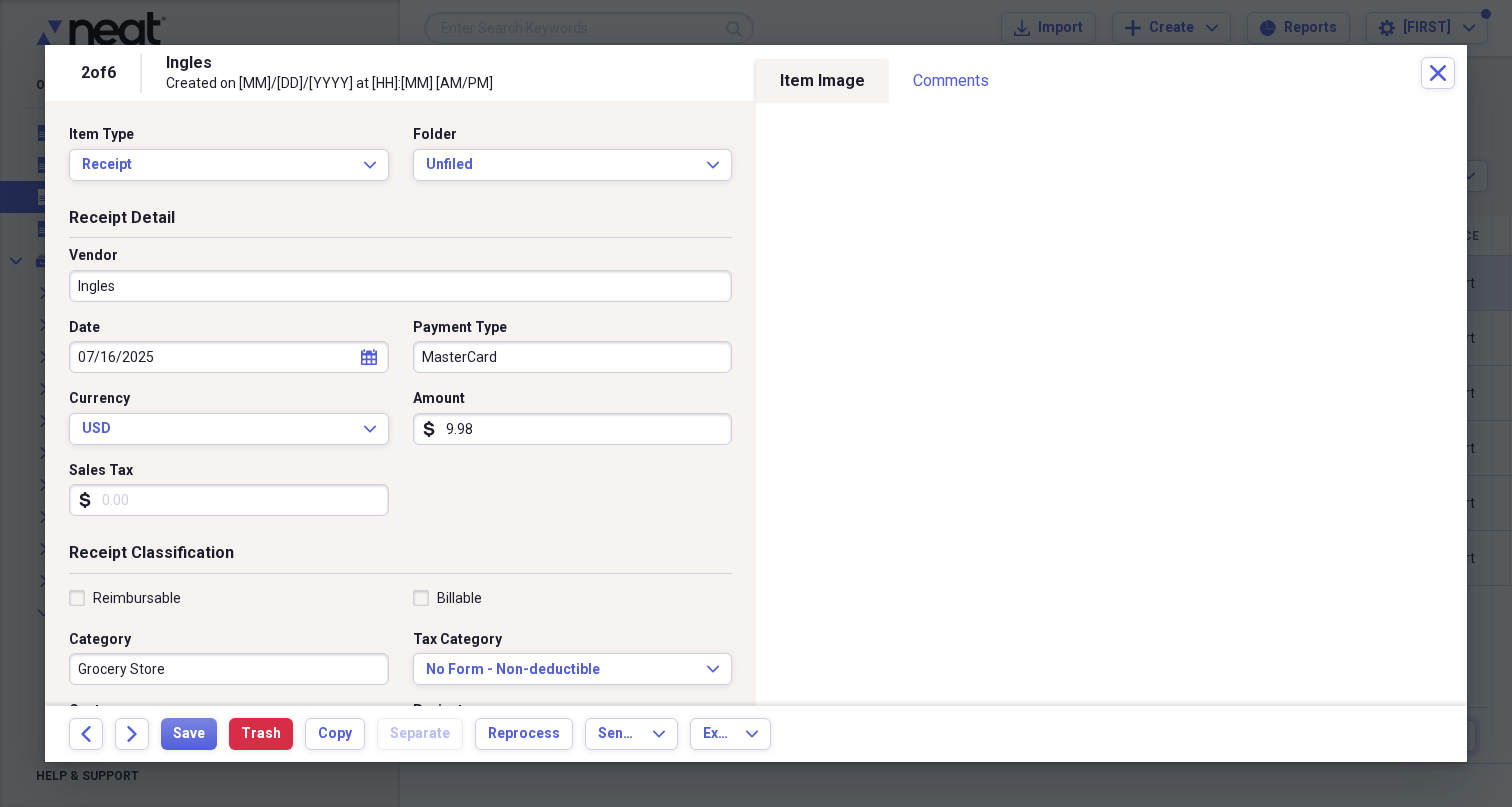 drag, startPoint x: 489, startPoint y: 428, endPoint x: 418, endPoint y: 425, distance: 71.063354 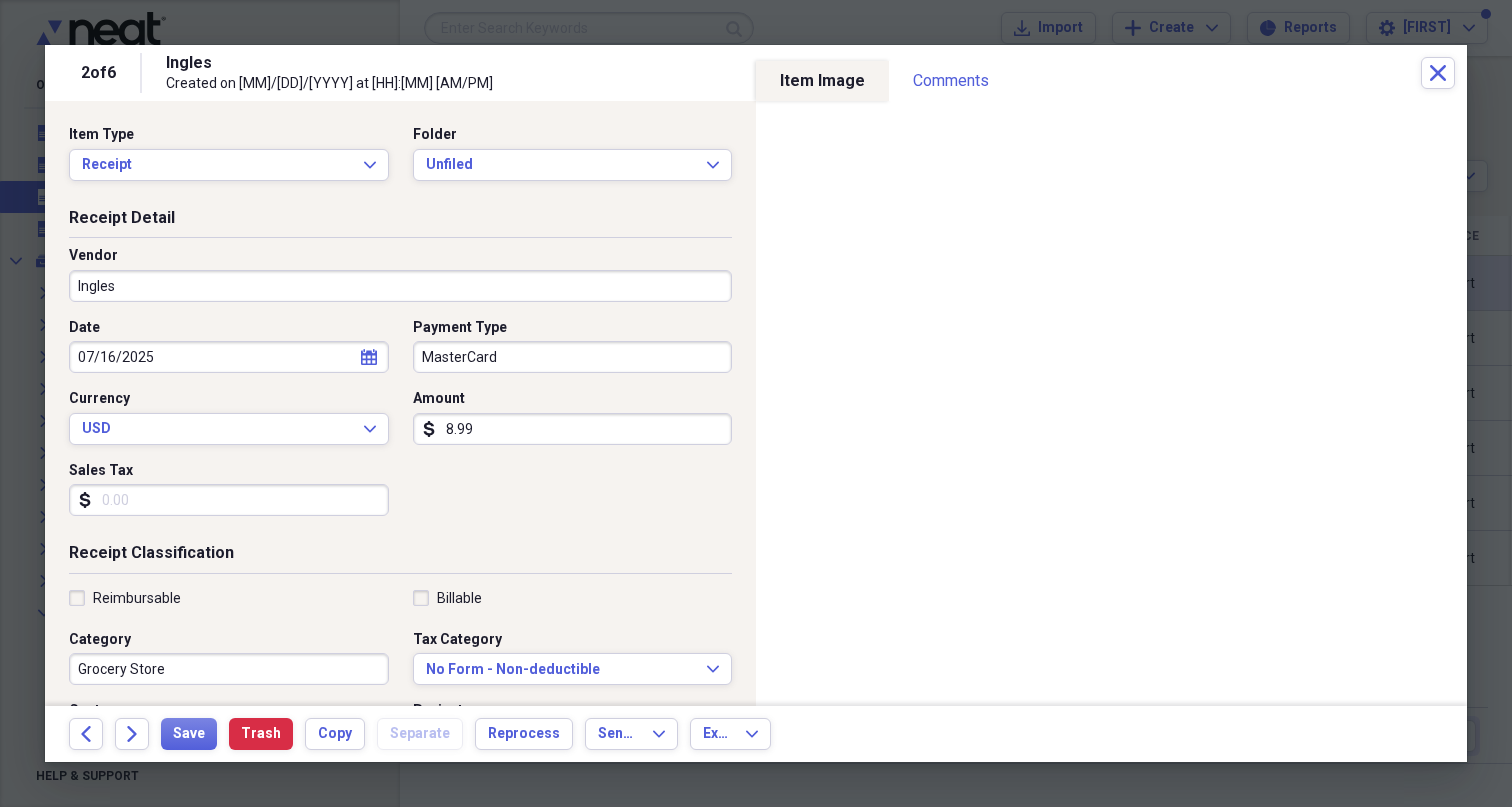 type on "89.98" 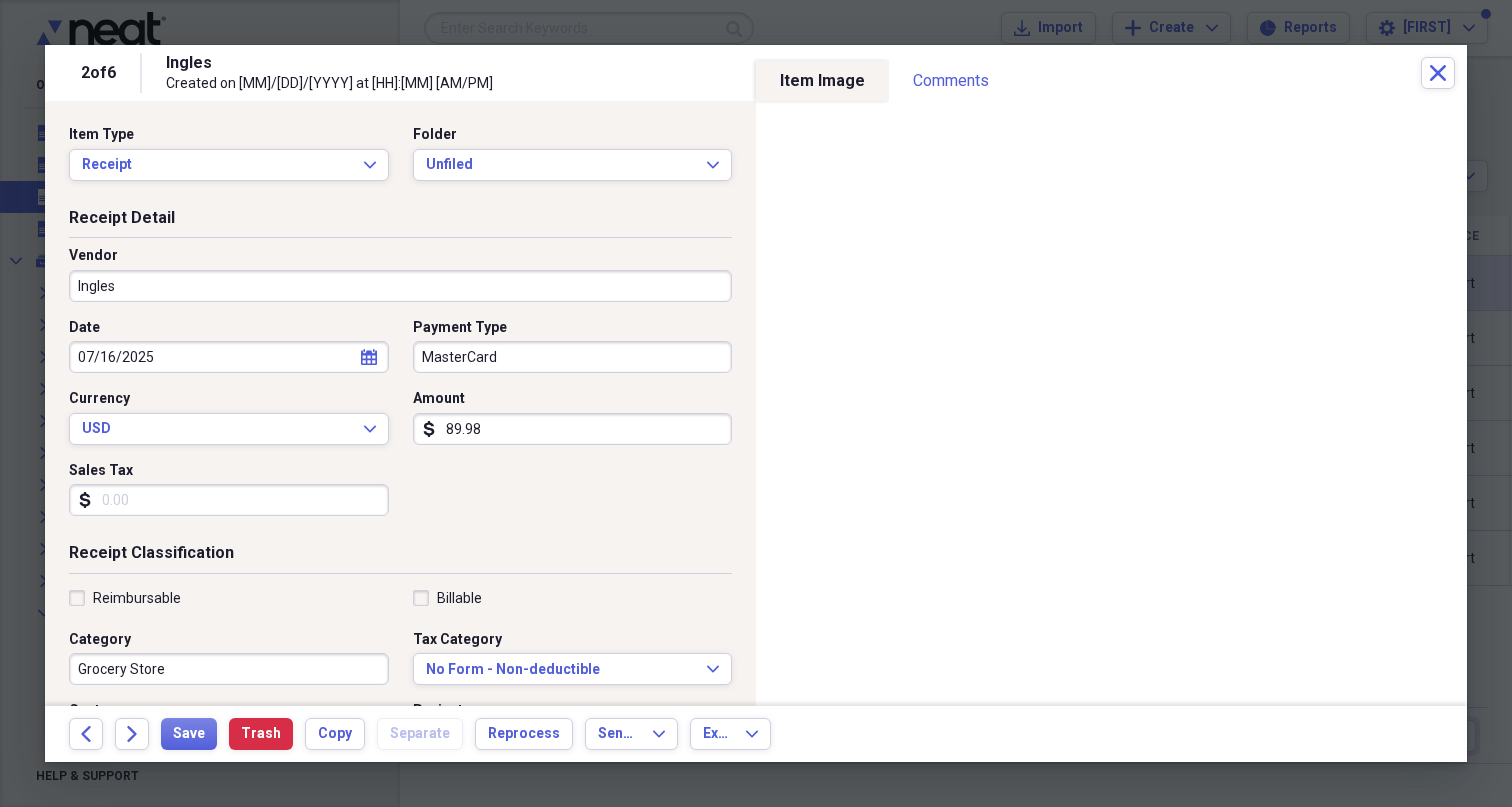 click on "Sales Tax" at bounding box center [229, 500] 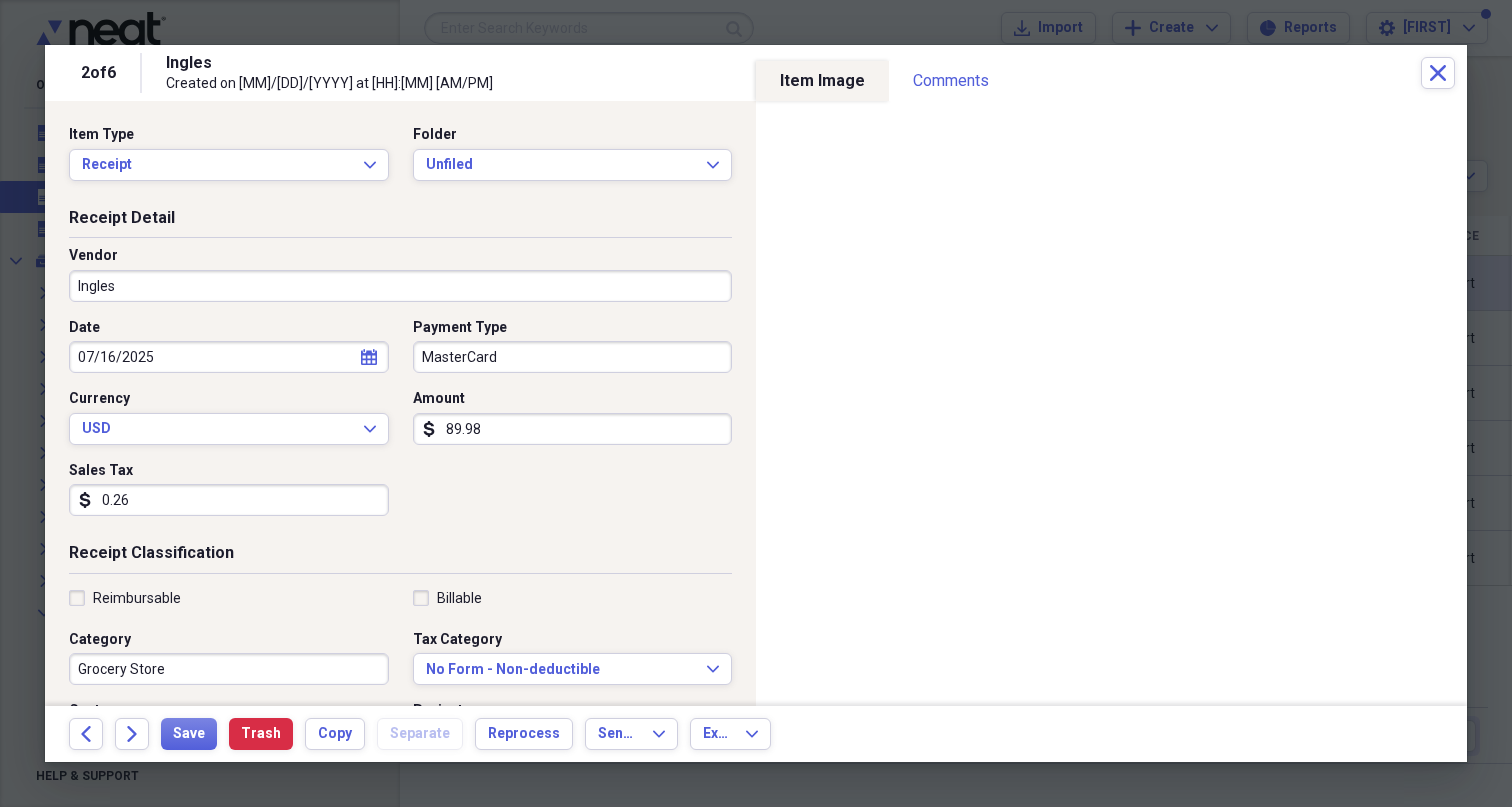 type on "2.62" 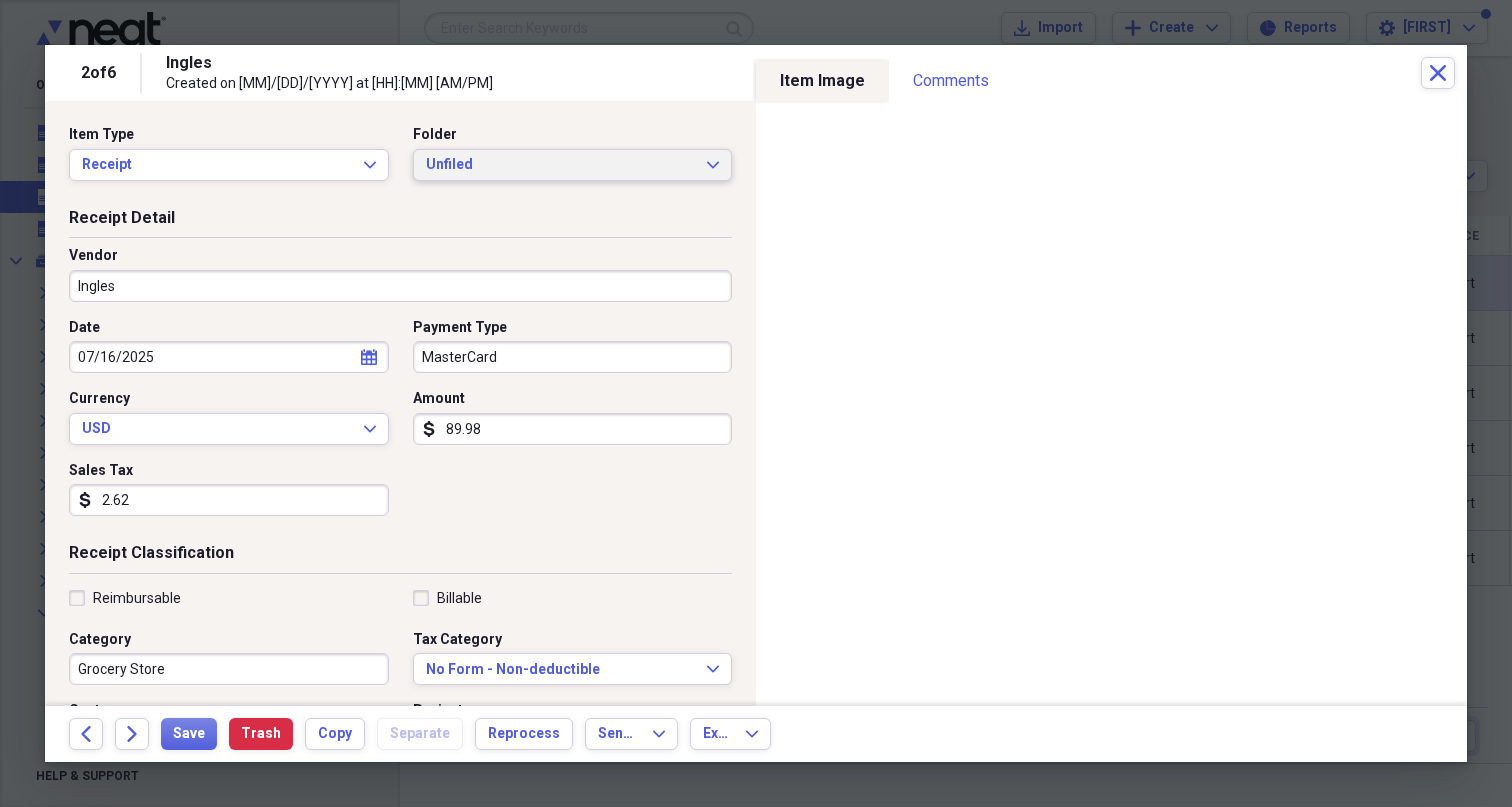 click on "Unfiled Expand" at bounding box center [573, 165] 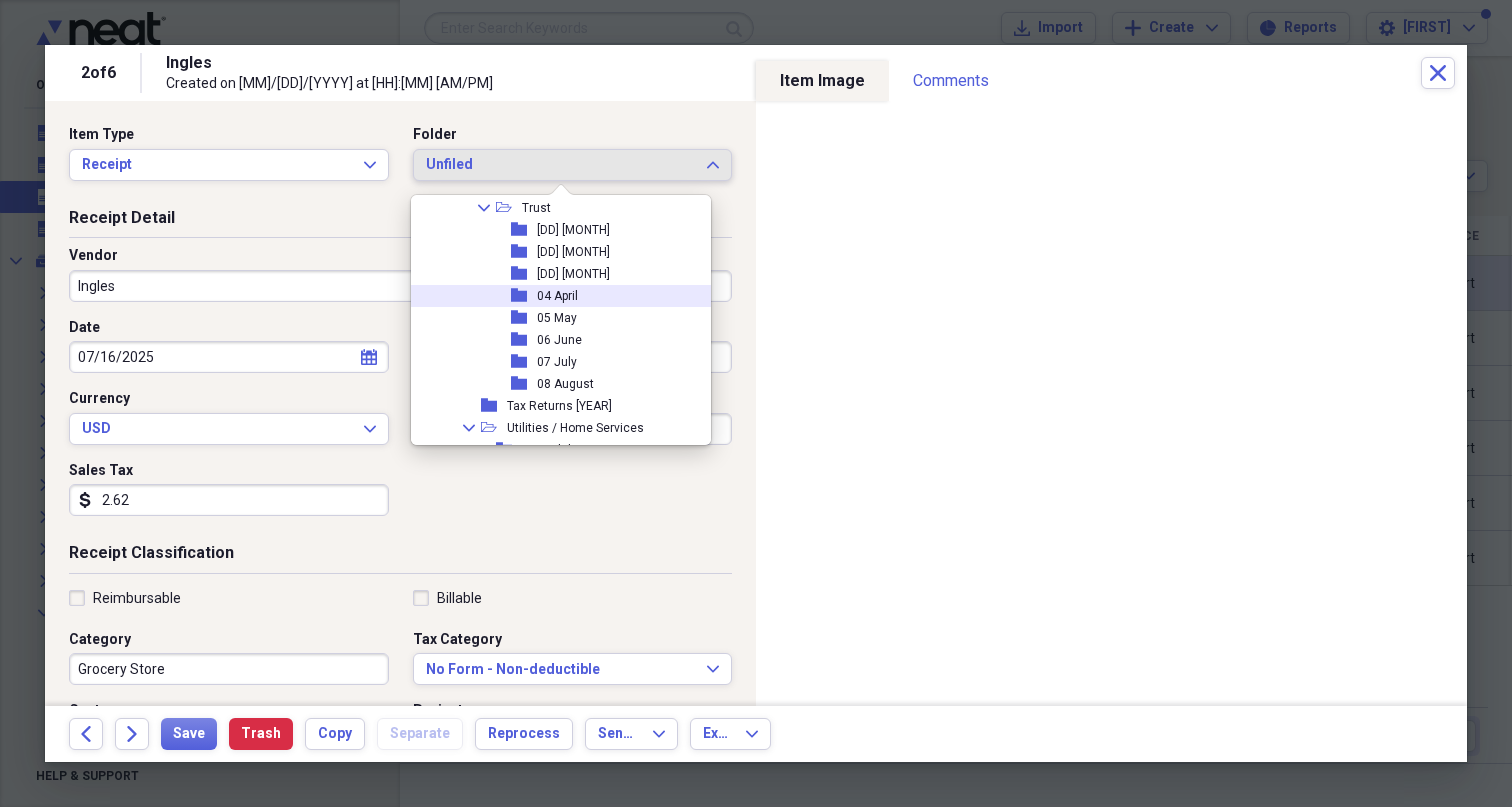 scroll, scrollTop: 1249, scrollLeft: 0, axis: vertical 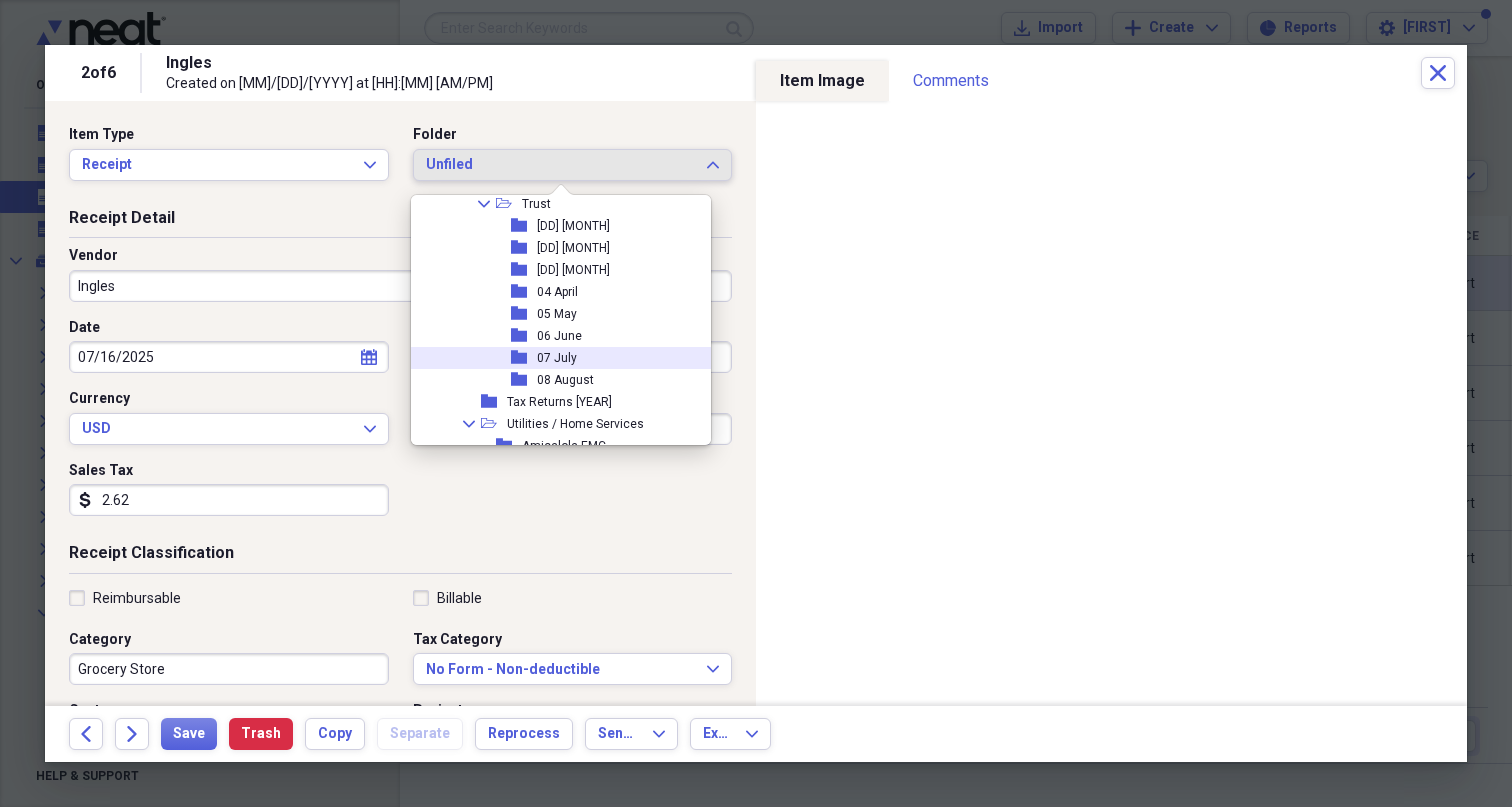 click on "folder [MONTH] [YEAR]" at bounding box center (553, 358) 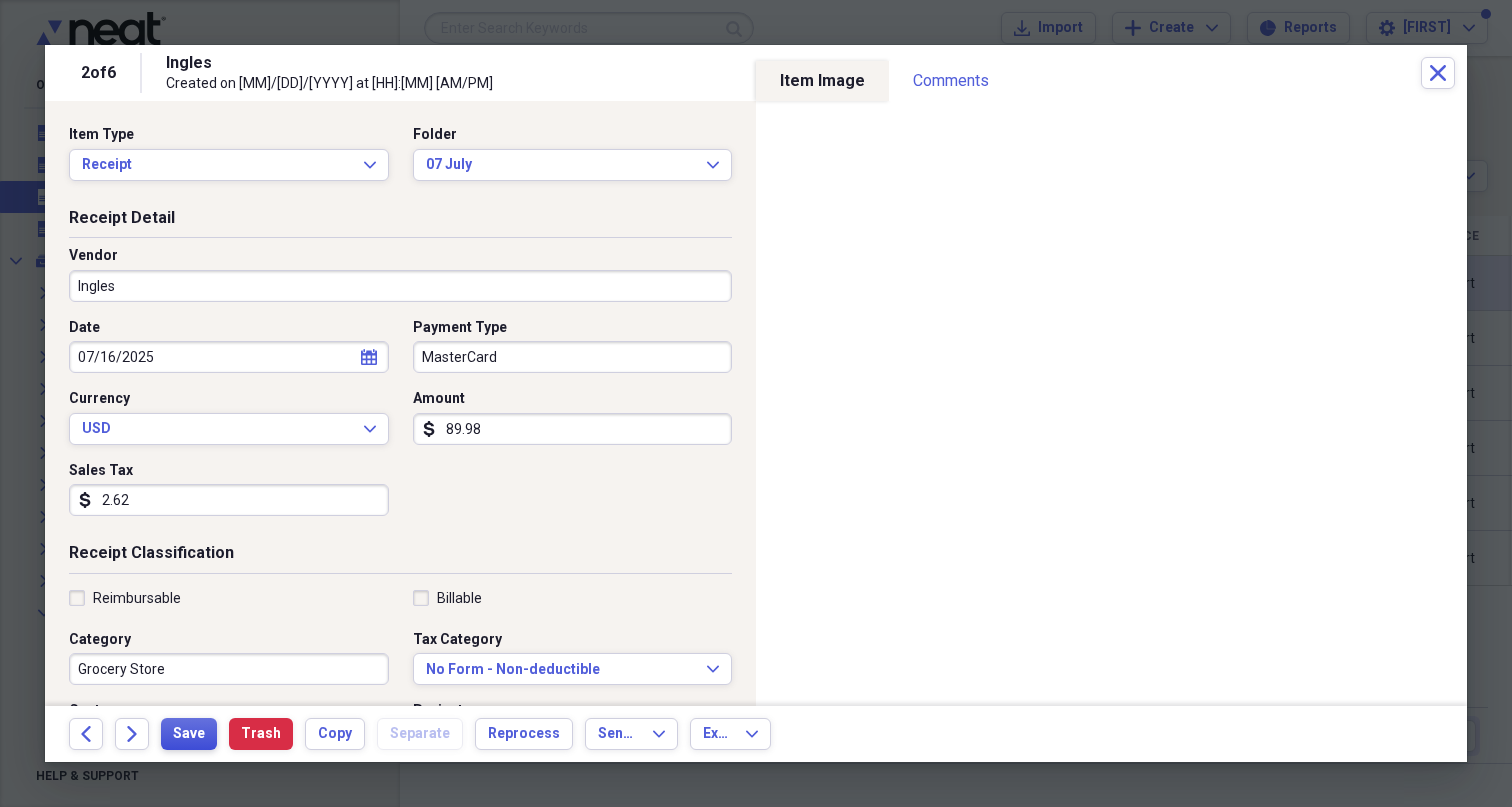 click on "Save" at bounding box center [189, 734] 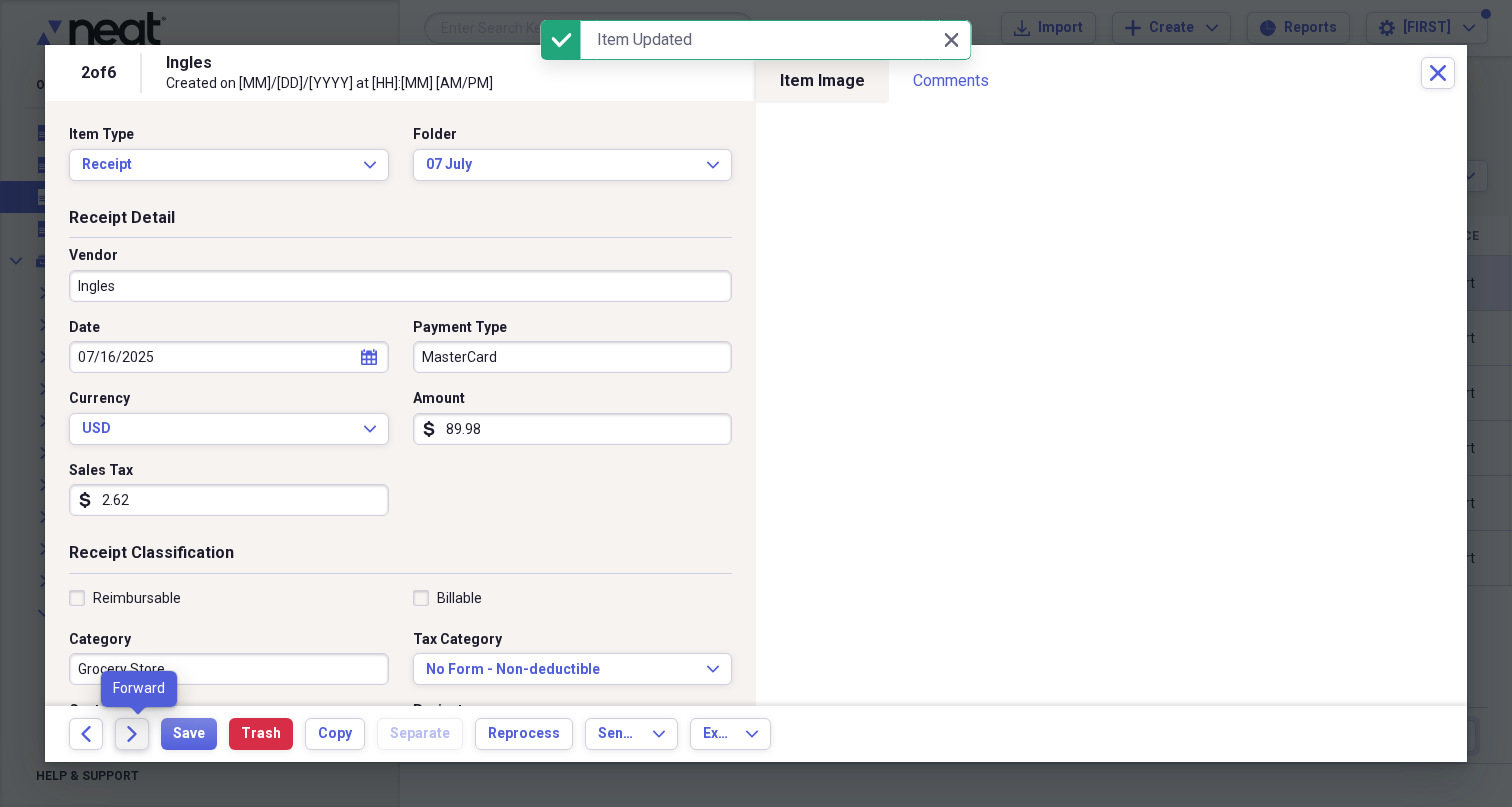 click on "Forward" 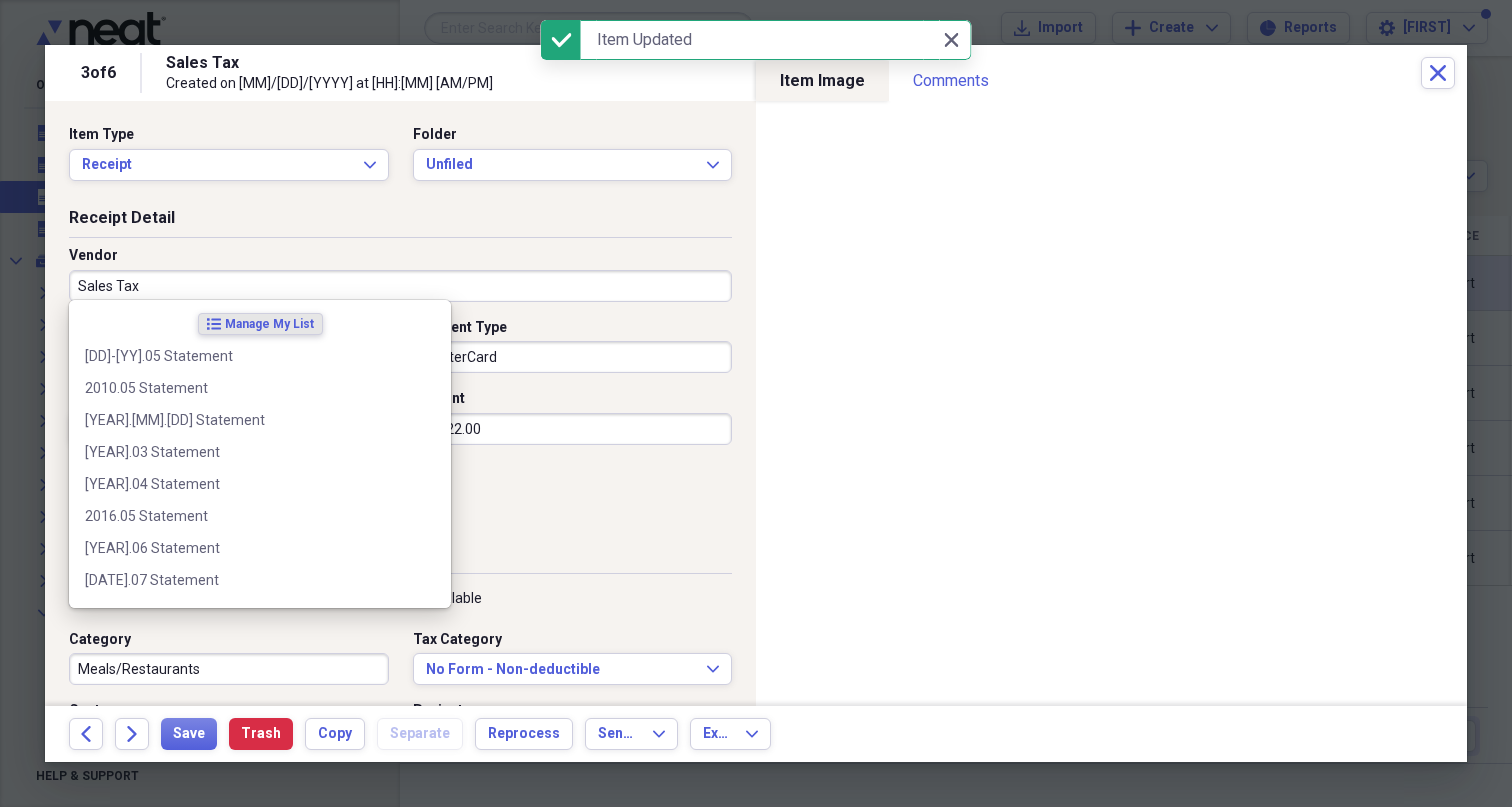drag, startPoint x: 141, startPoint y: 280, endPoint x: 64, endPoint y: 269, distance: 77.781746 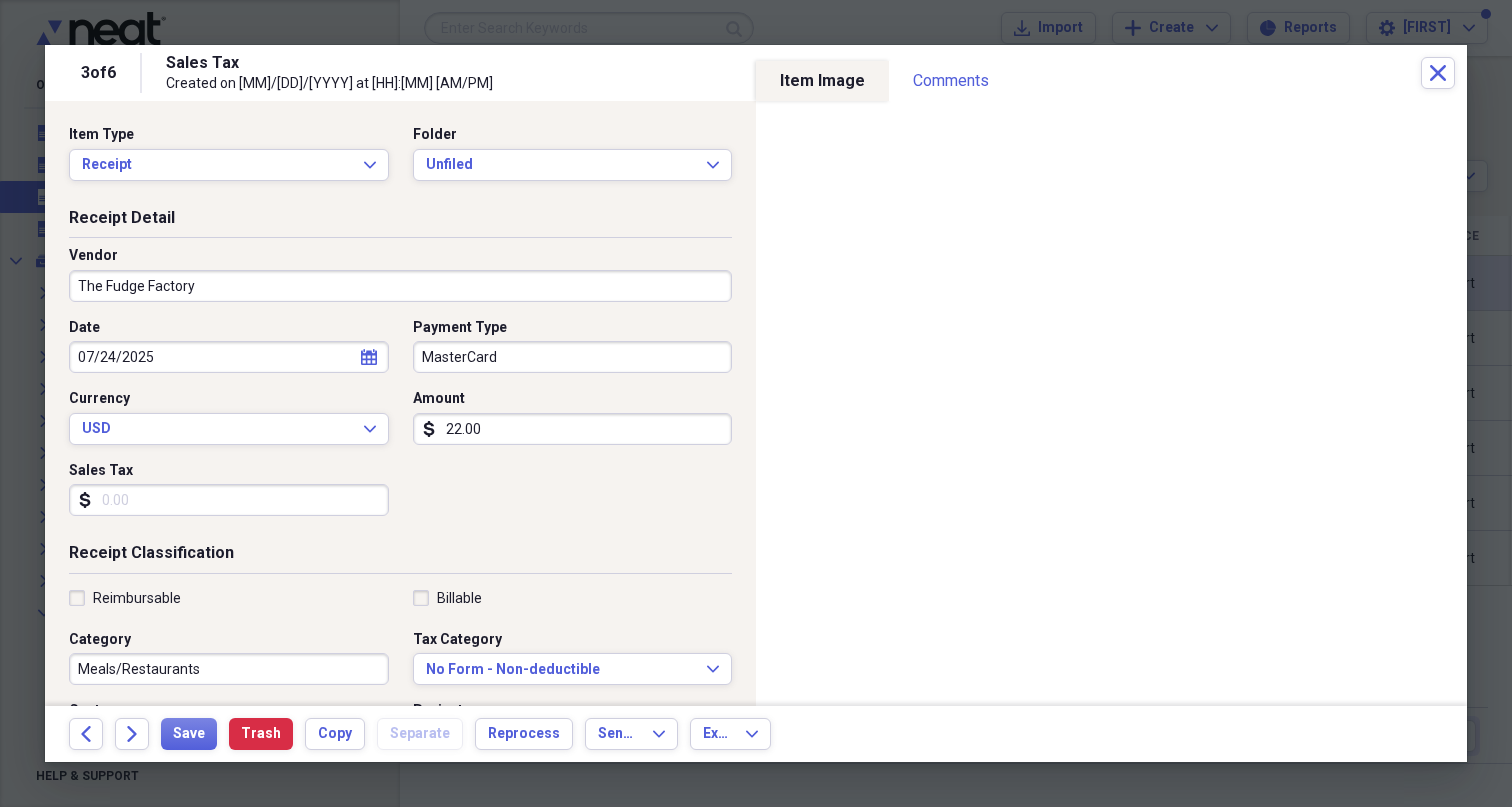 type on "The Fudge Factory" 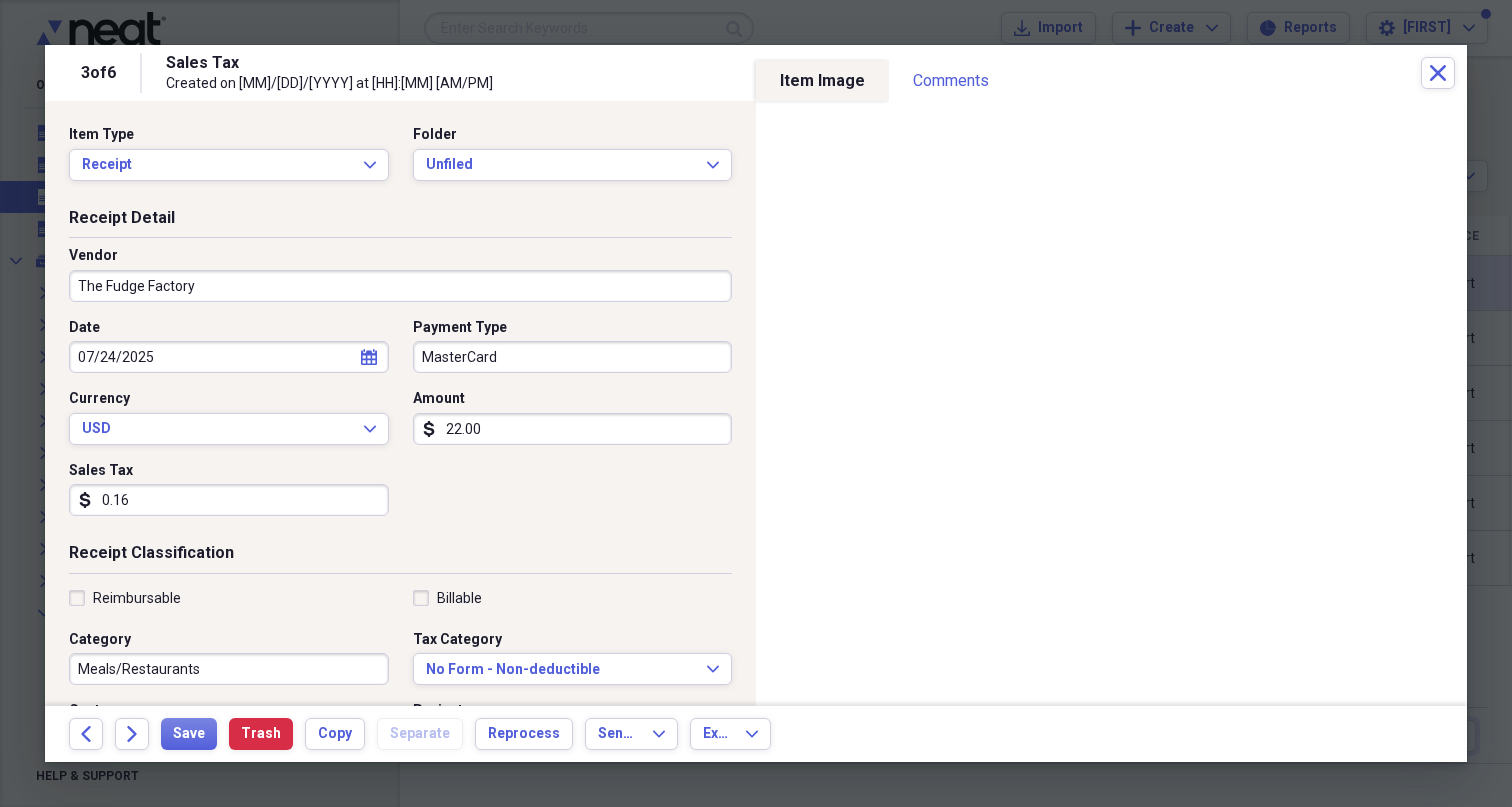 type on "1.63" 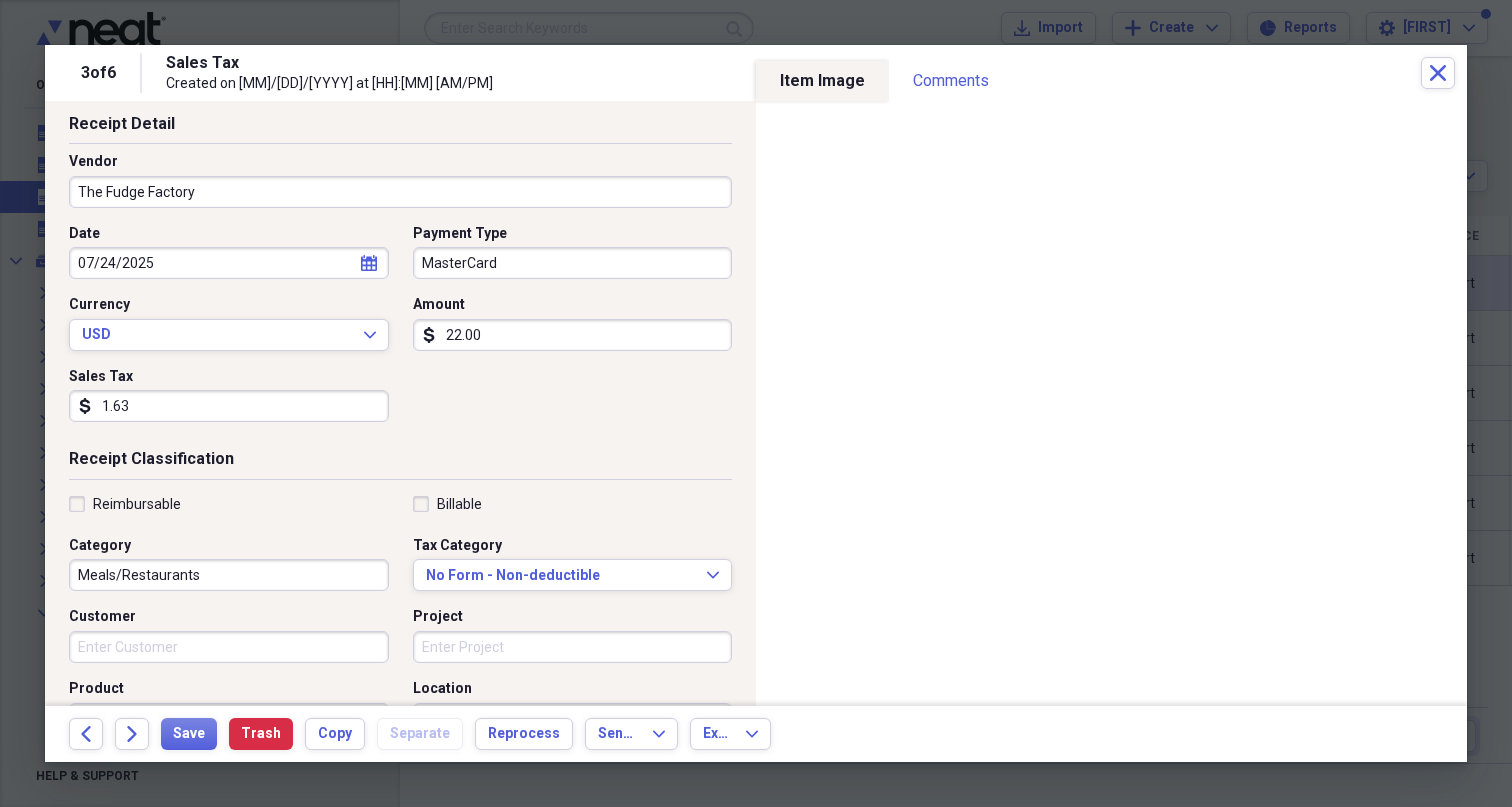scroll, scrollTop: 0, scrollLeft: 0, axis: both 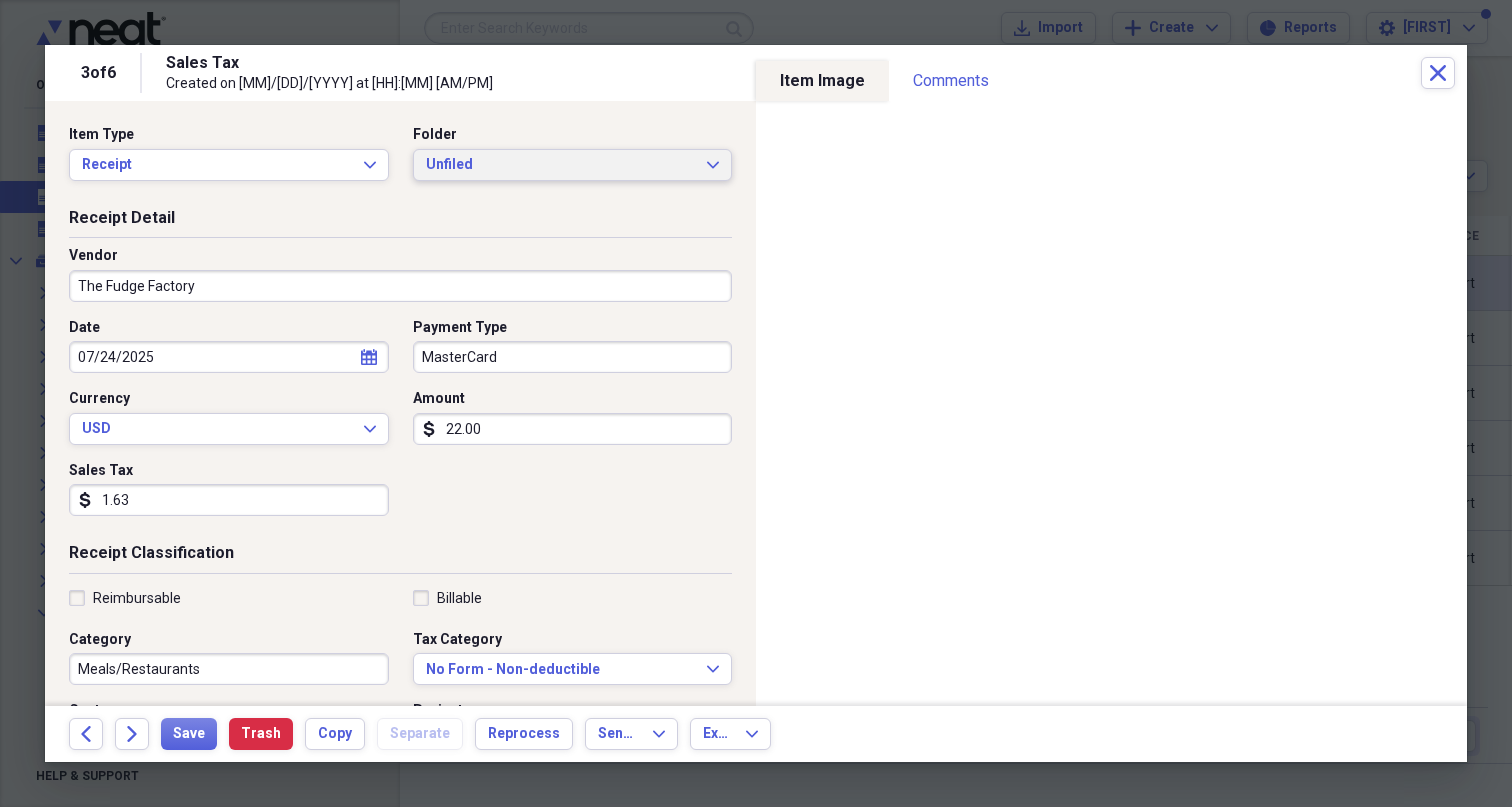 click on "Unfiled" at bounding box center [561, 165] 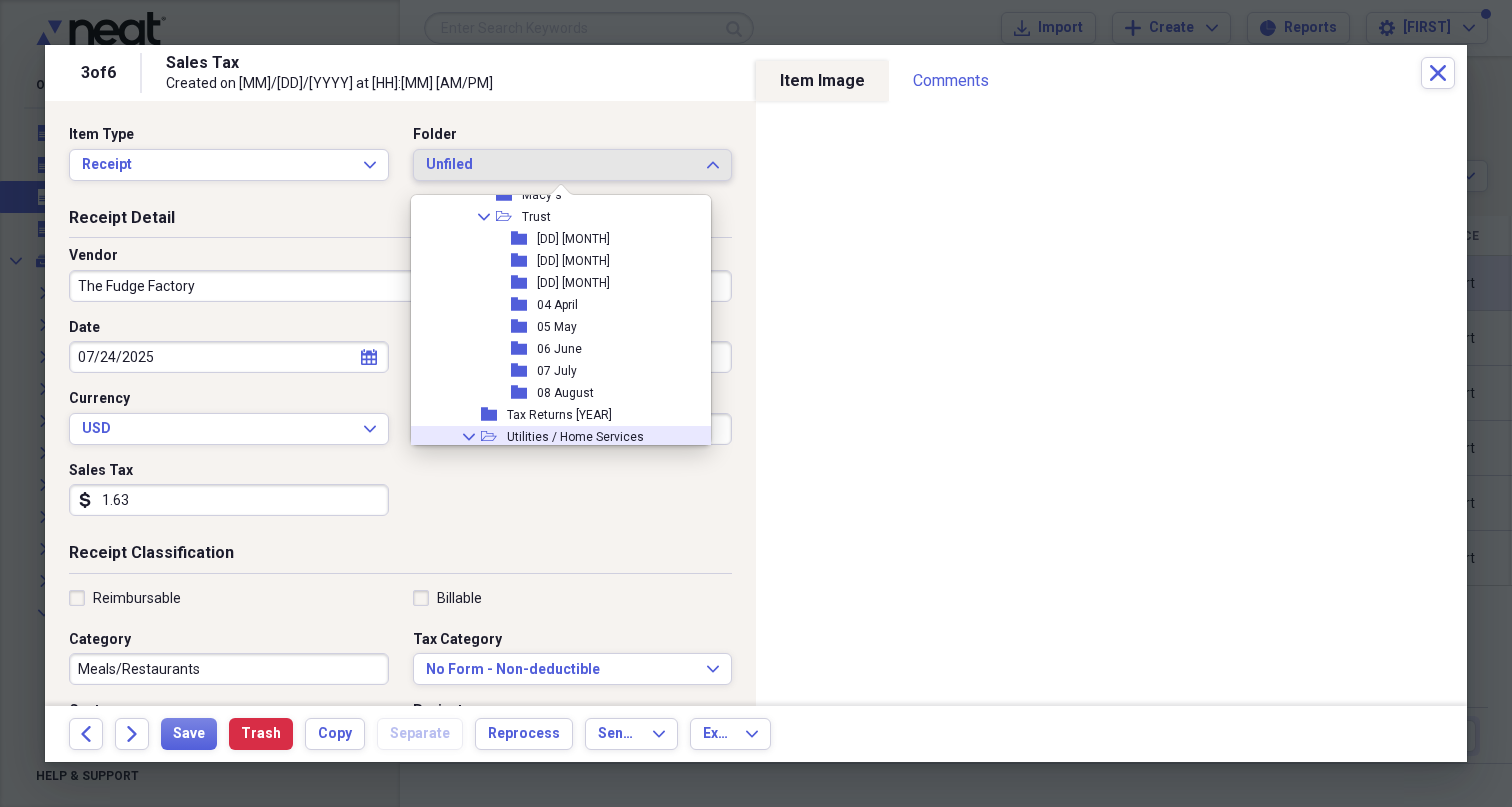 scroll, scrollTop: 1287, scrollLeft: 0, axis: vertical 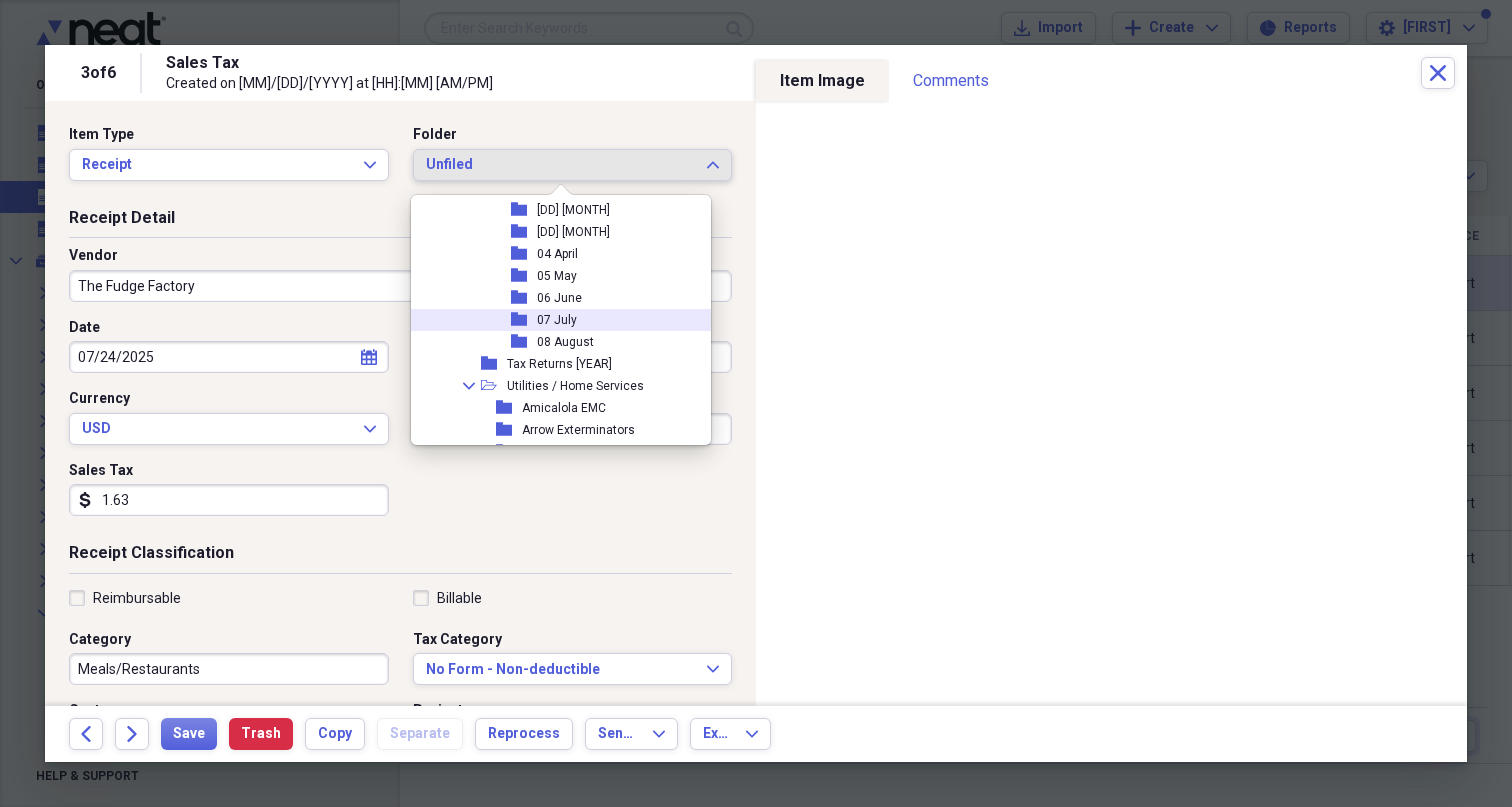 click on "07 July" at bounding box center (557, 320) 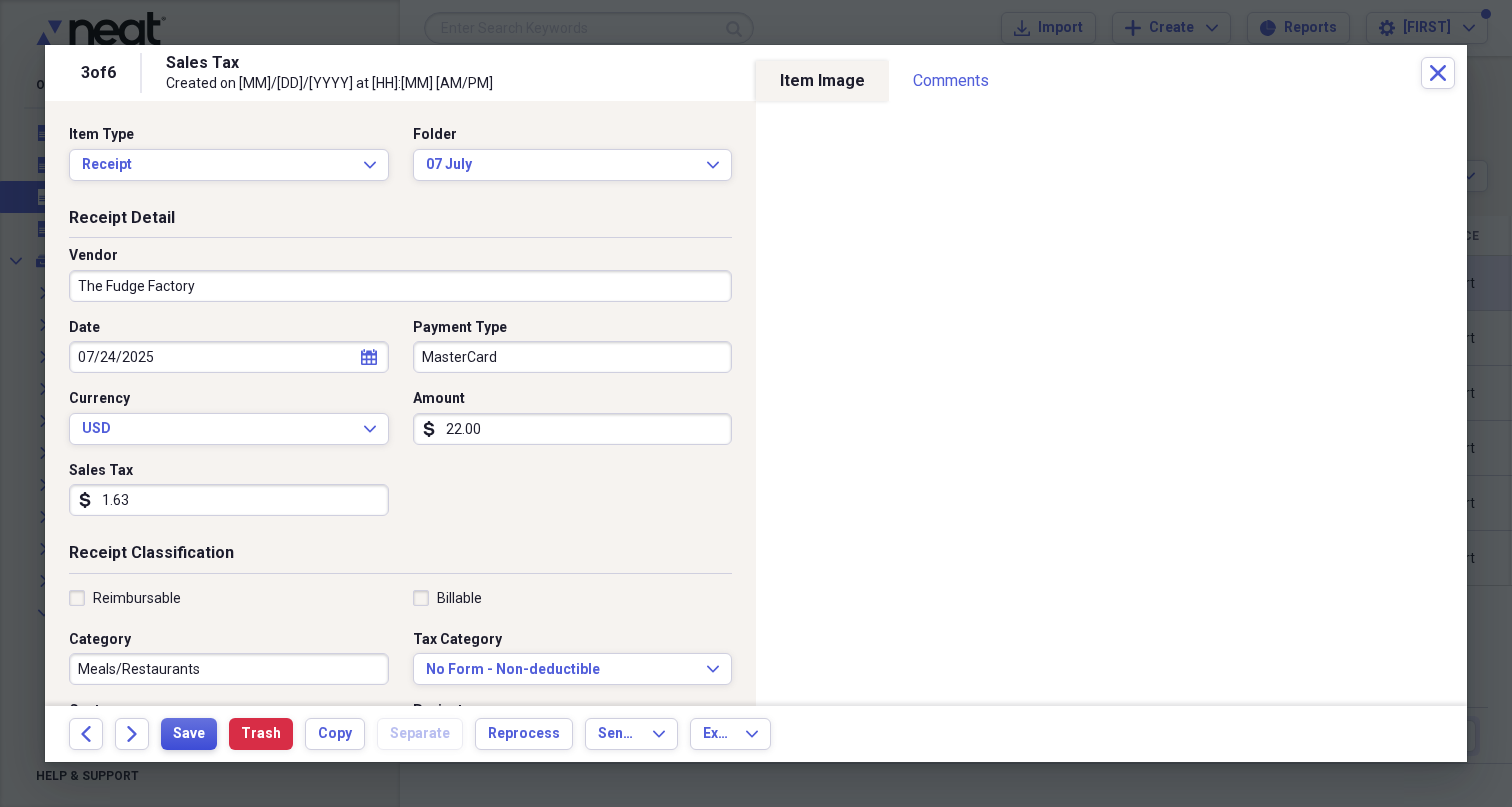 click on "Save" at bounding box center [189, 734] 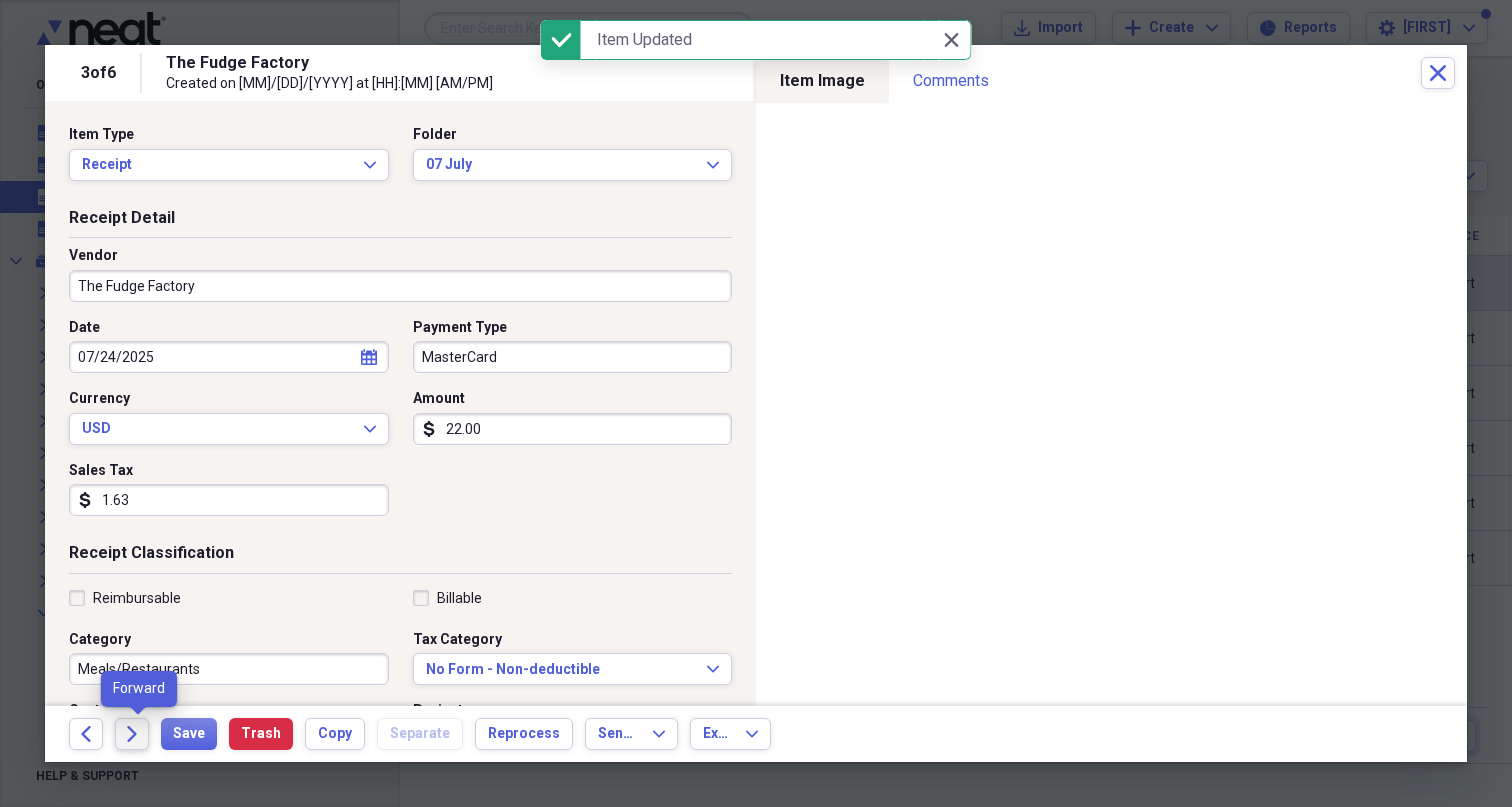 click on "Forward" 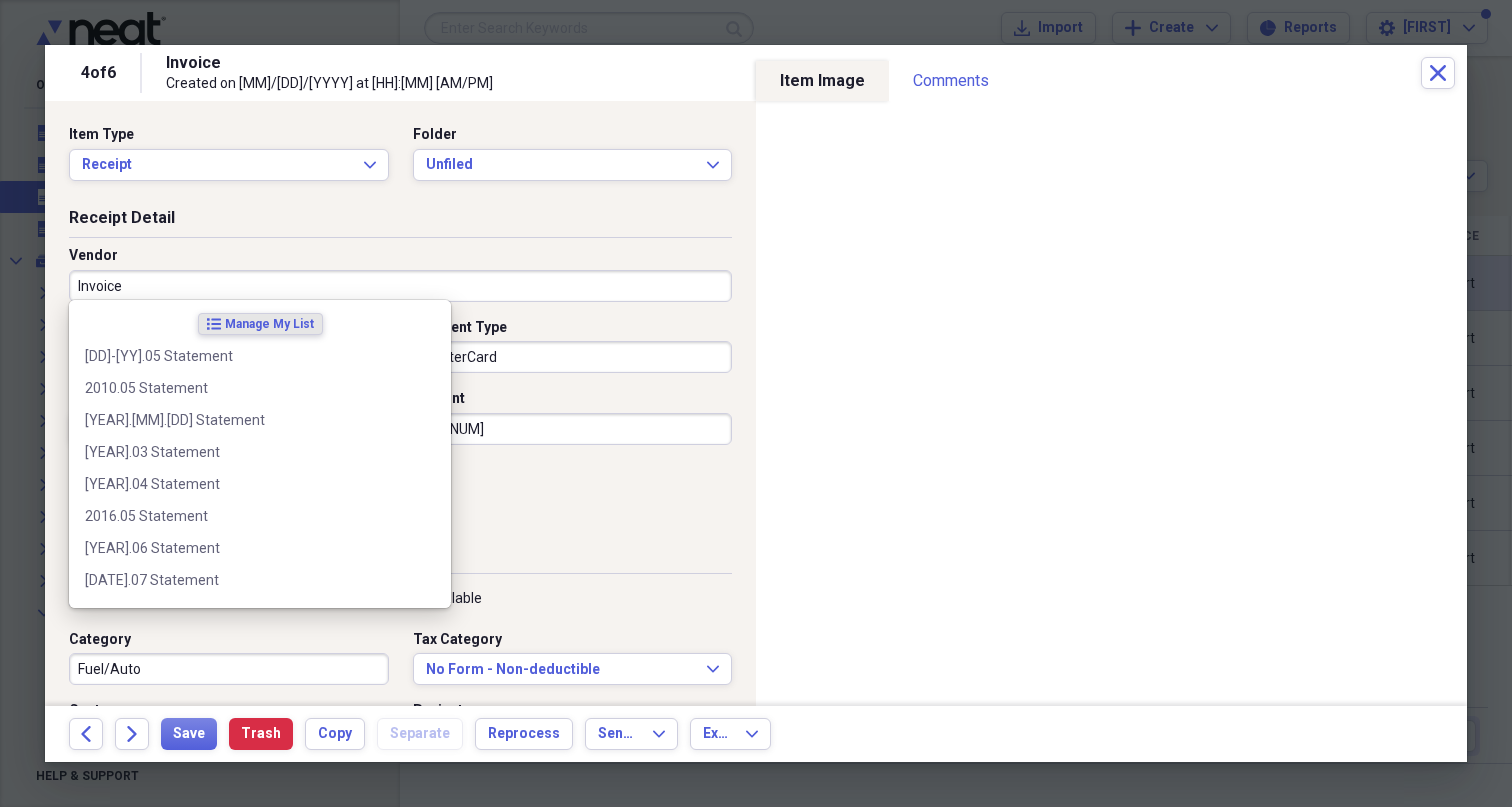 click on "Invoice" at bounding box center [400, 286] 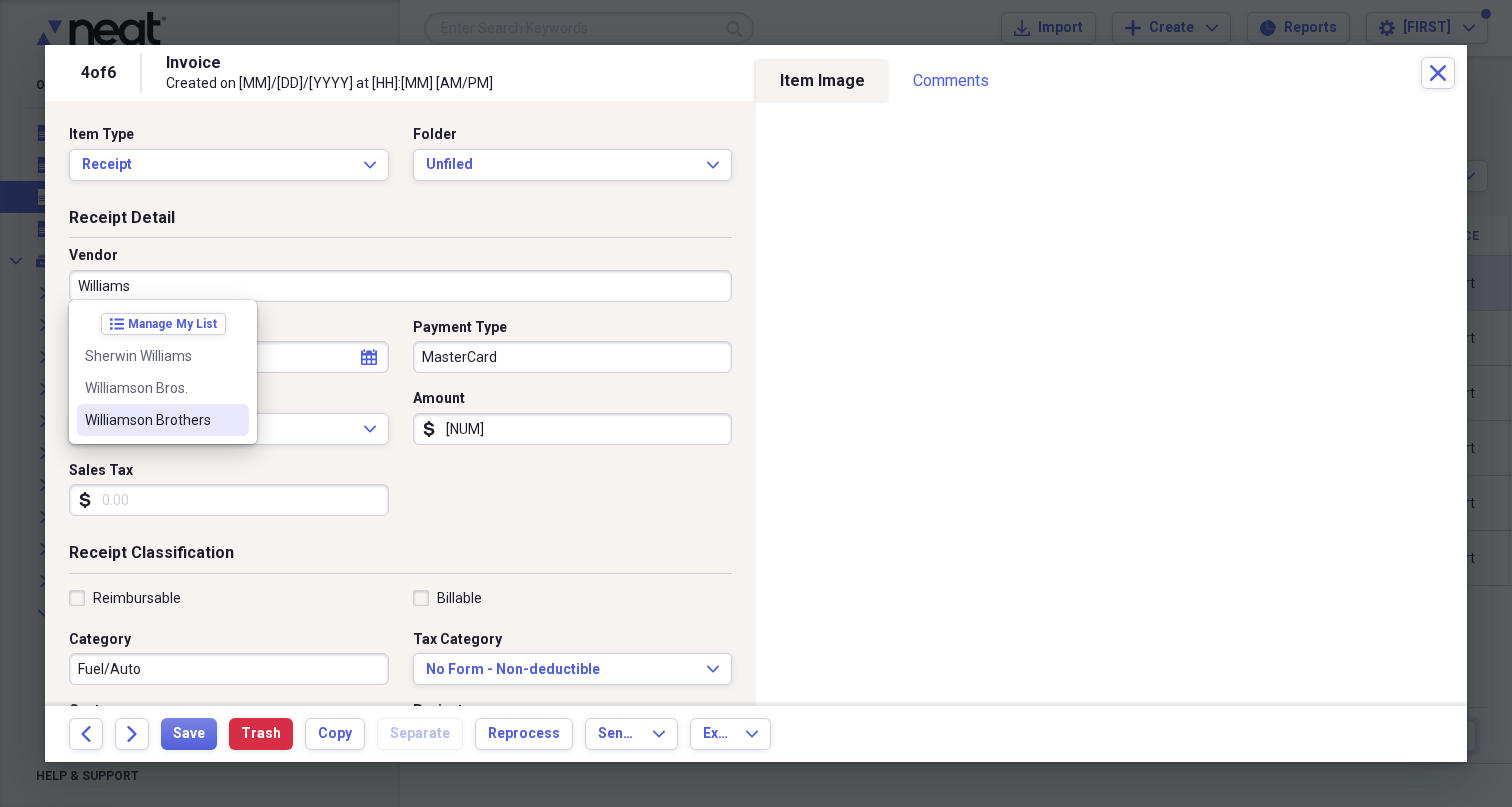 click on "Williamson Brothers" at bounding box center [151, 420] 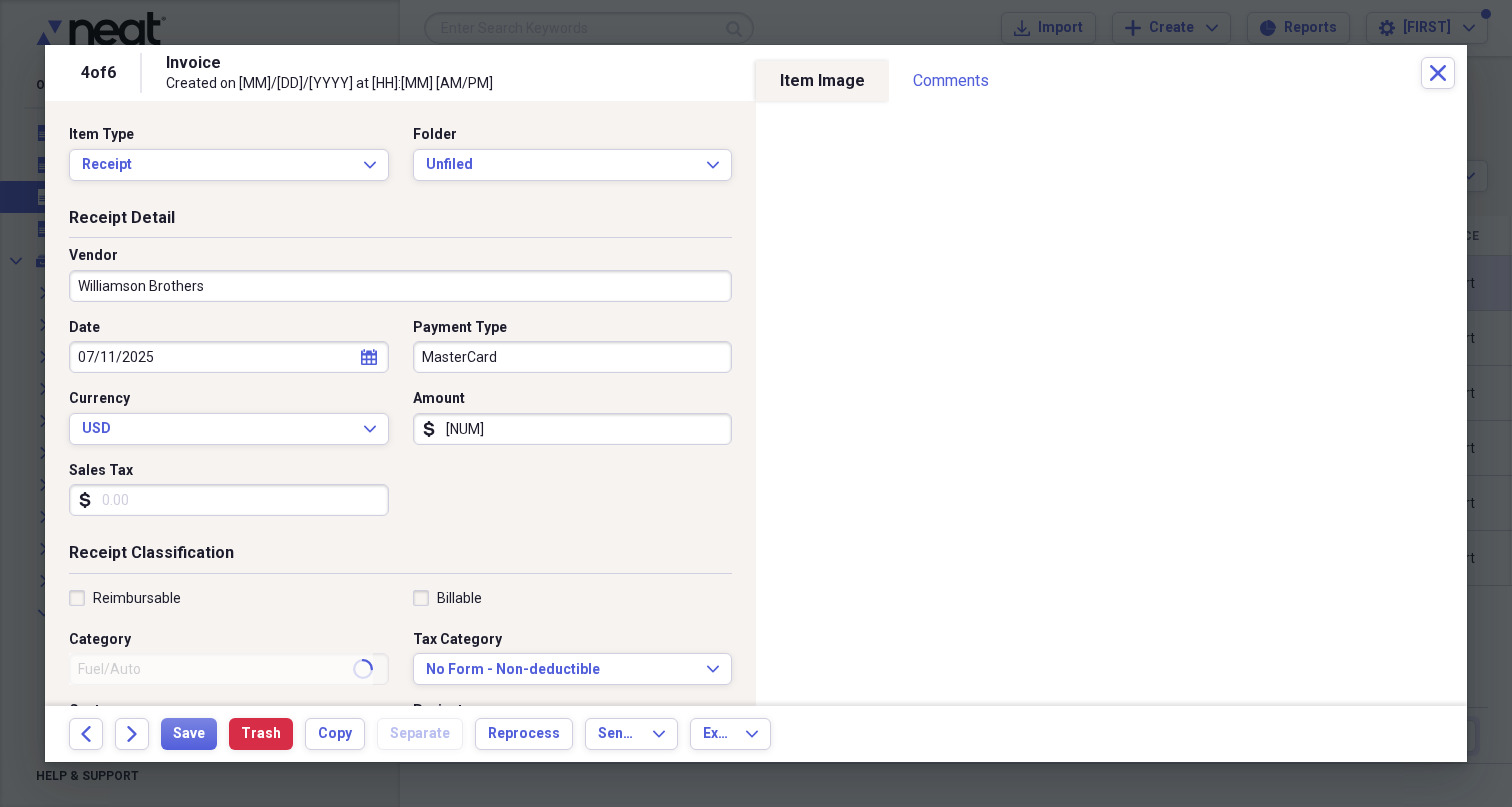 type on "Meals/Restaurants" 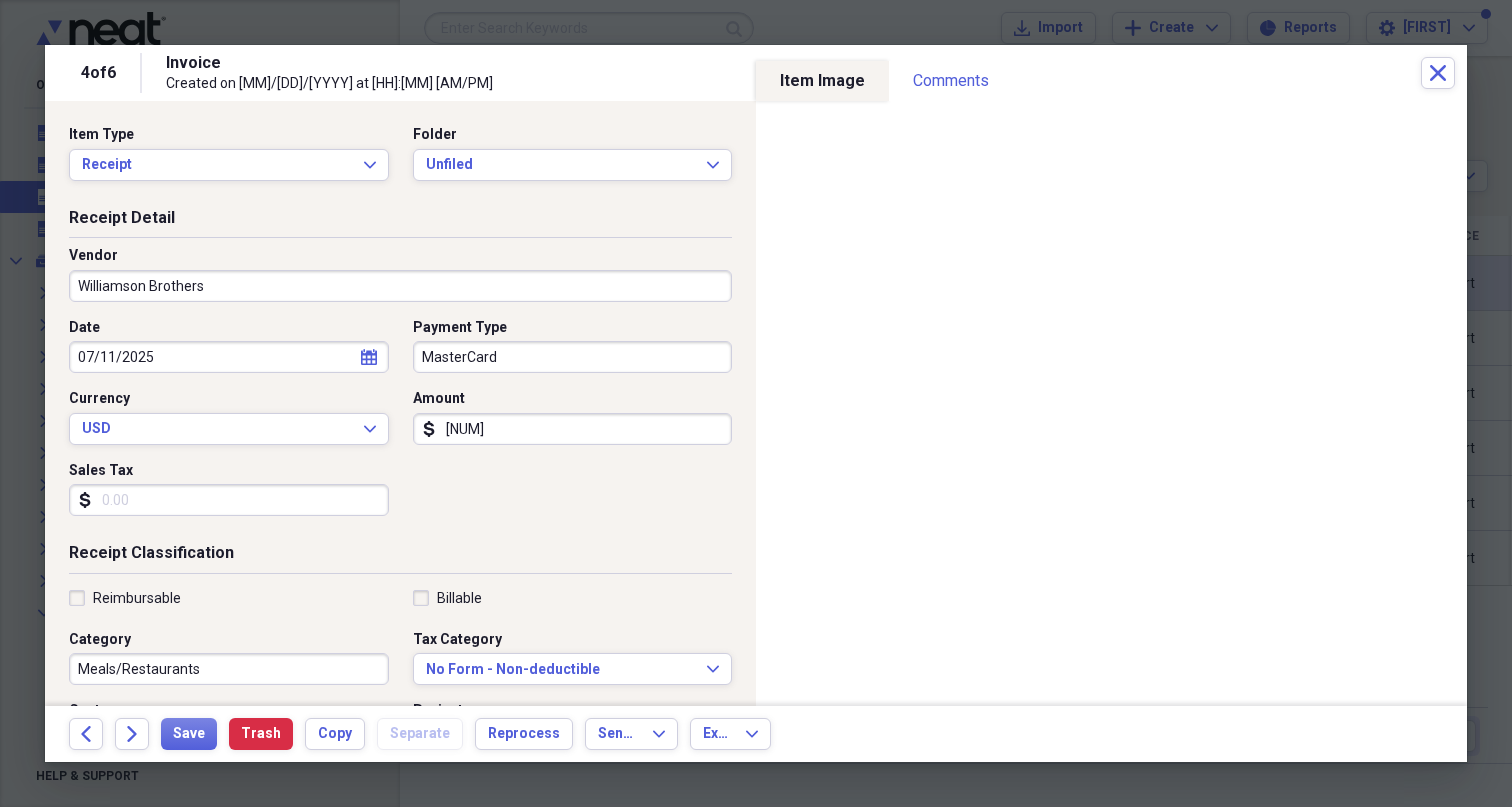 click on "Sales Tax dollar-sign" at bounding box center [235, 489] 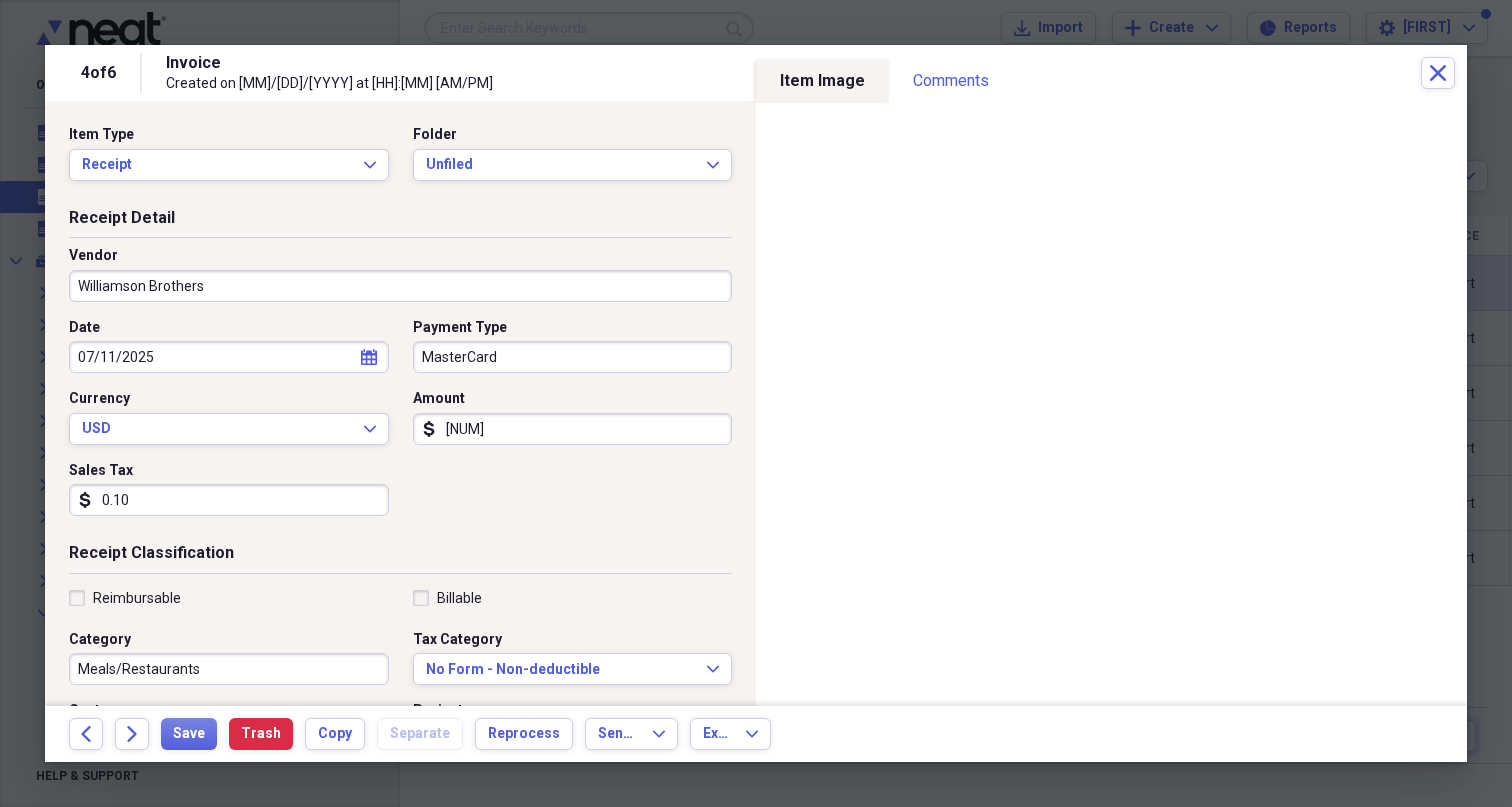 type on "1.02" 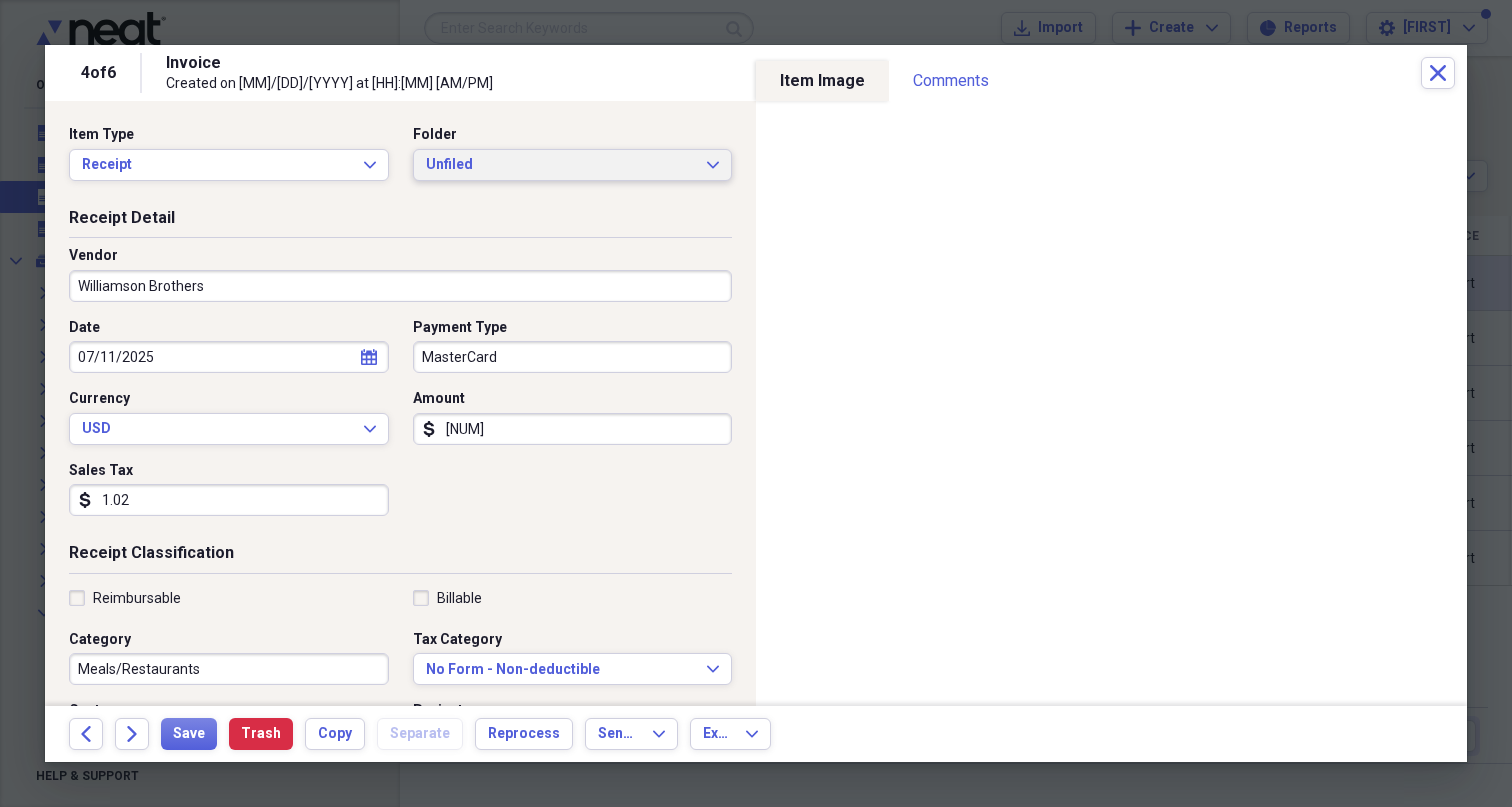 click on "Unfiled" at bounding box center (561, 165) 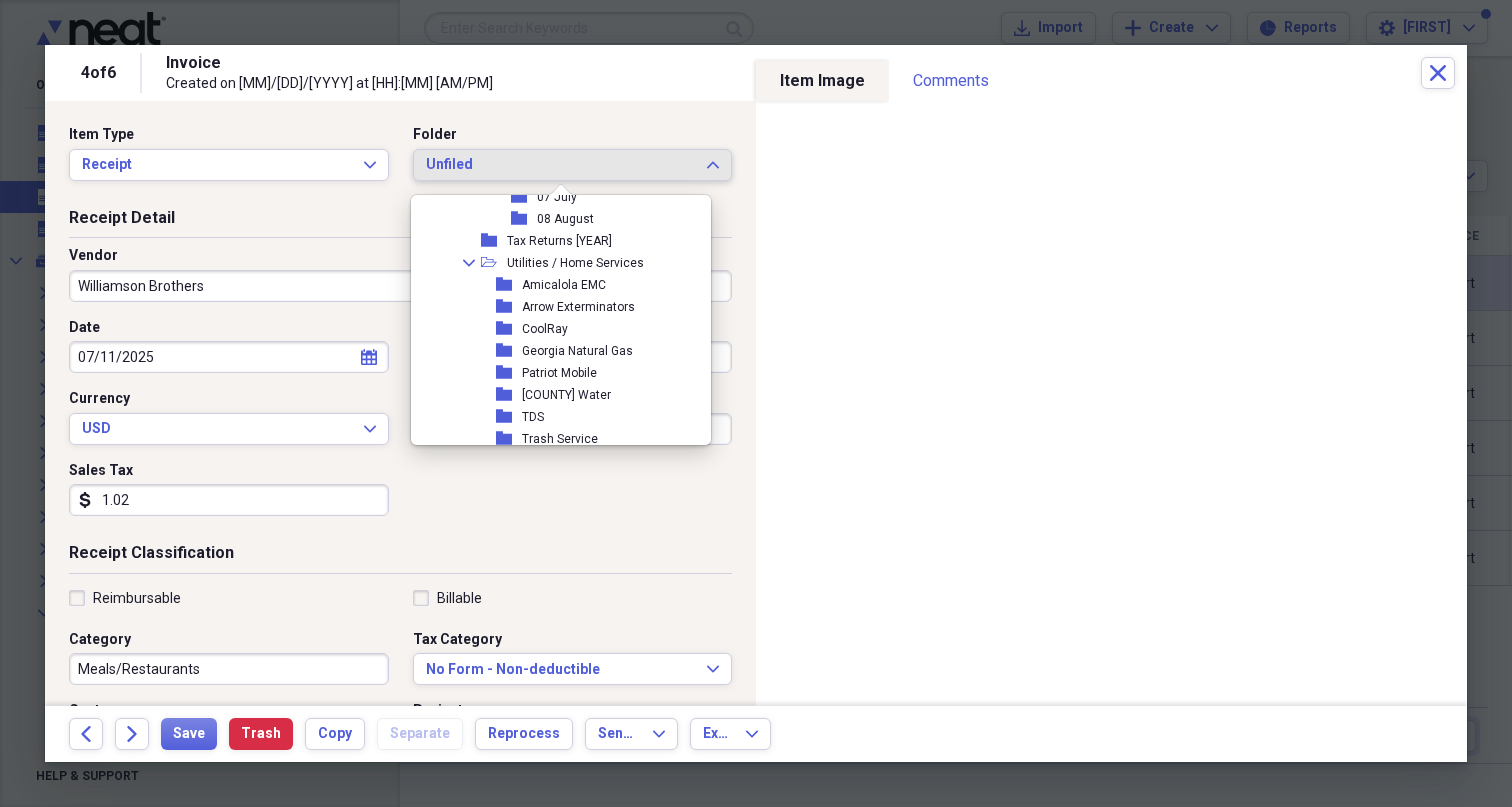scroll, scrollTop: 1378, scrollLeft: 0, axis: vertical 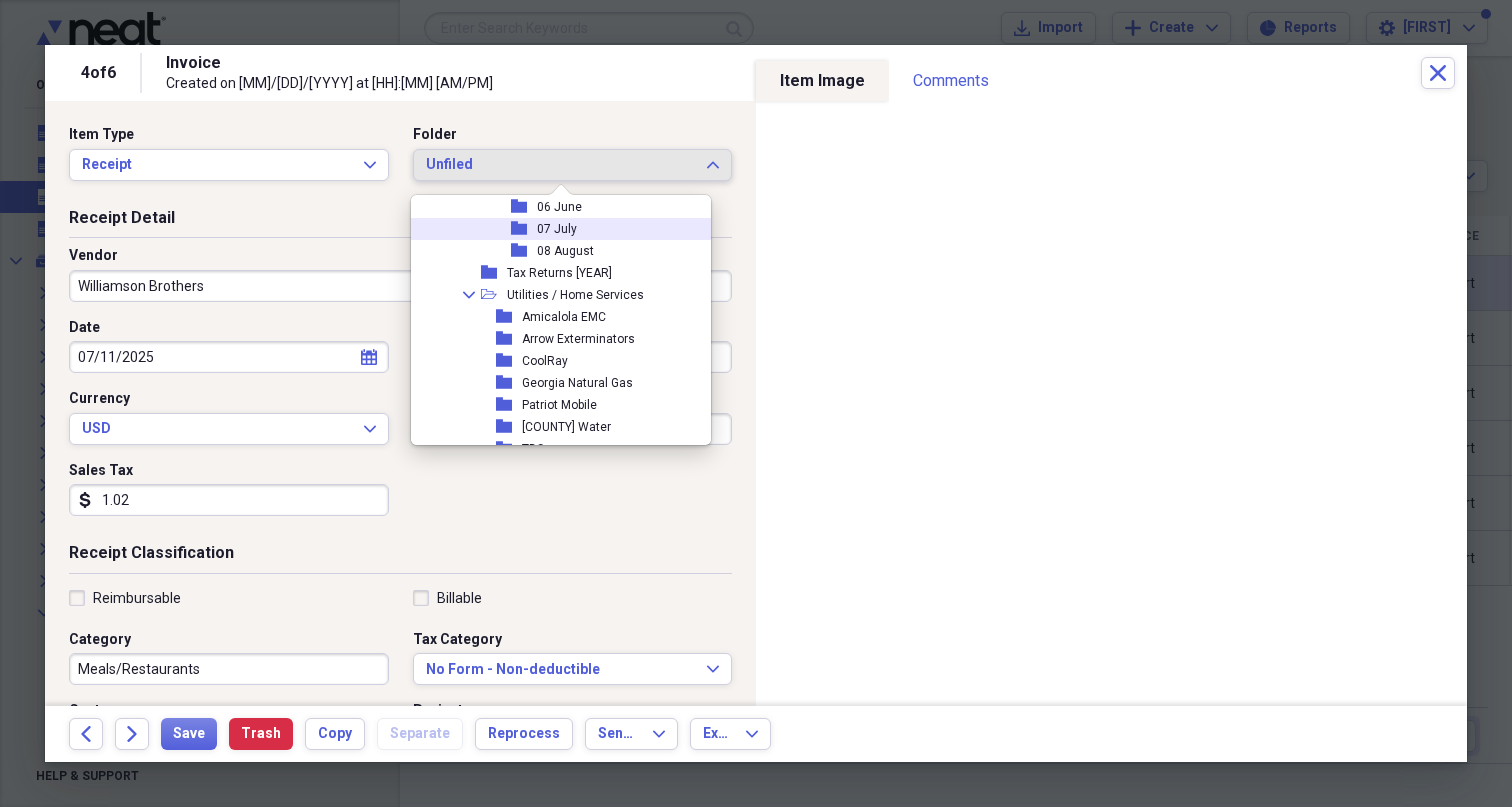 click on "07 July" at bounding box center [557, 229] 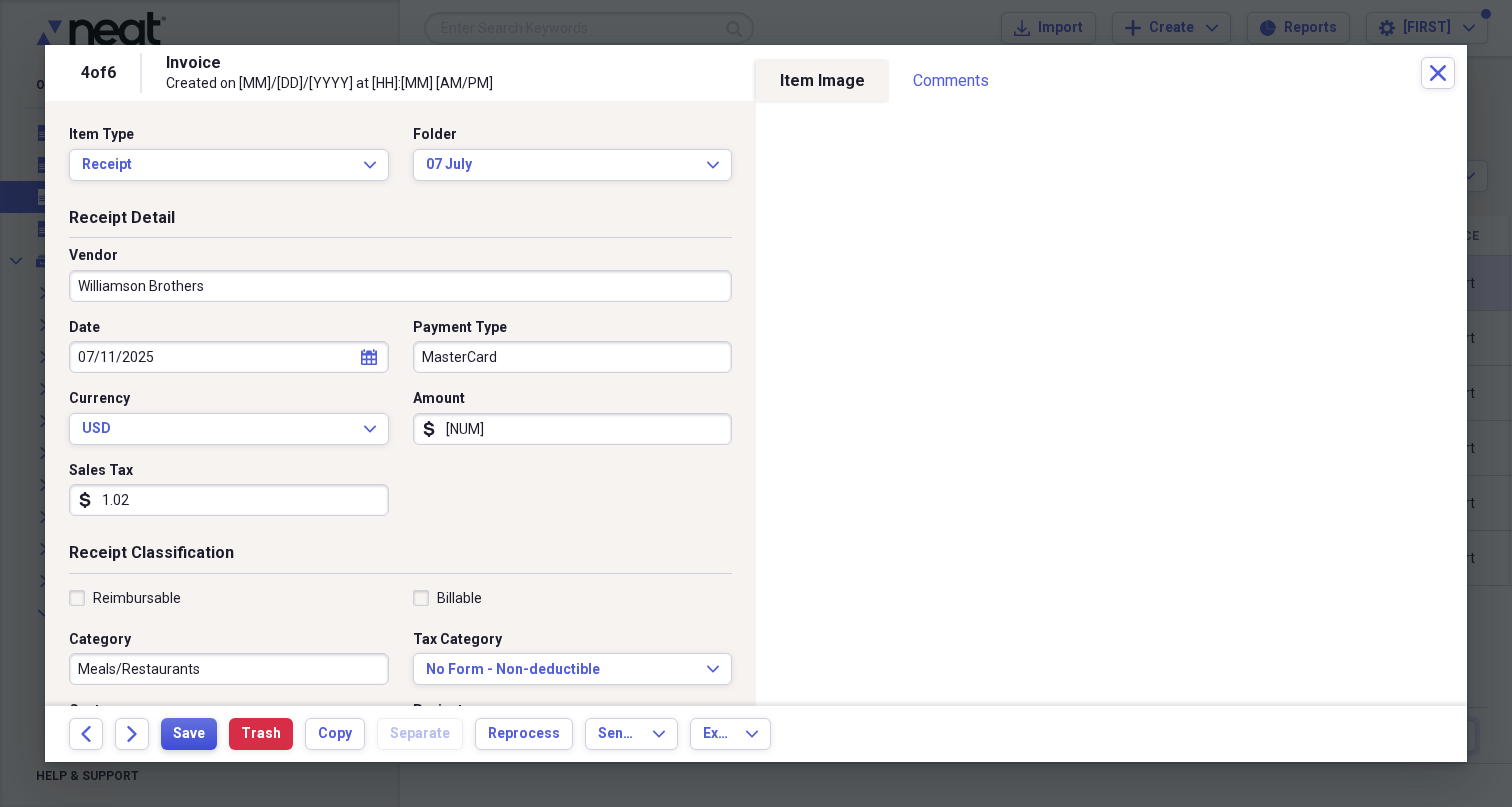 click on "Save" at bounding box center (189, 734) 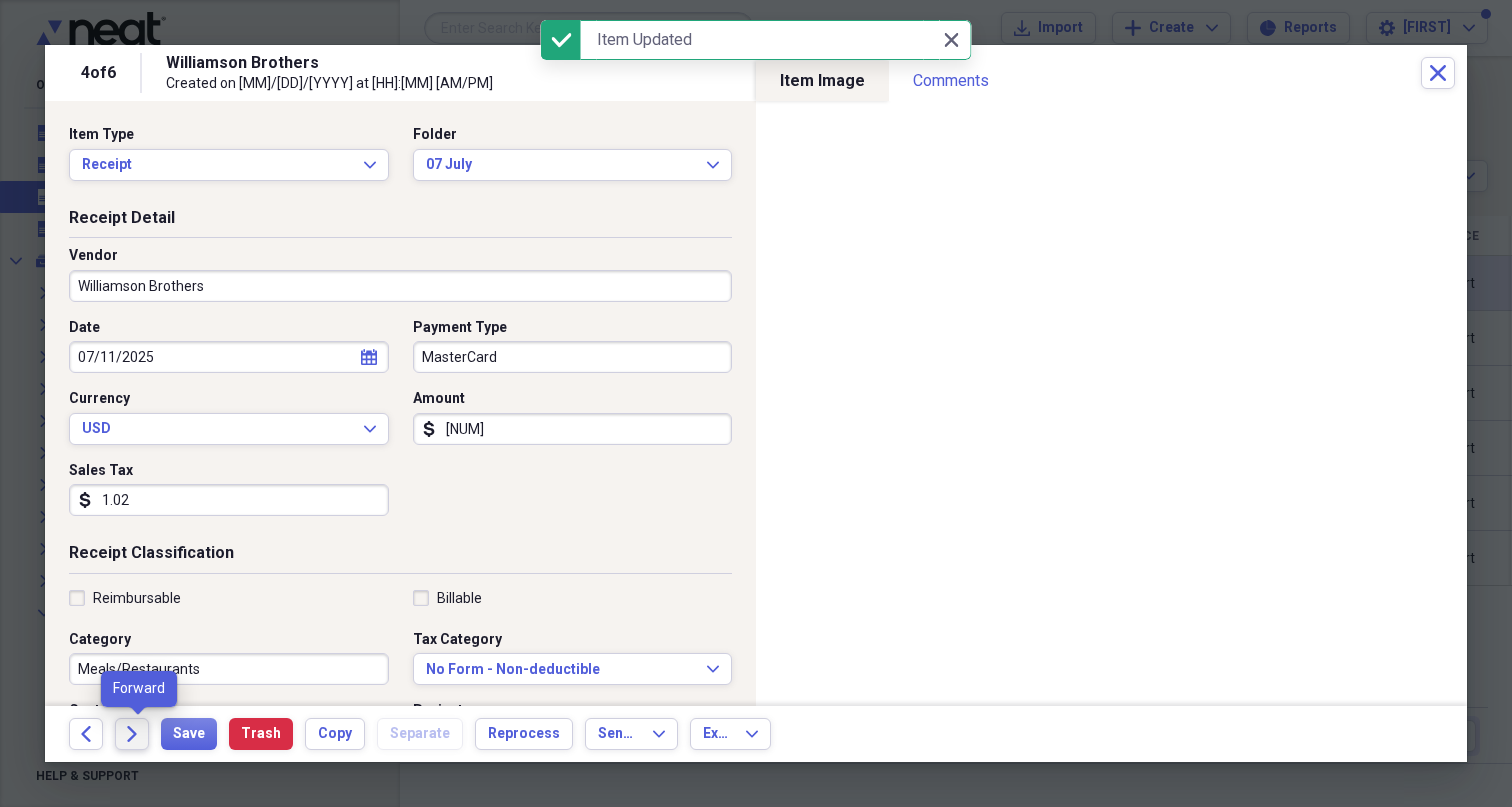 click on "Forward" 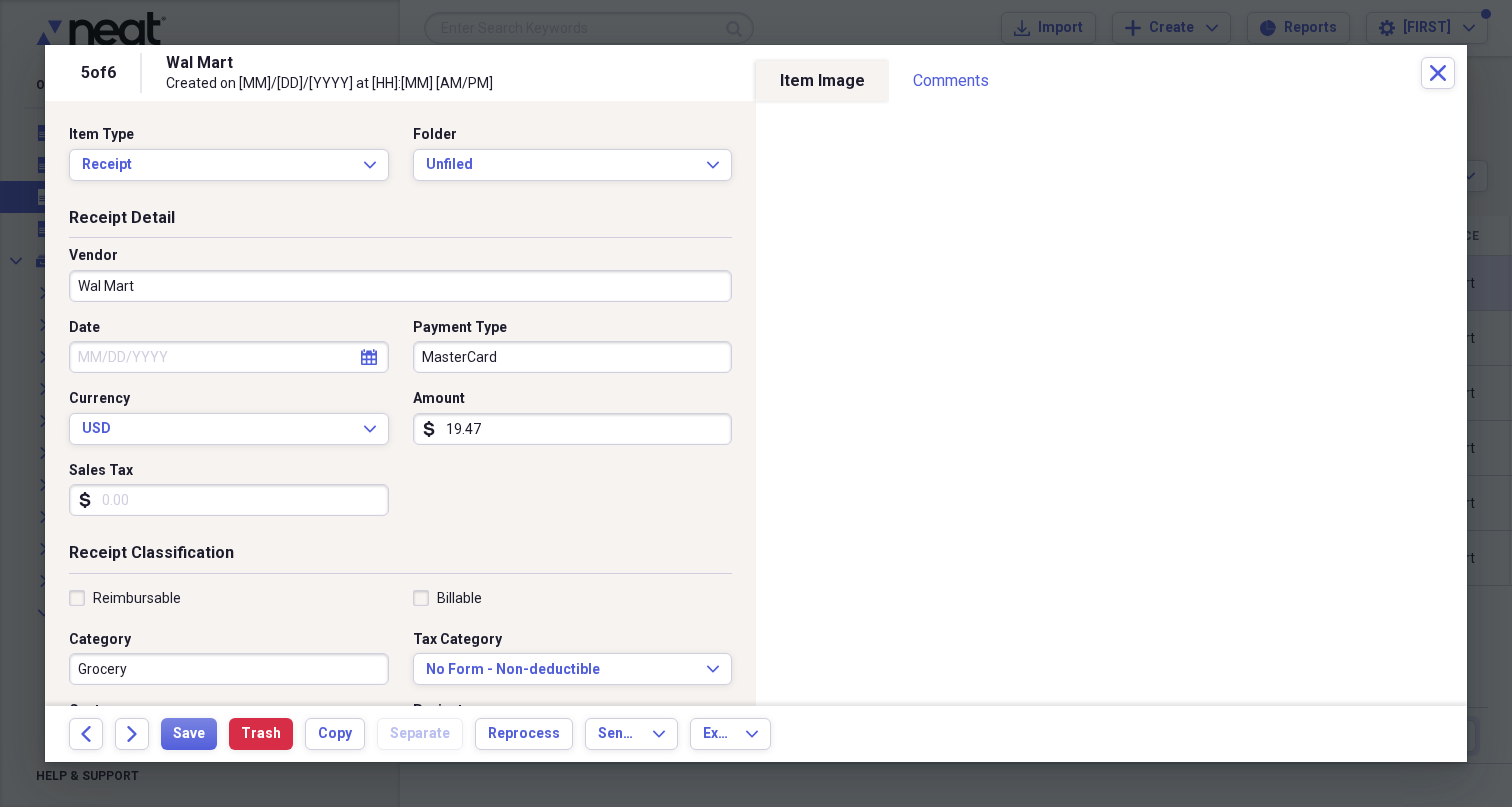 click on "19.47" at bounding box center (573, 429) 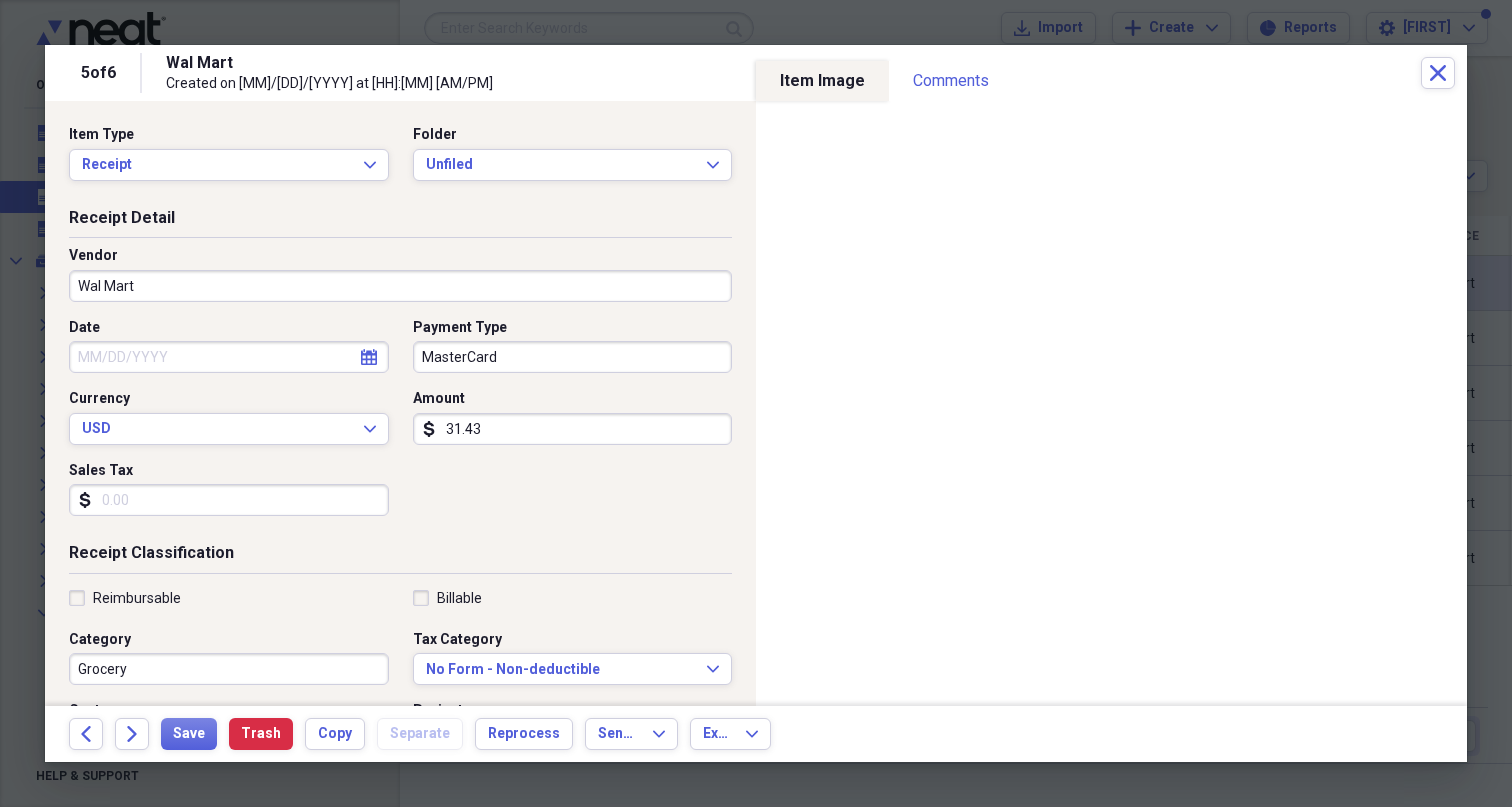 type on "[NUM]" 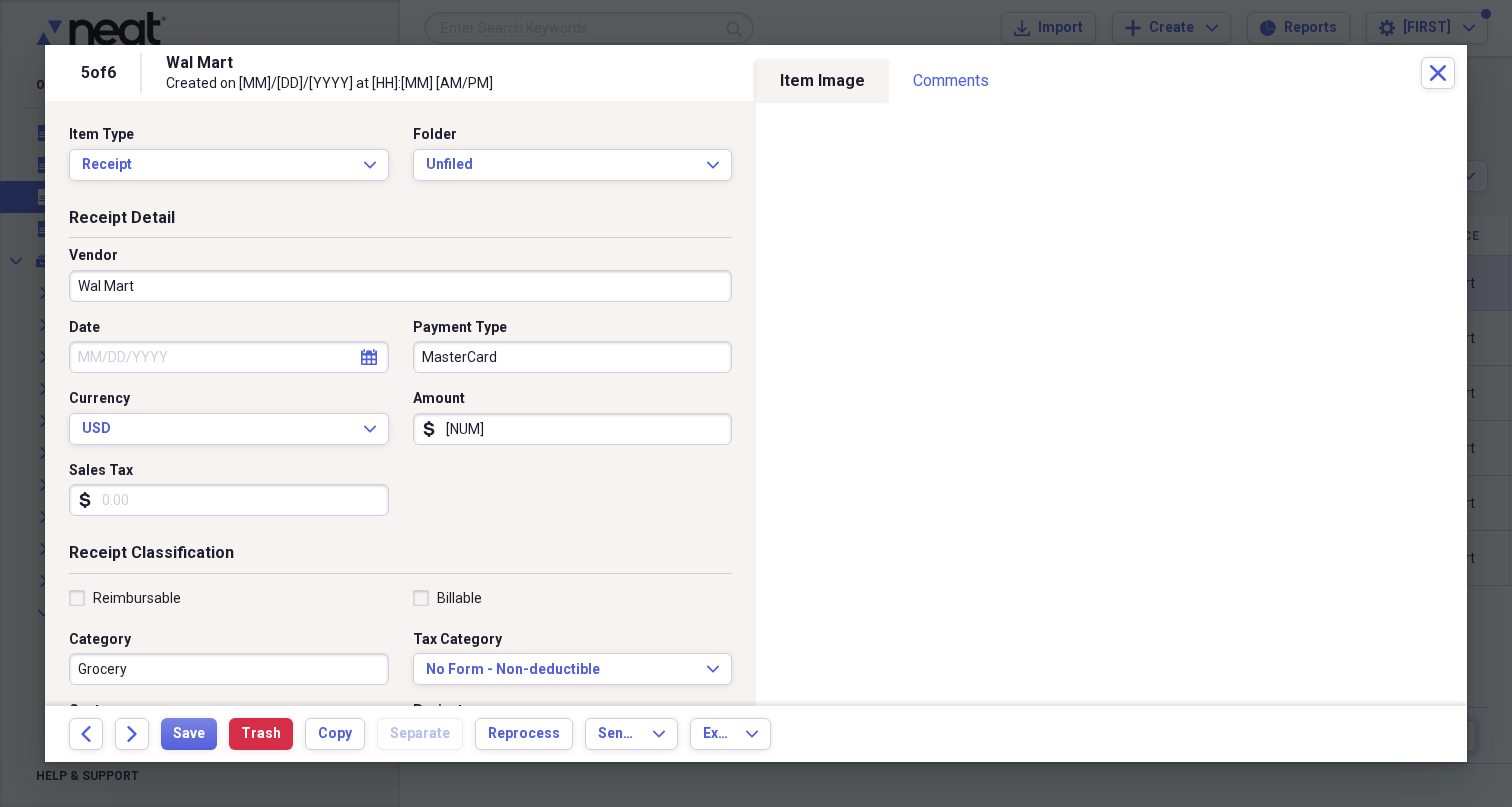 click on "Sales Tax" at bounding box center [229, 500] 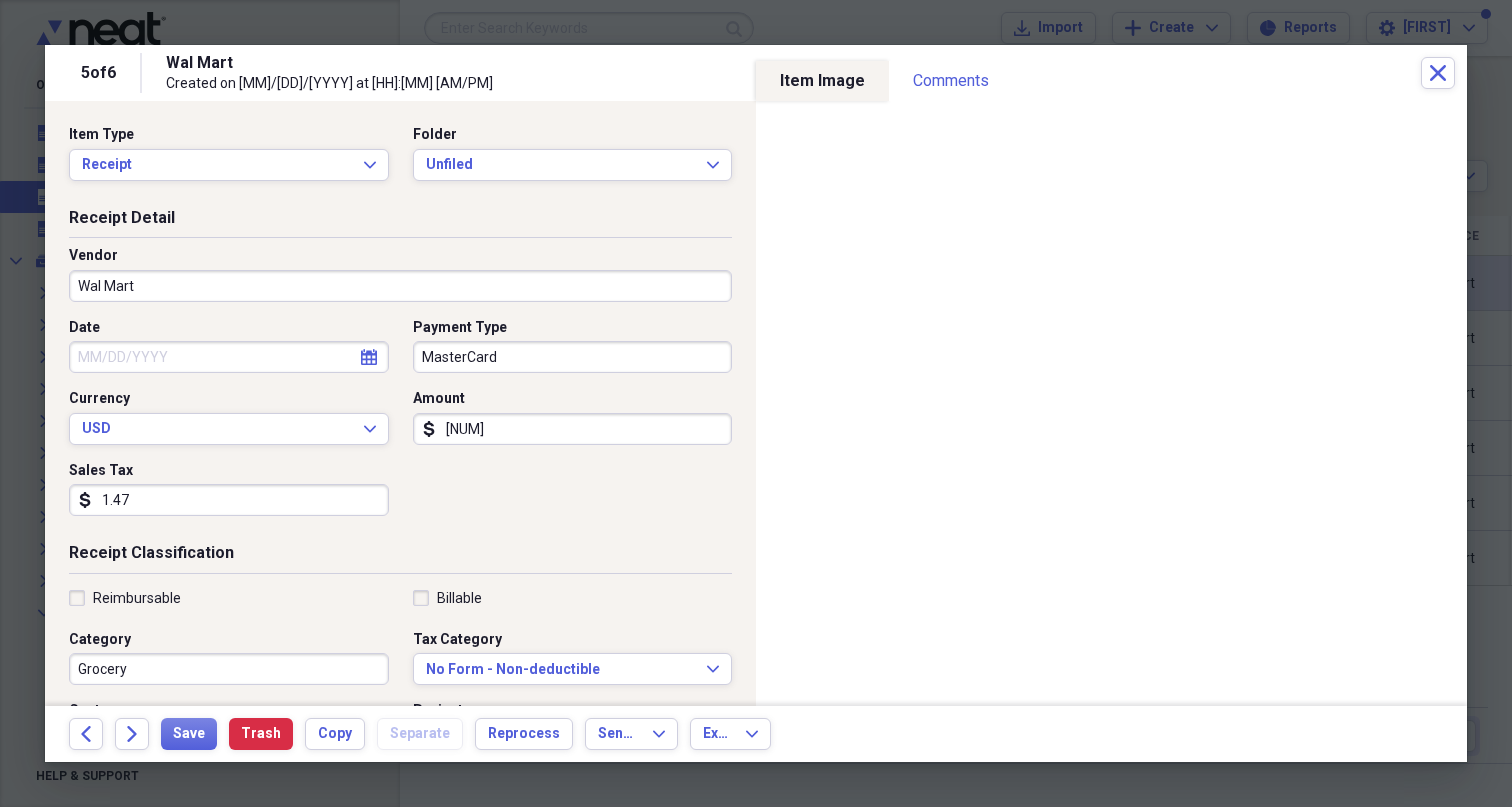 type on "14.71" 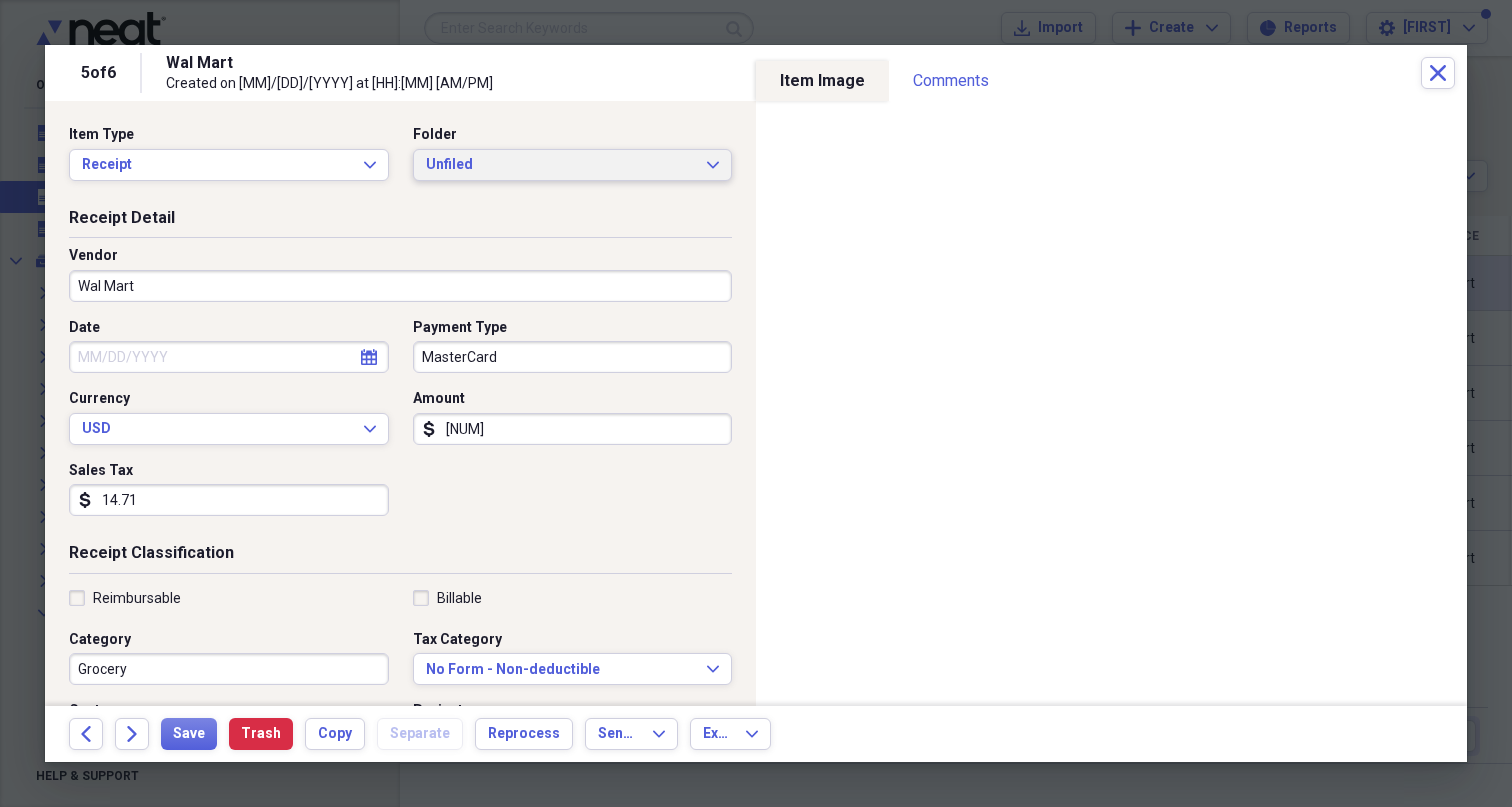 click on "Unfiled" at bounding box center (561, 165) 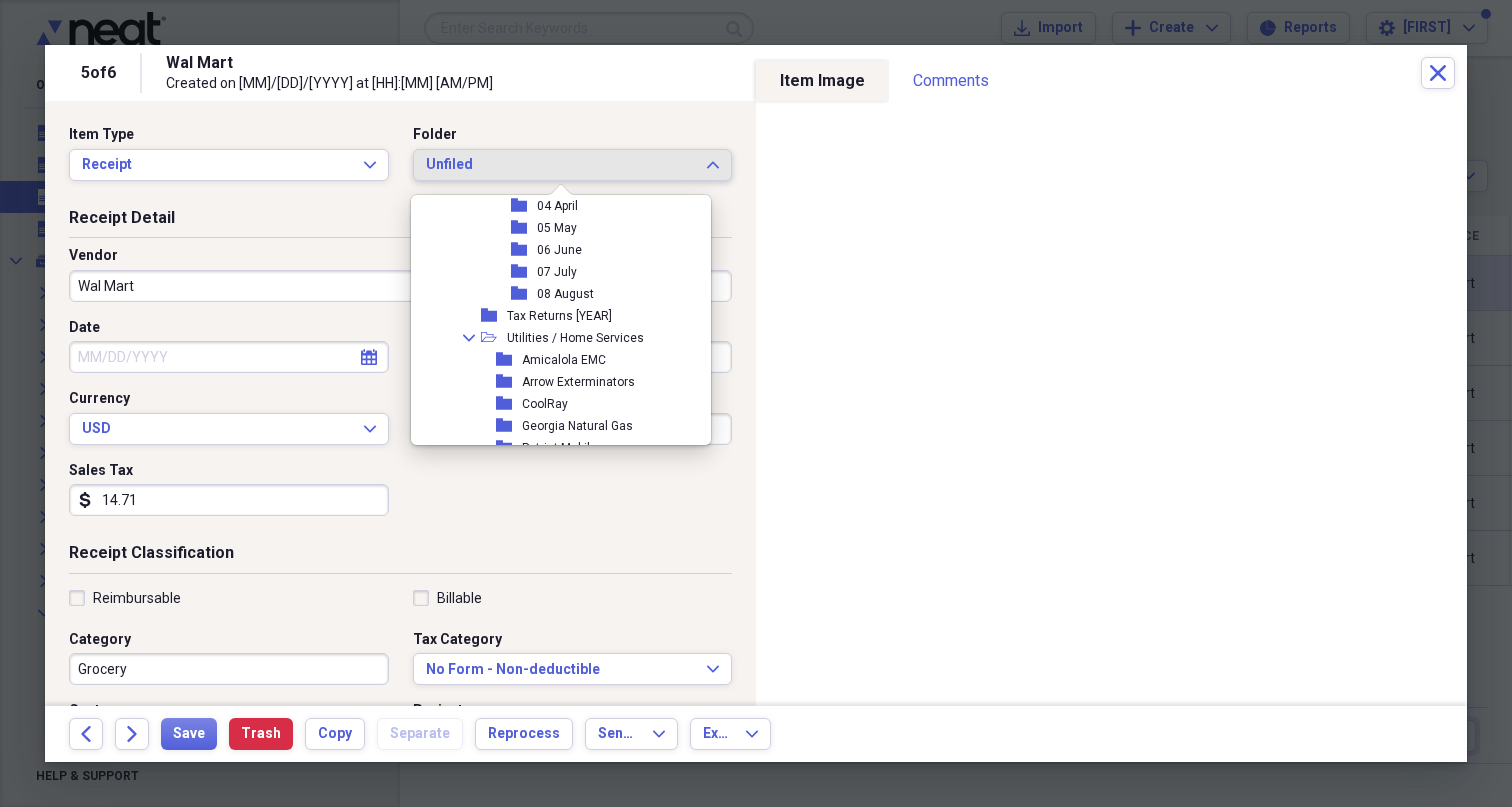scroll, scrollTop: 1339, scrollLeft: 0, axis: vertical 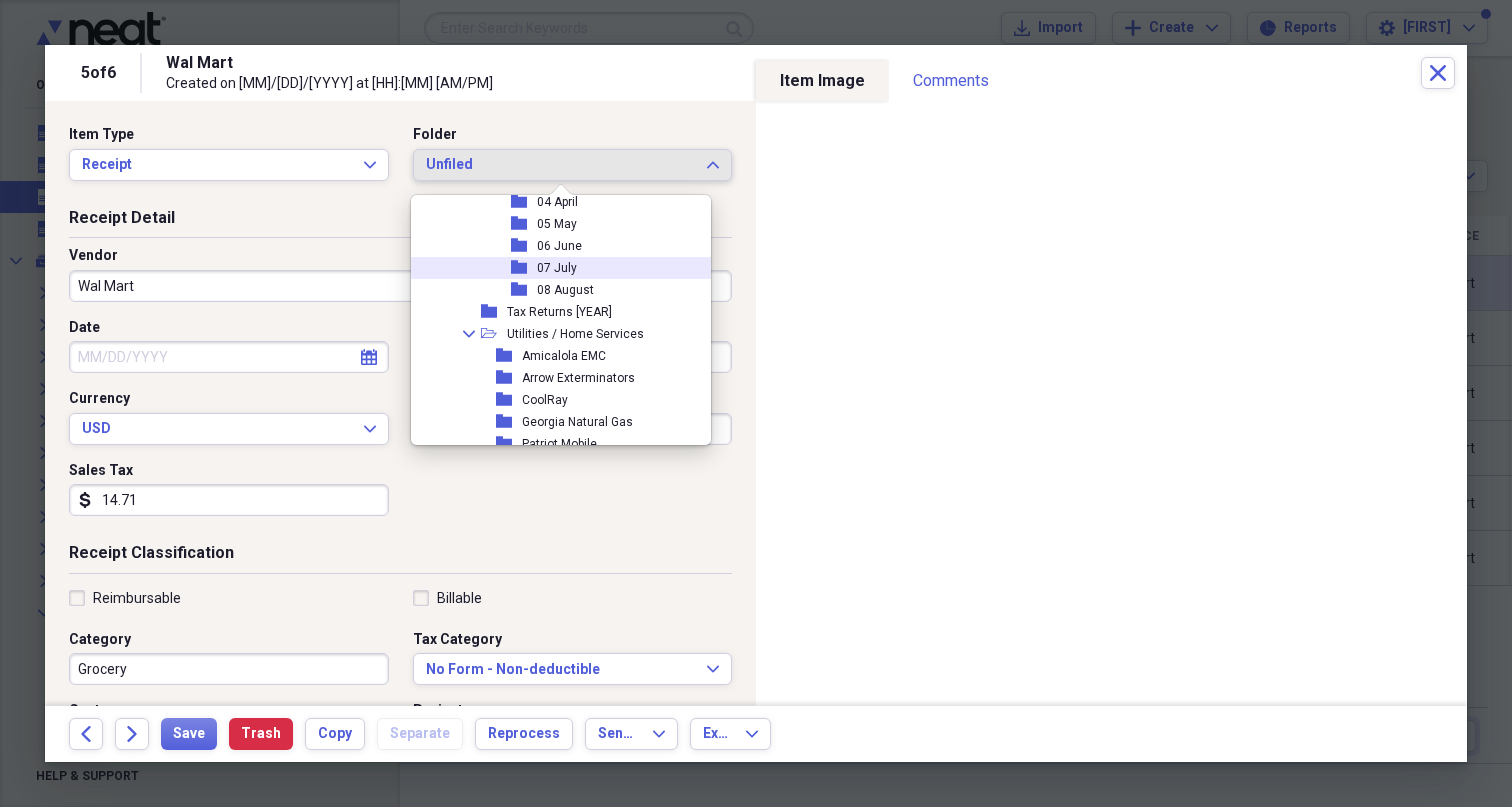 click on "folder" at bounding box center [524, 268] 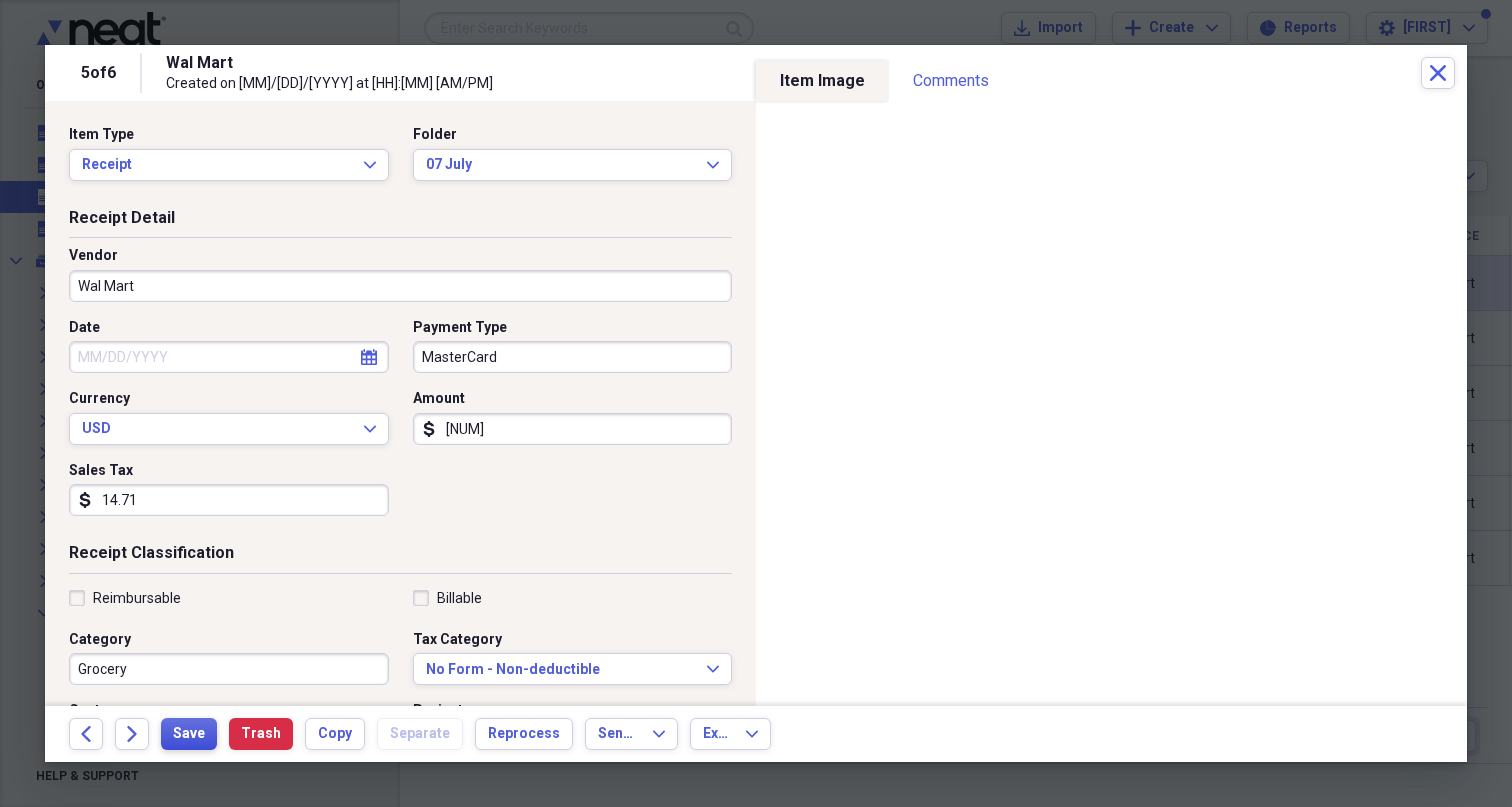 click on "Save" at bounding box center (189, 734) 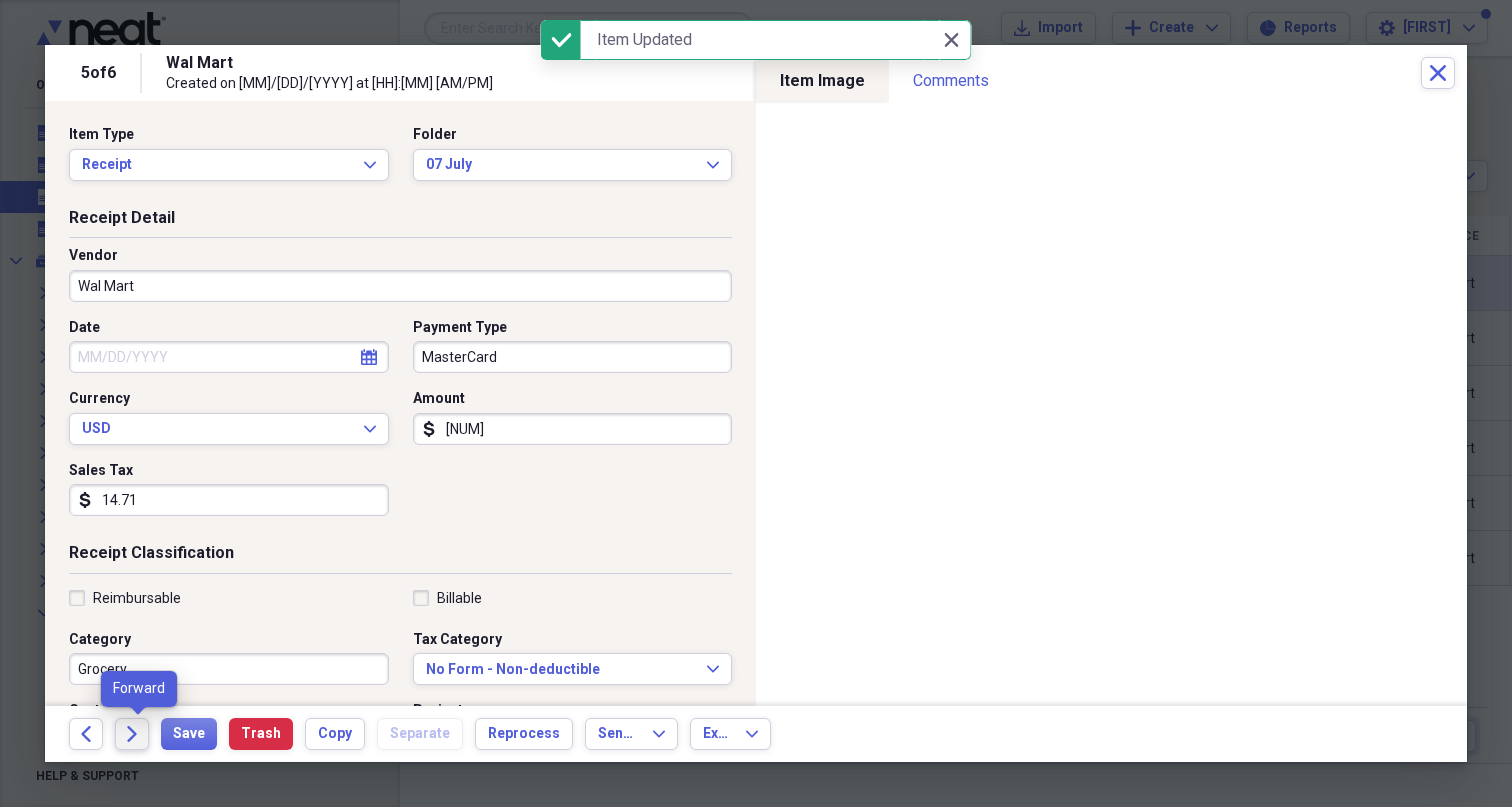 click 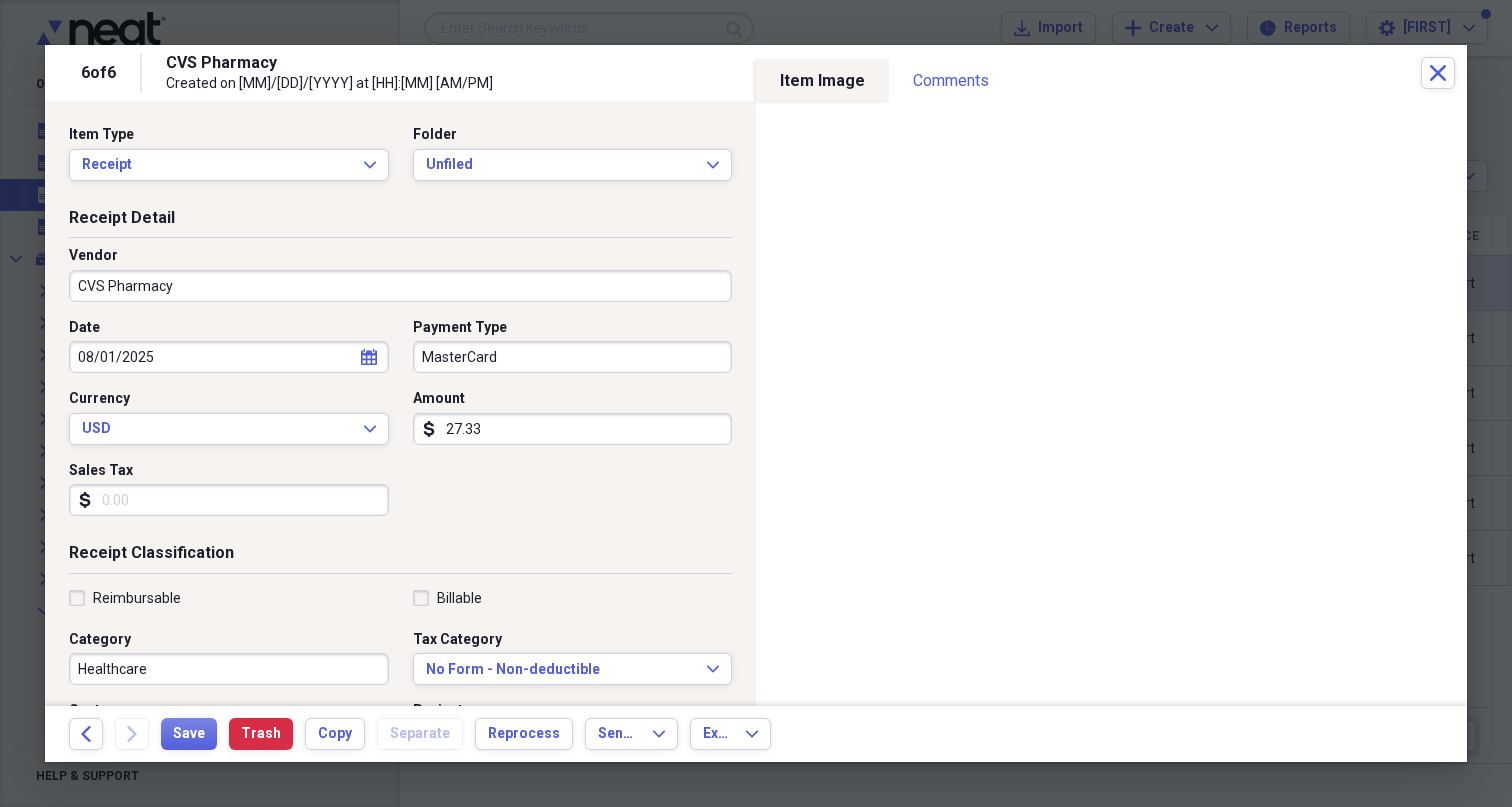 click on "Sales Tax" at bounding box center [229, 500] 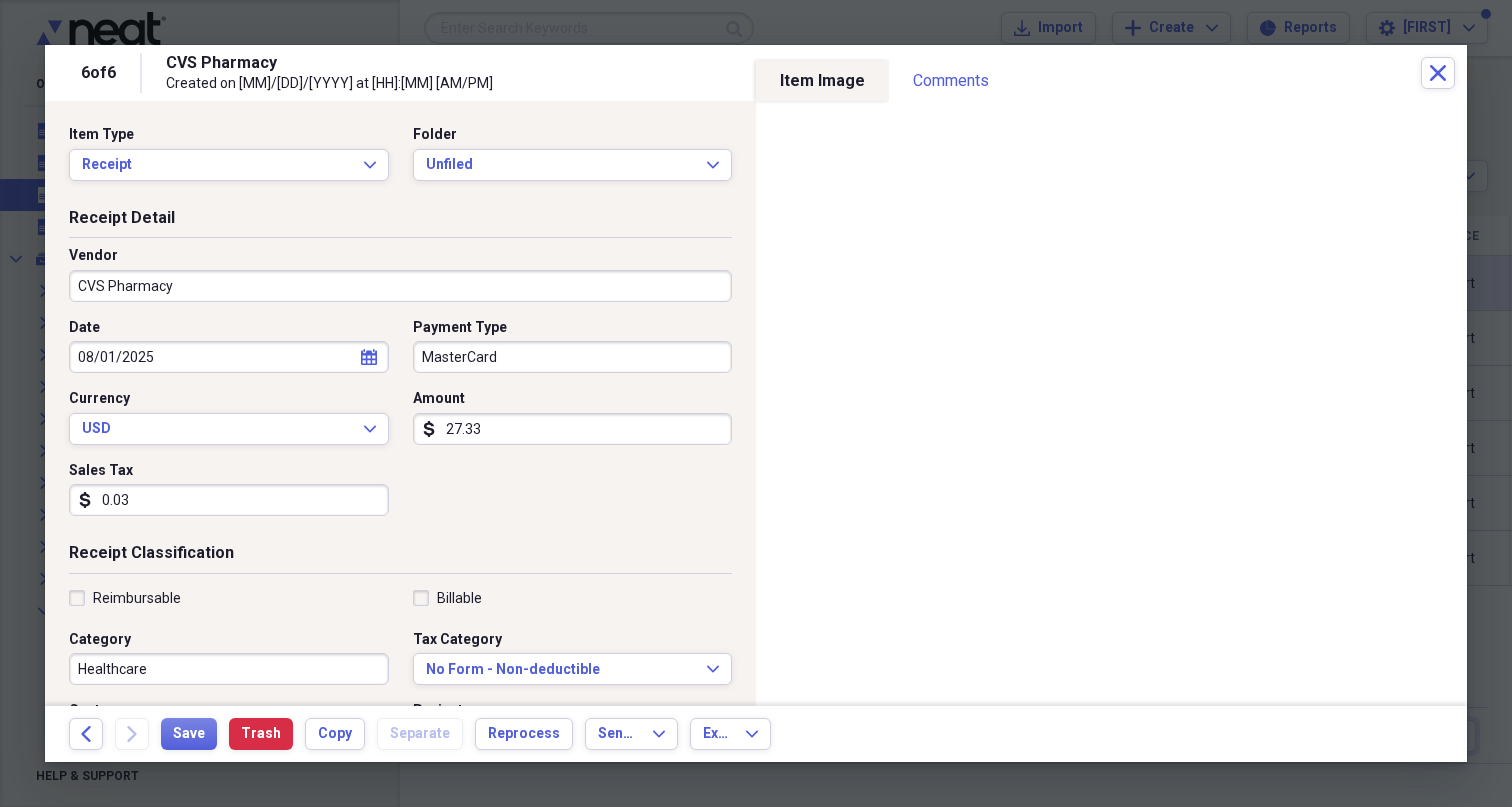 type on "0.35" 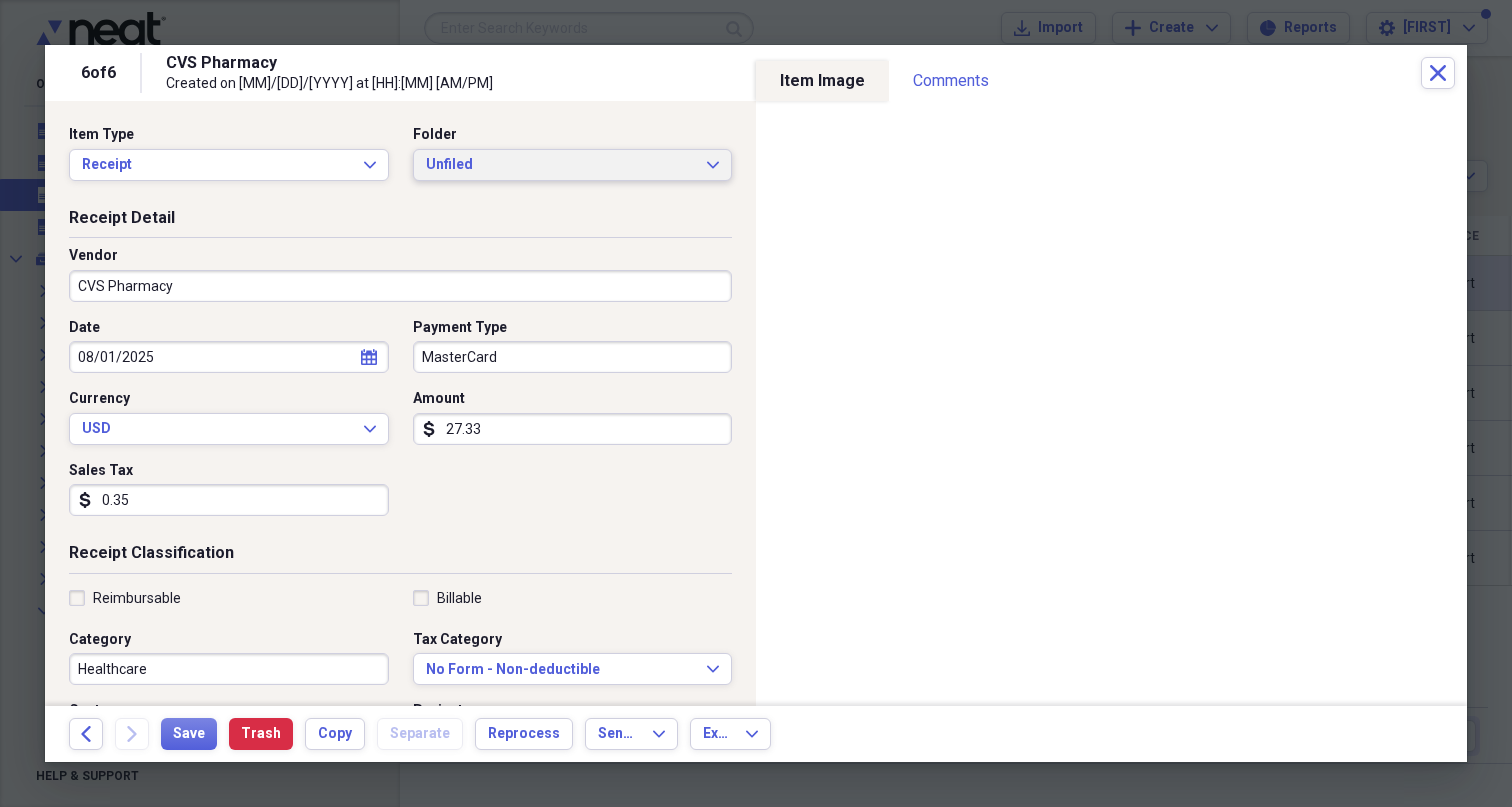 click on "Unfiled" at bounding box center [561, 165] 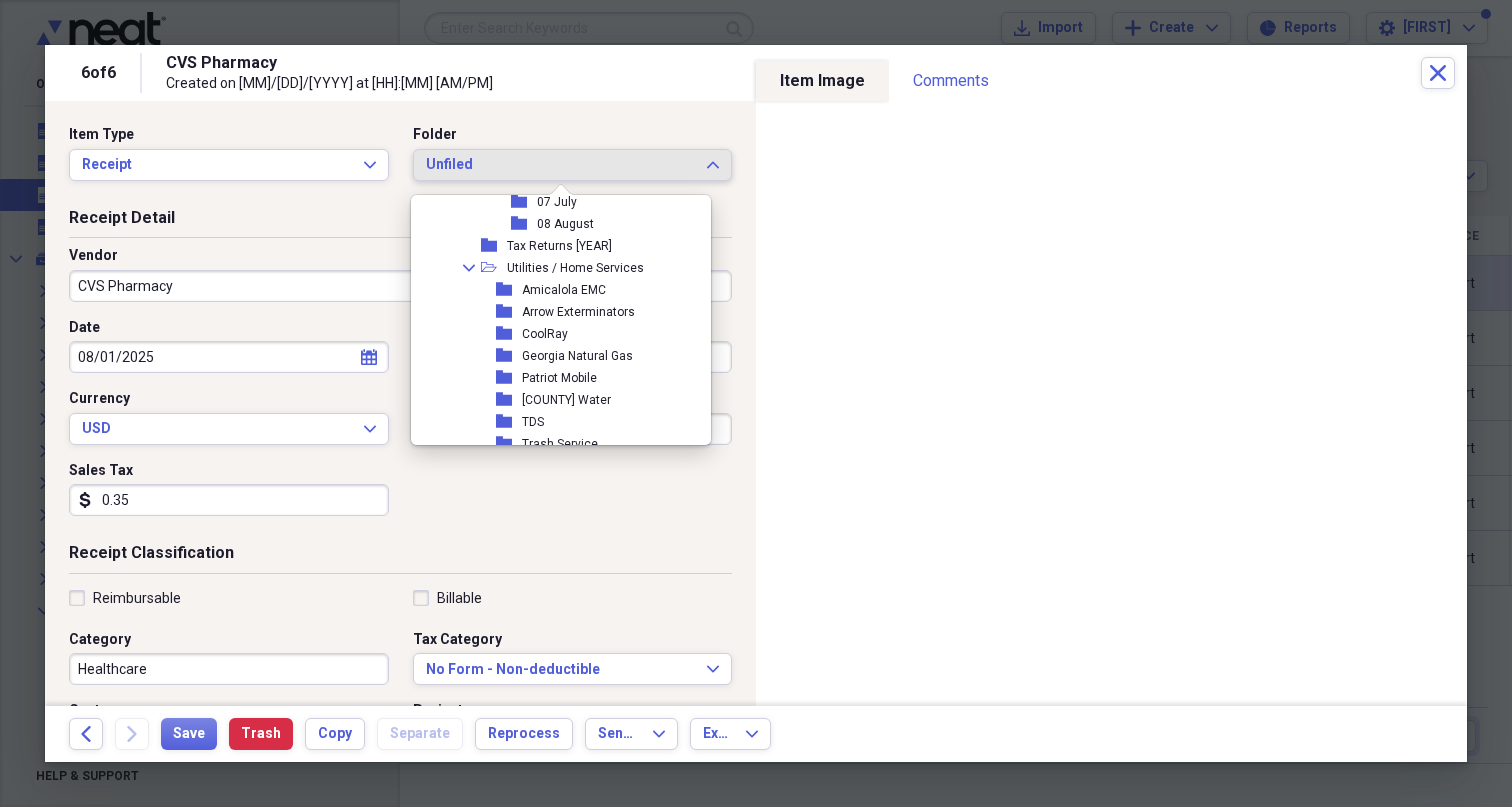 scroll, scrollTop: 1375, scrollLeft: 0, axis: vertical 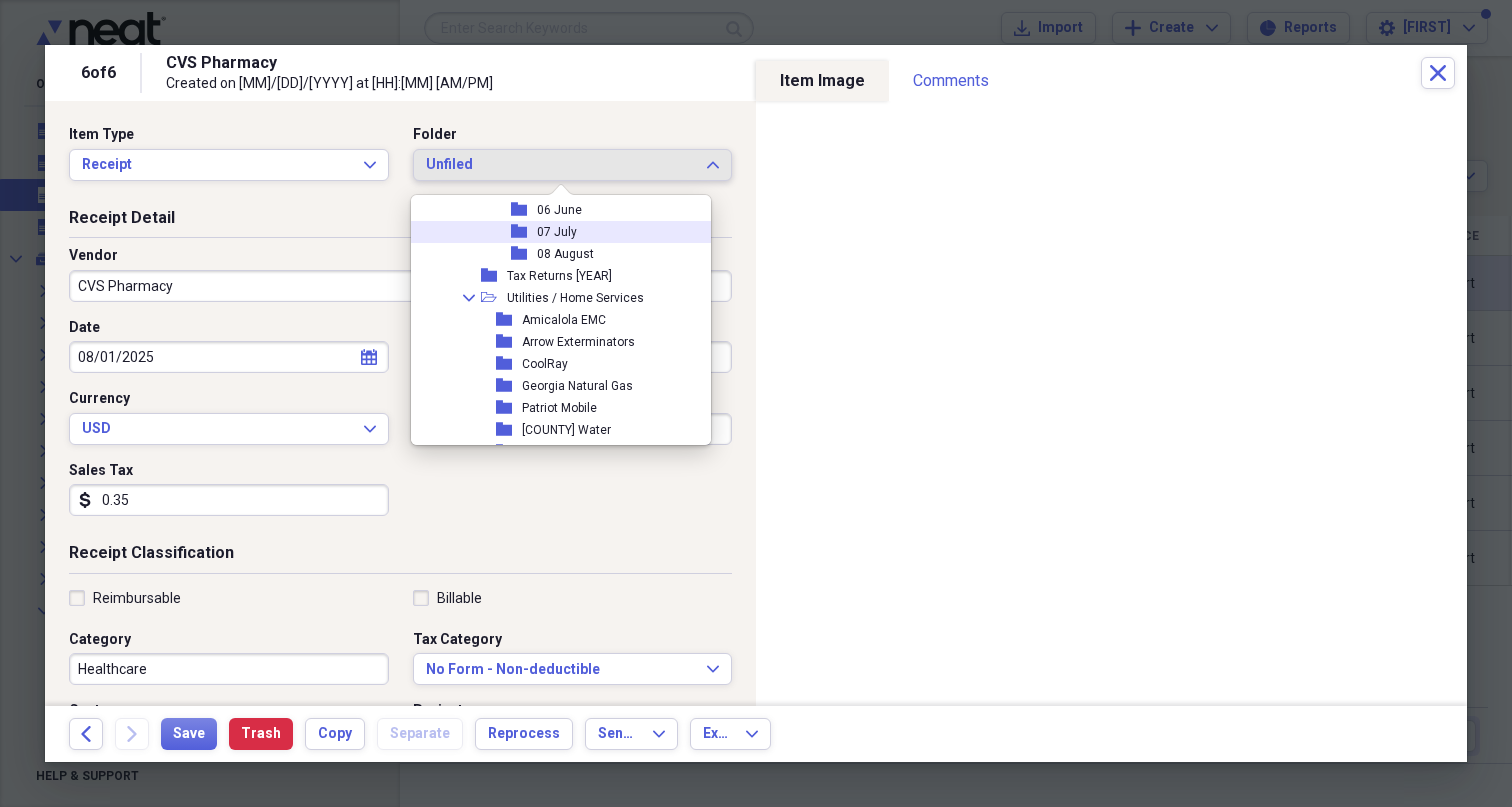 click on "07 July" at bounding box center [557, 232] 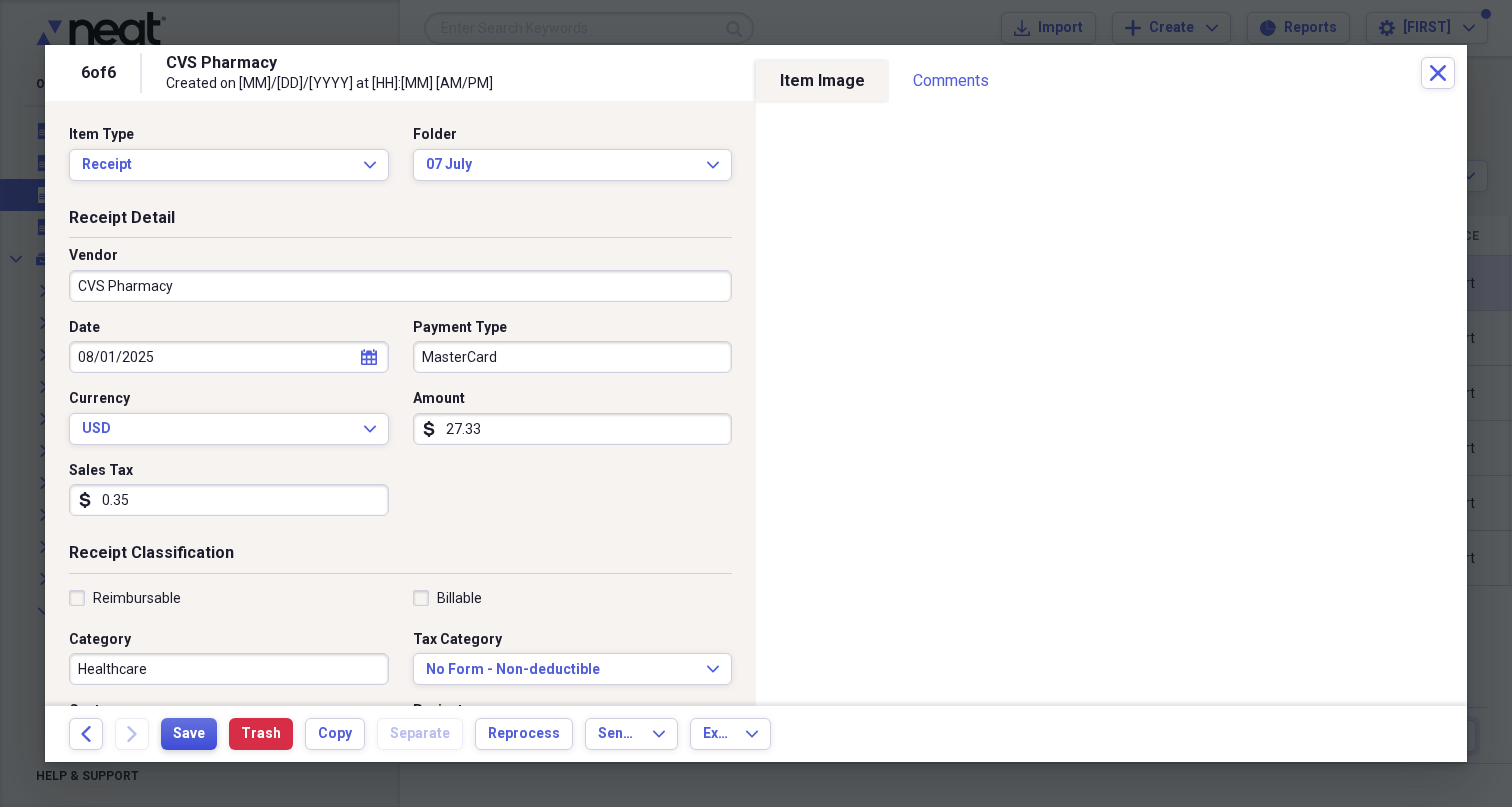click on "Save" at bounding box center [189, 734] 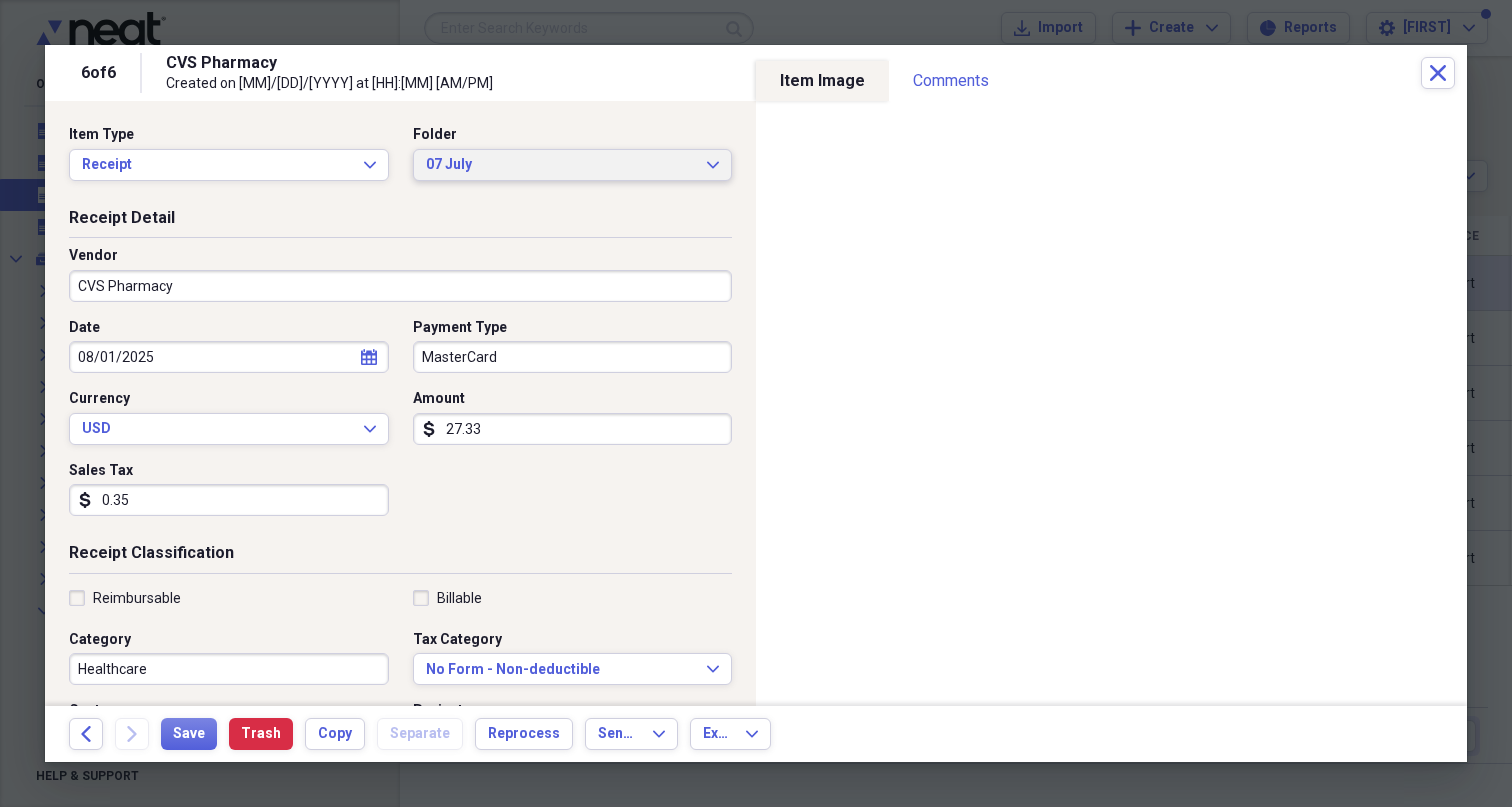 click on "07 July" at bounding box center [561, 165] 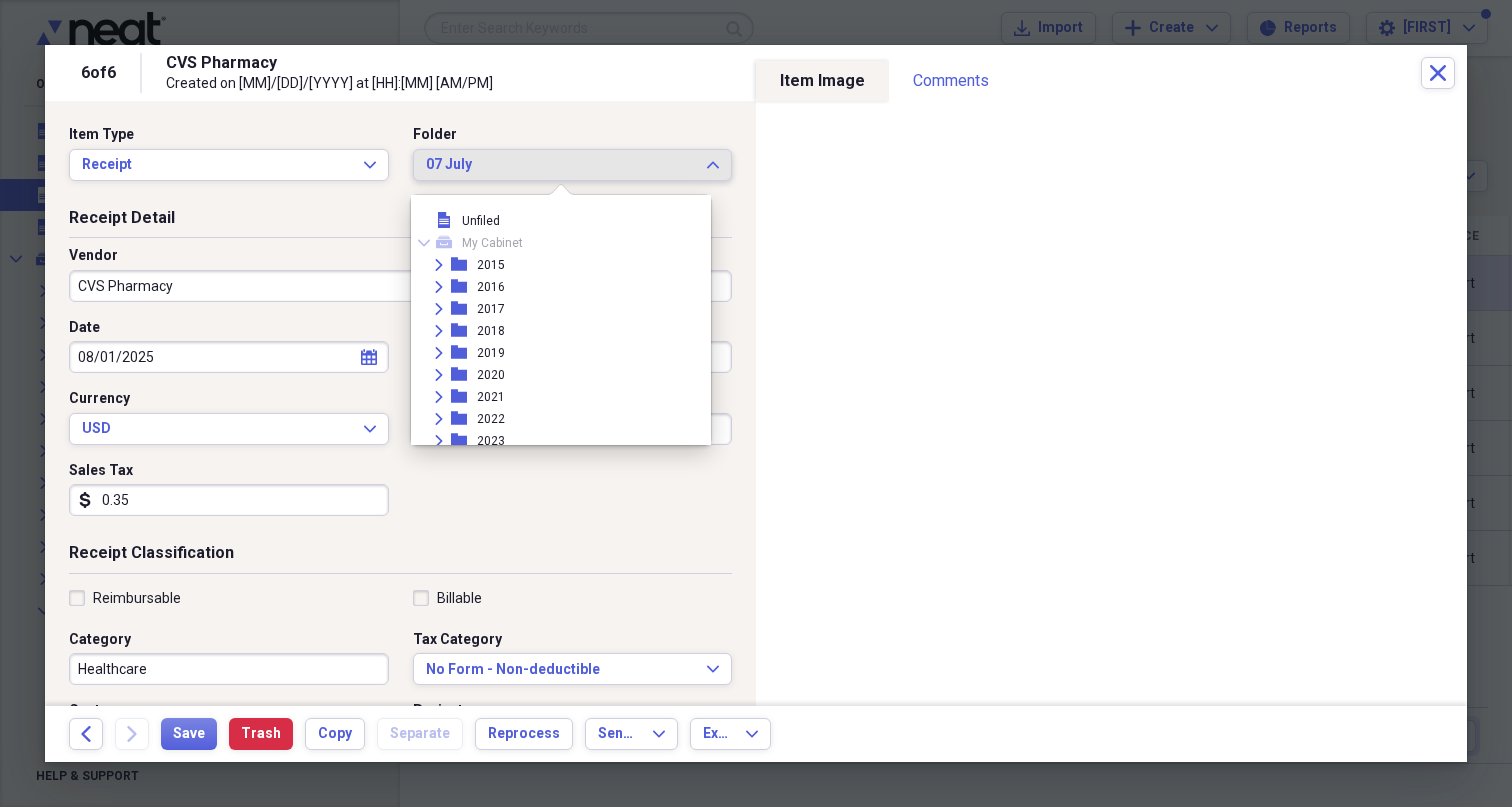 scroll, scrollTop: 1287, scrollLeft: 0, axis: vertical 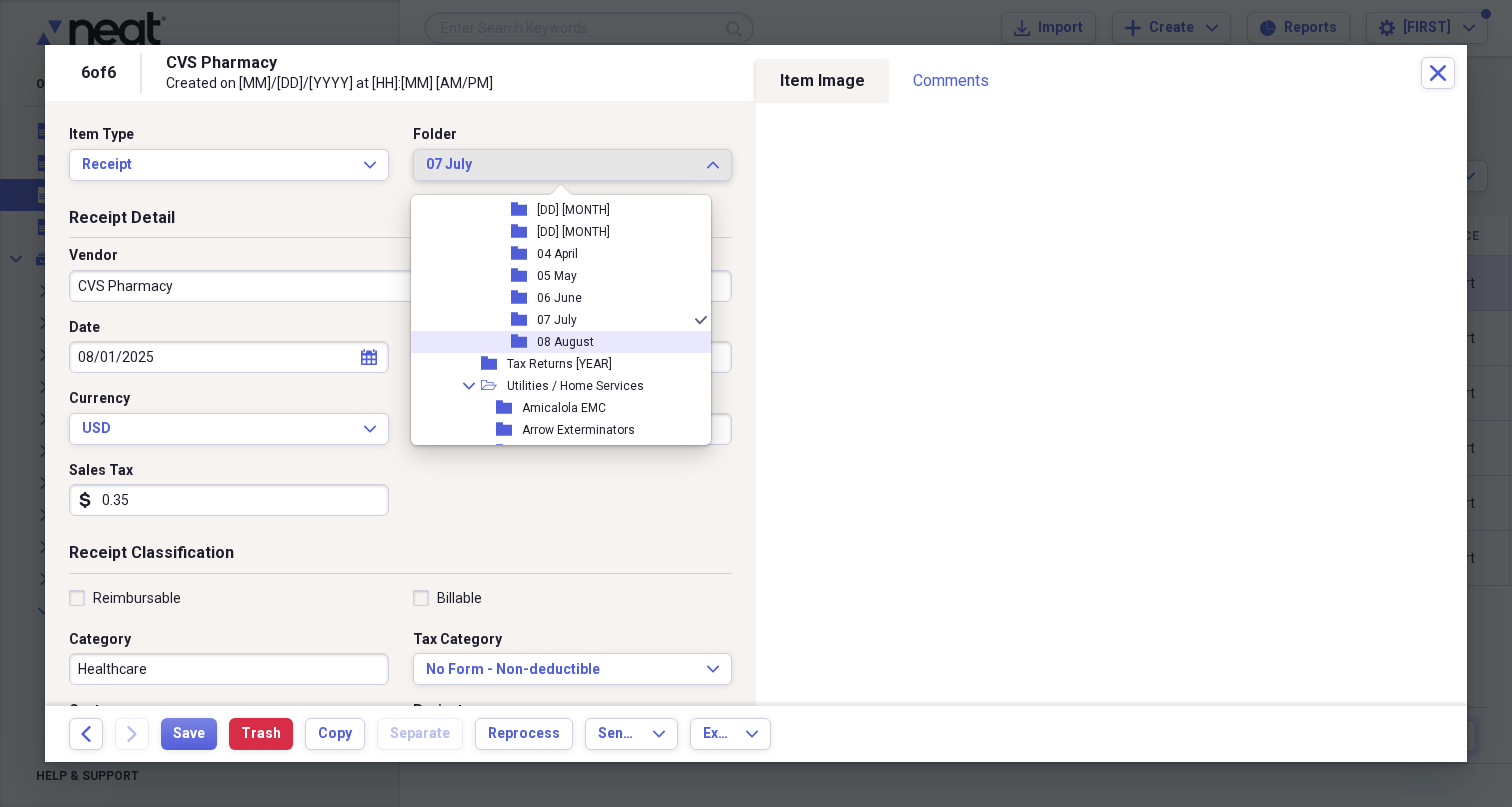 click on "folder [MM] [MONTH] Add Folder" at bounding box center [553, 342] 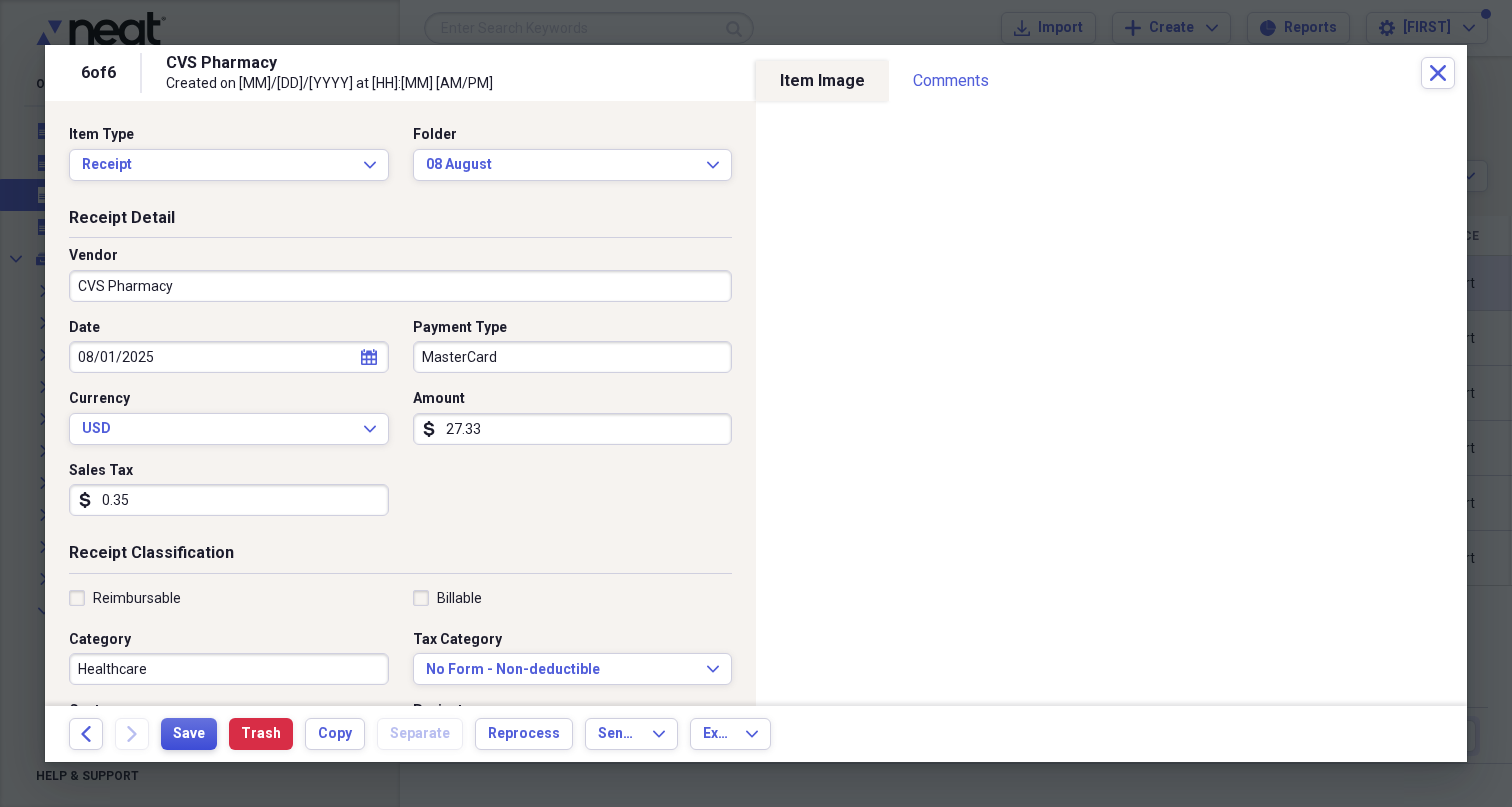 click on "Save" at bounding box center (189, 734) 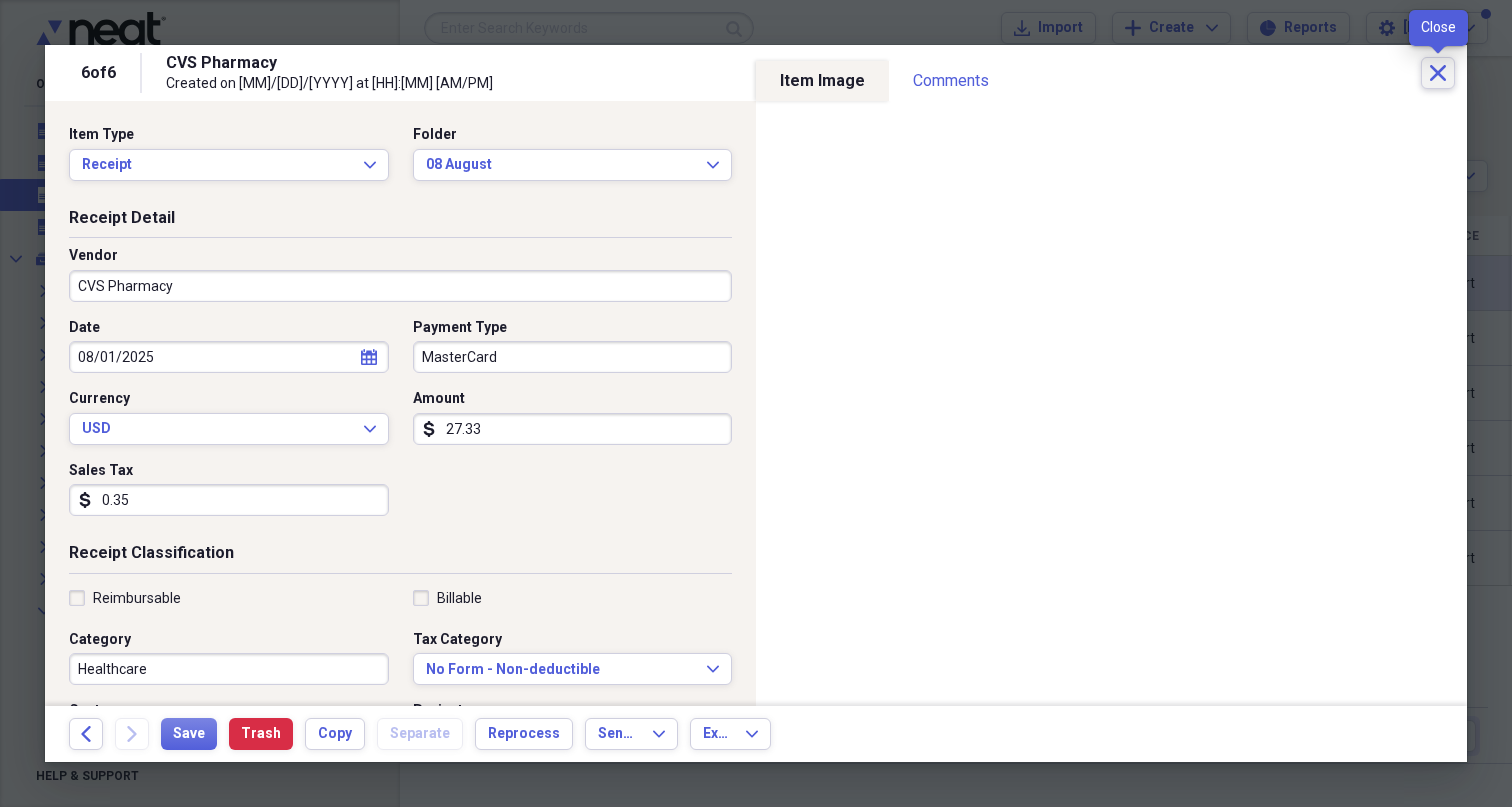 click on "Close" 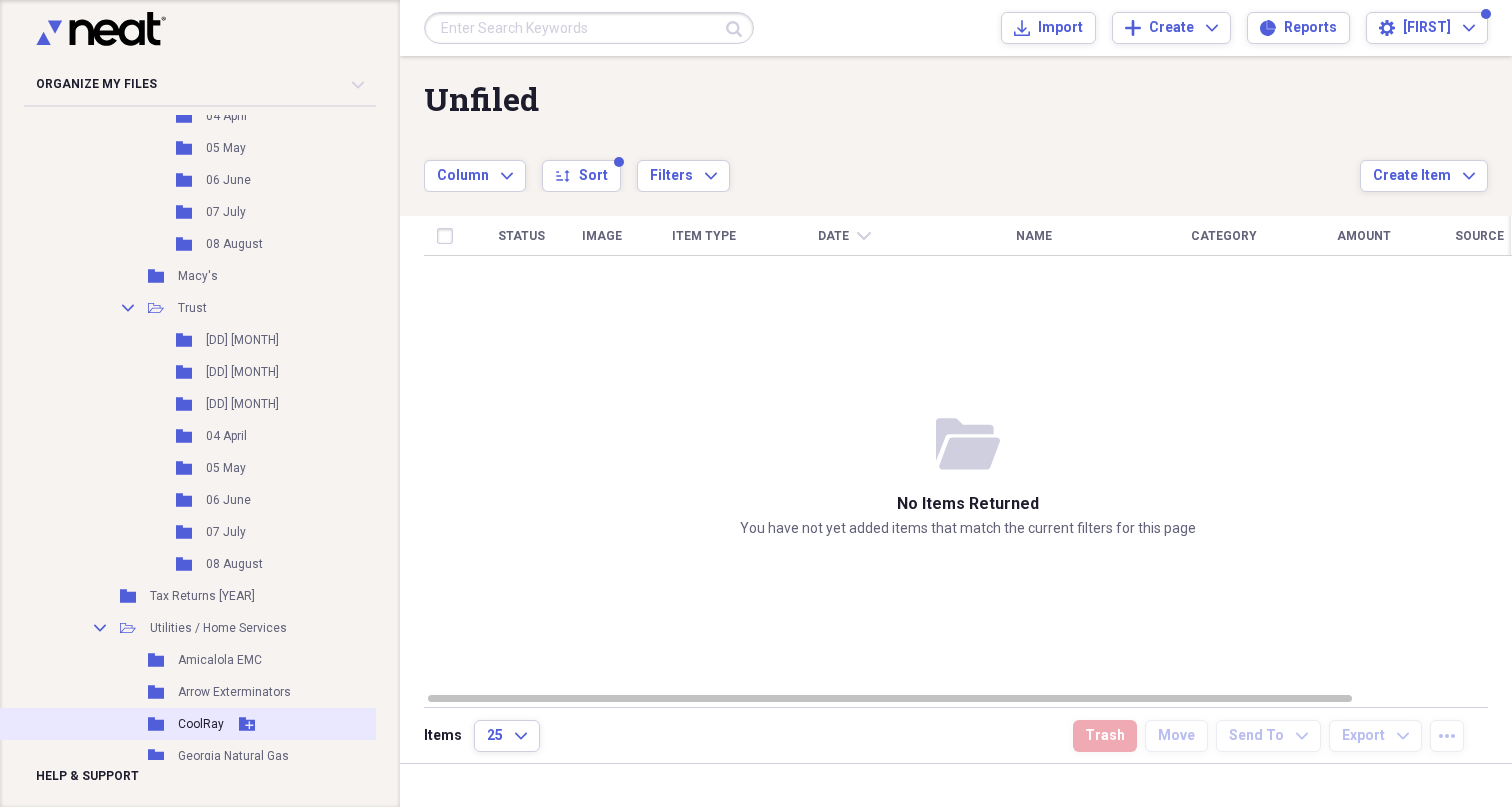 scroll, scrollTop: 1954, scrollLeft: 0, axis: vertical 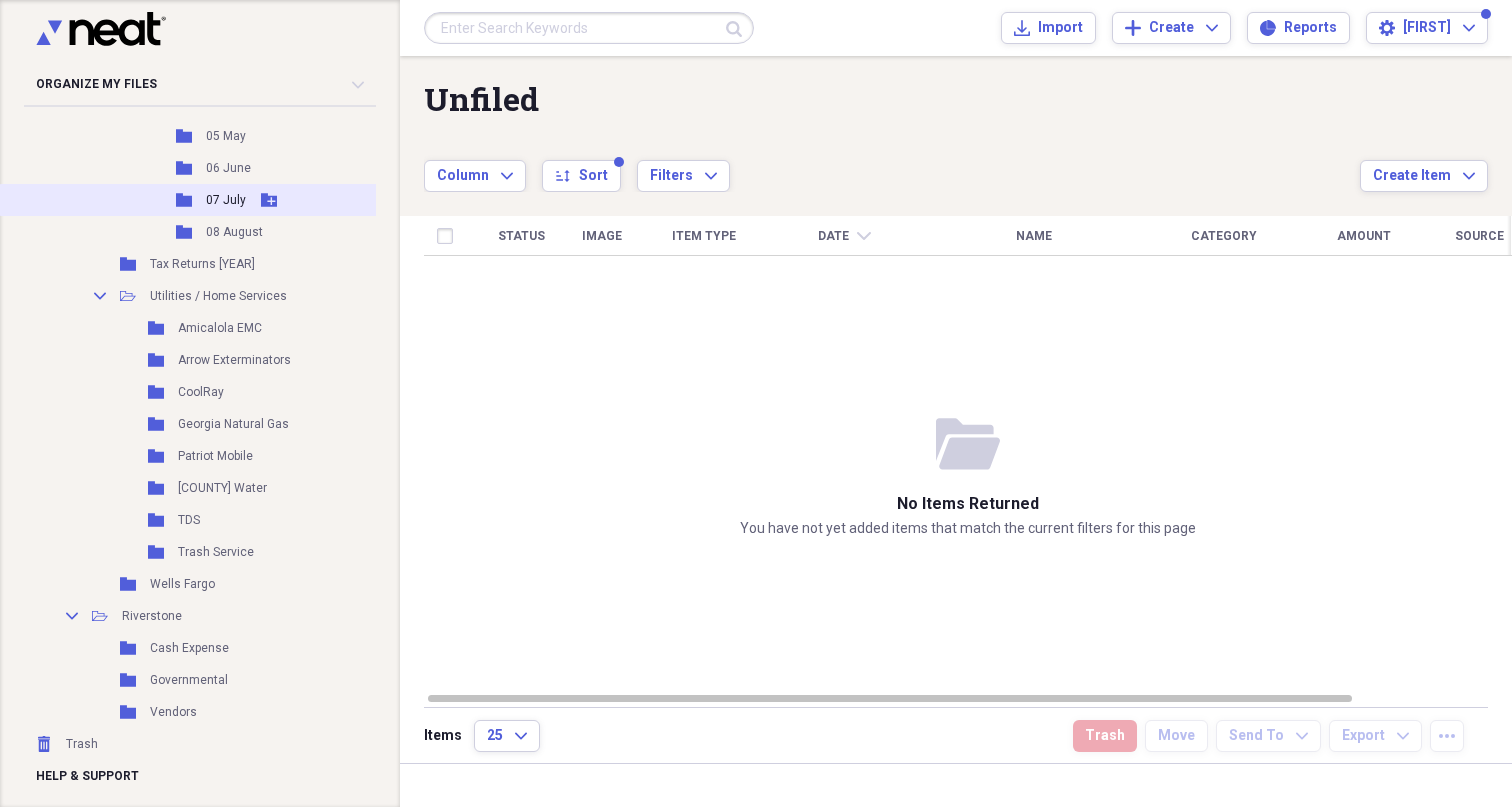 click on "Folder" at bounding box center (185, 200) 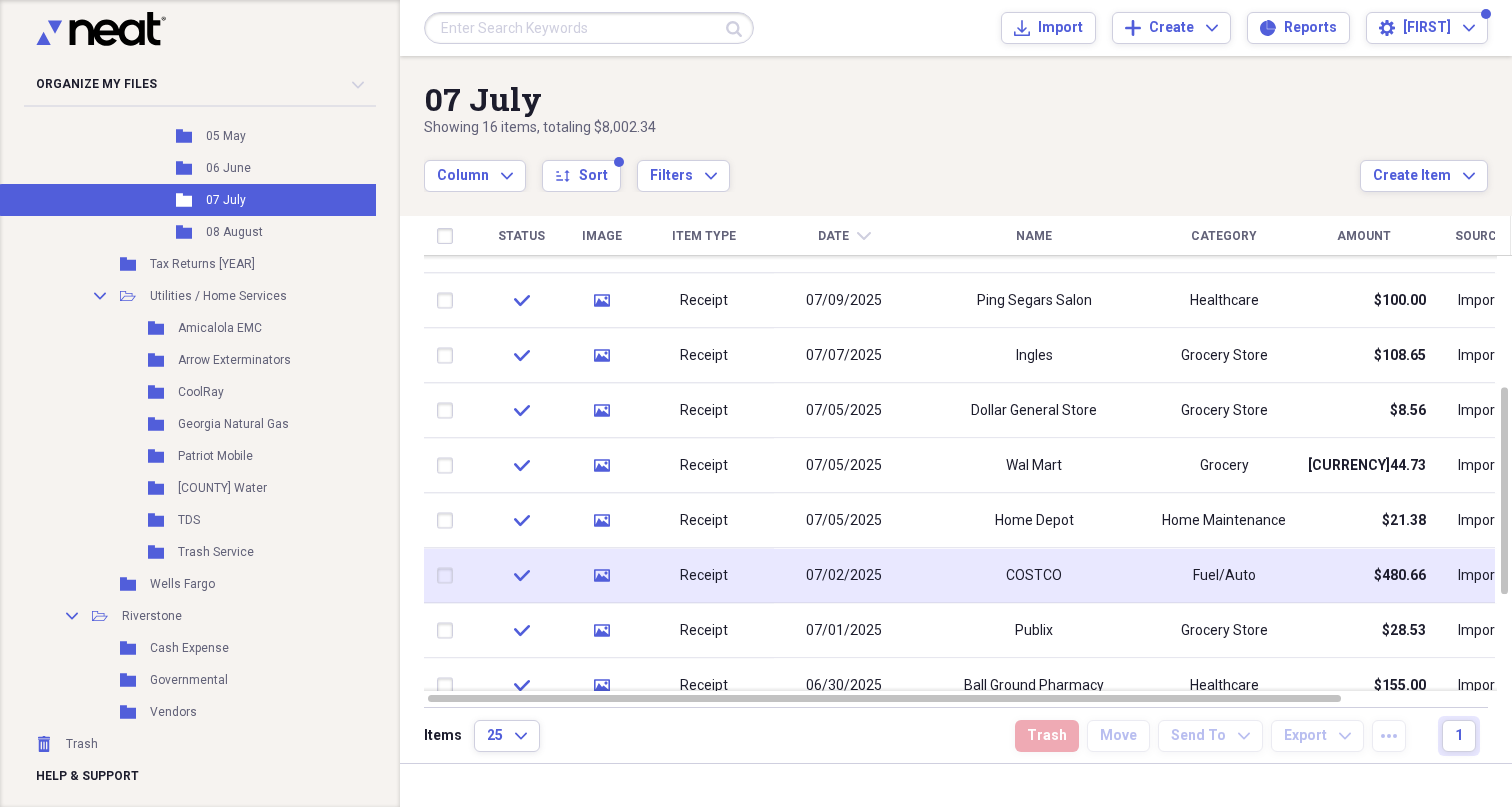 click on "07/02/2025" at bounding box center (844, 575) 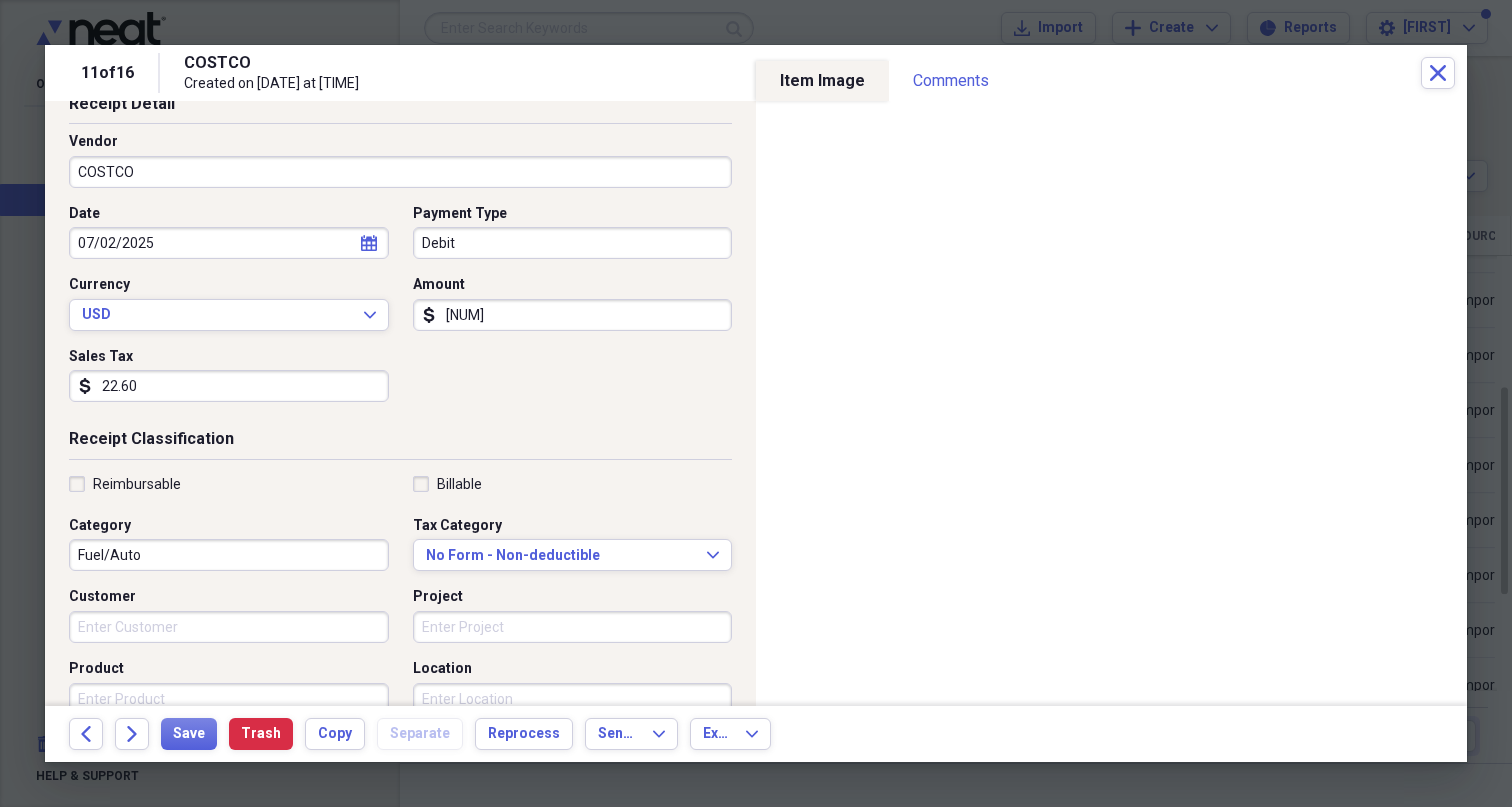 scroll, scrollTop: 0, scrollLeft: 0, axis: both 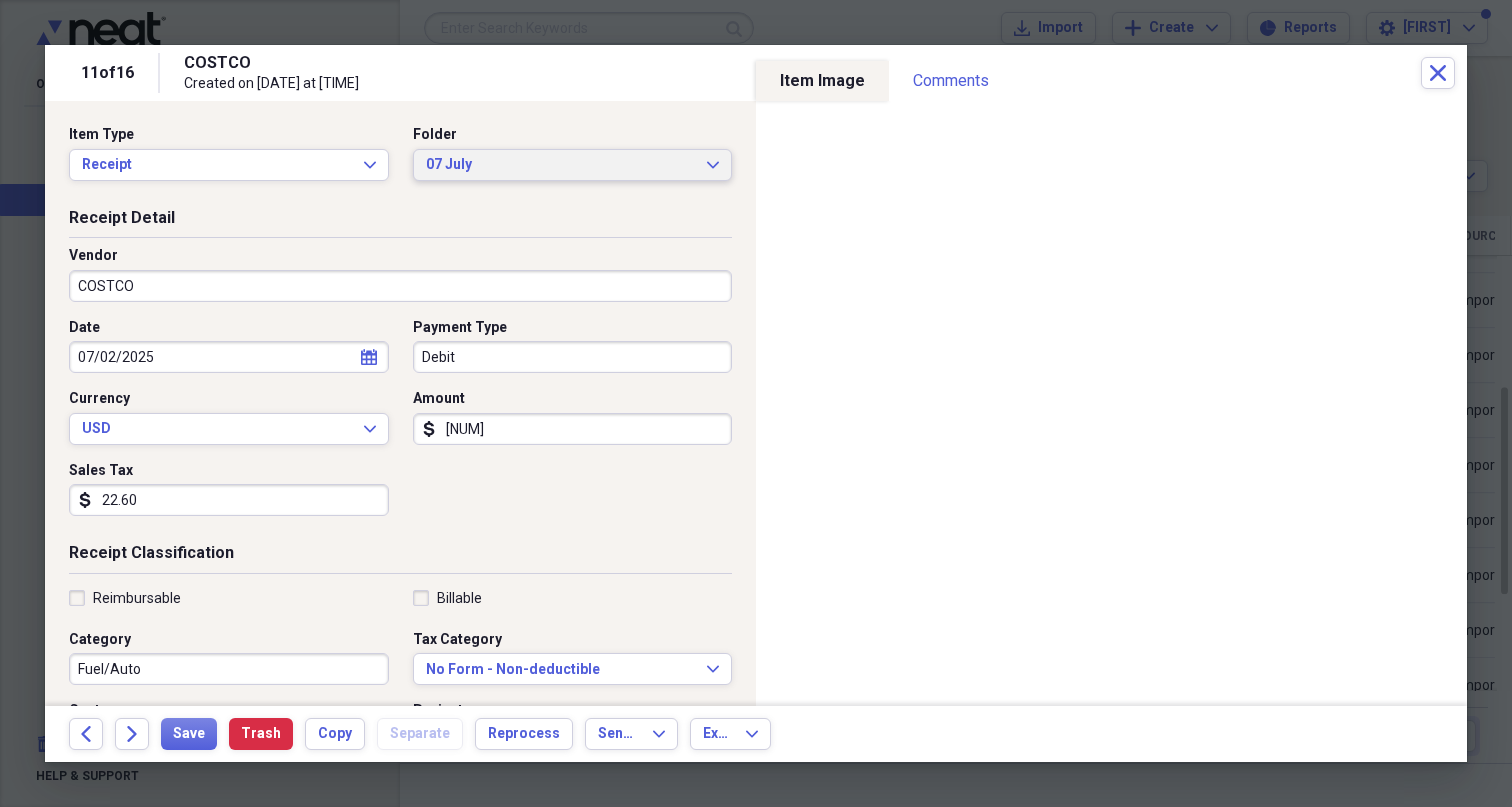 click on "07 July" at bounding box center (561, 165) 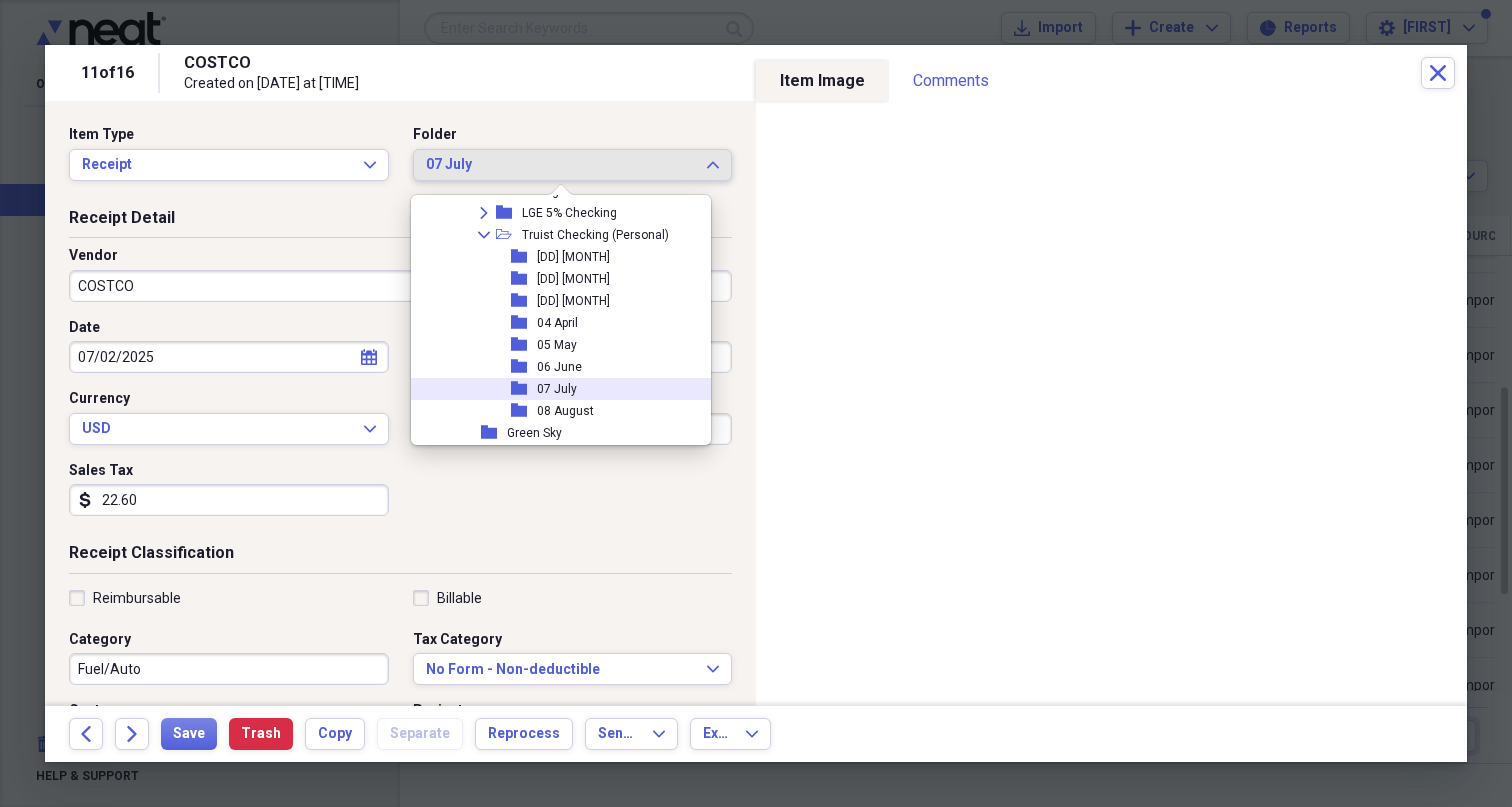 scroll, scrollTop: 561, scrollLeft: 0, axis: vertical 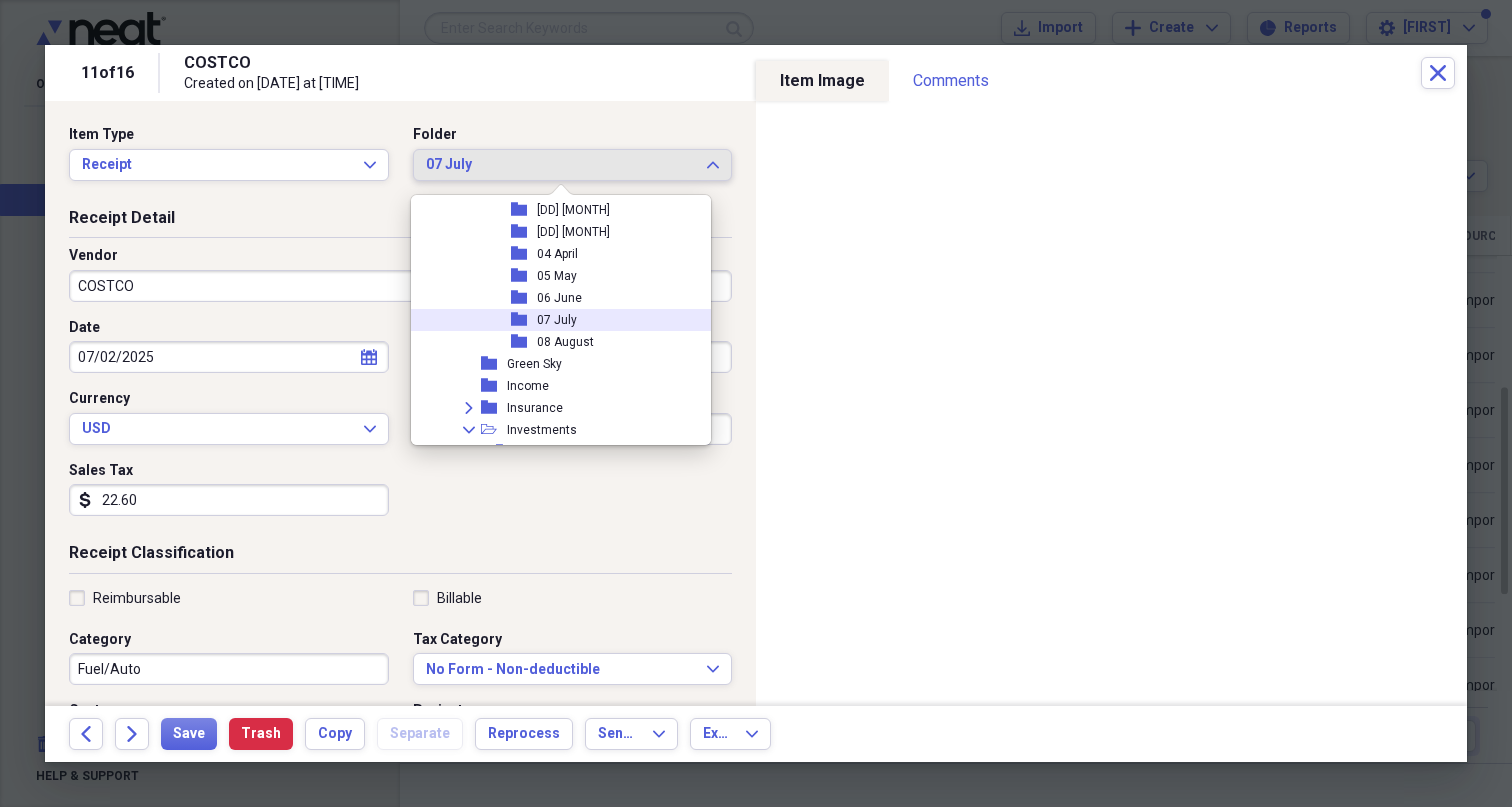 click on "07 July" at bounding box center (557, 320) 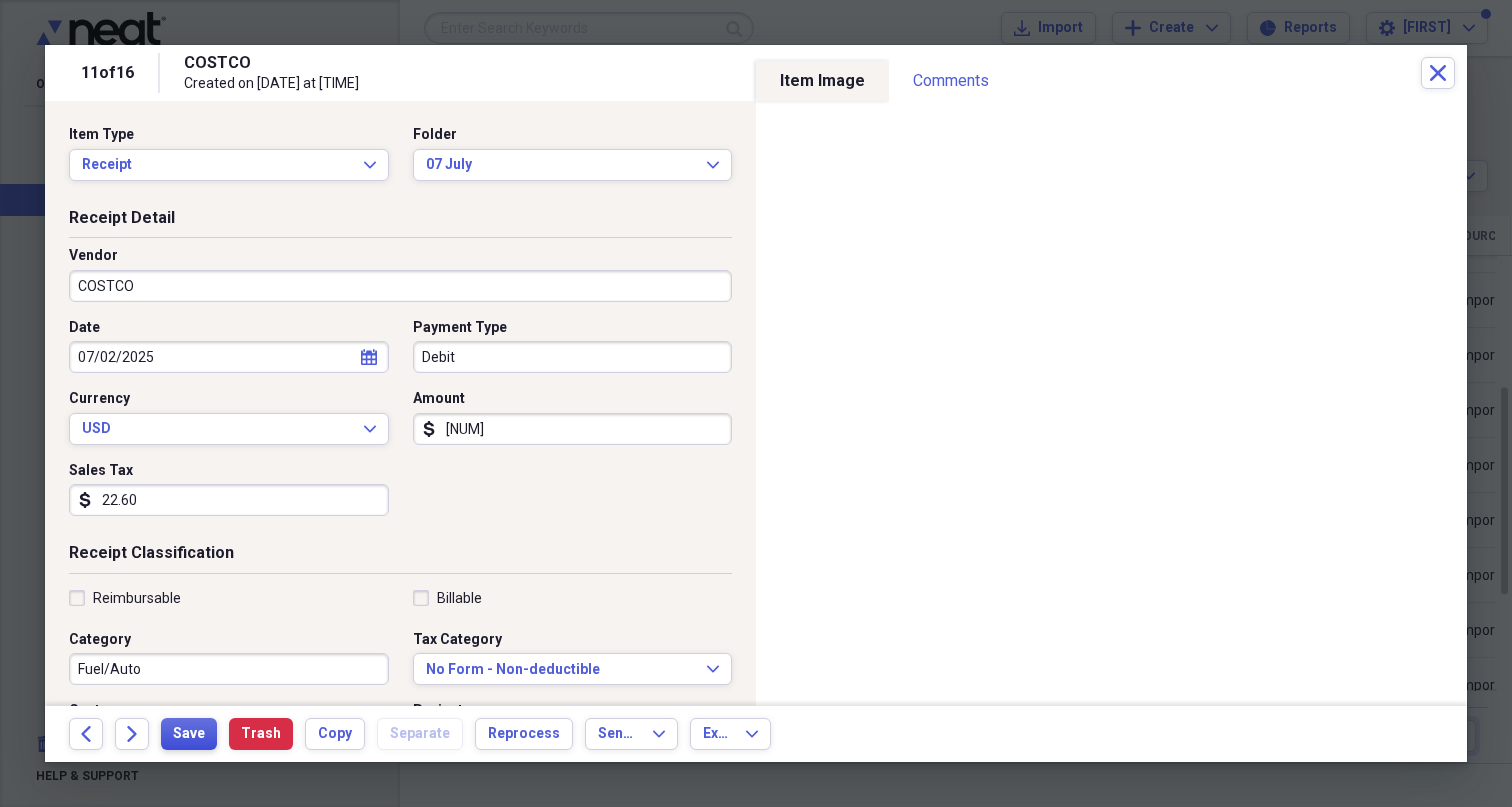 click on "Save" at bounding box center (189, 734) 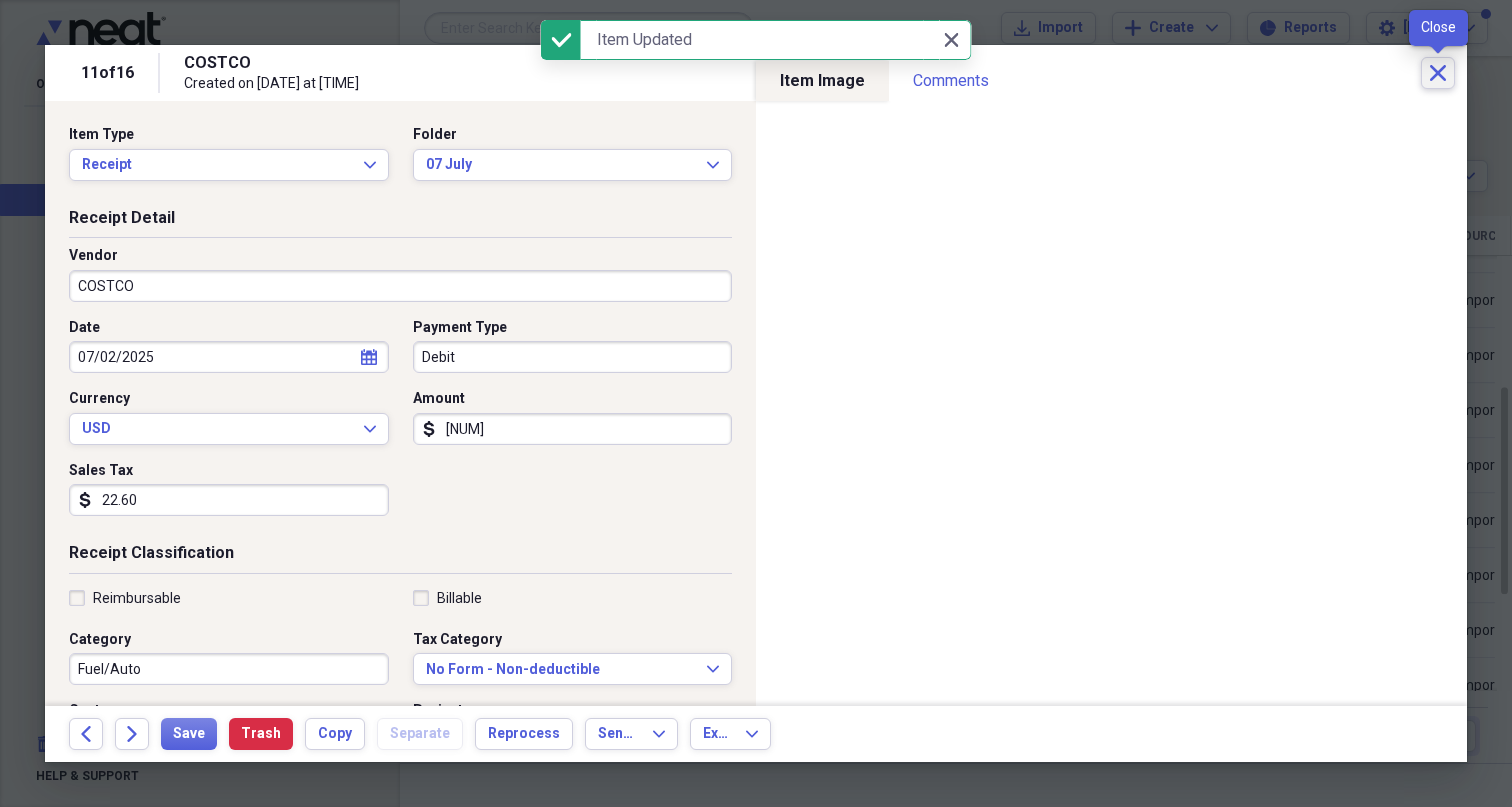 click 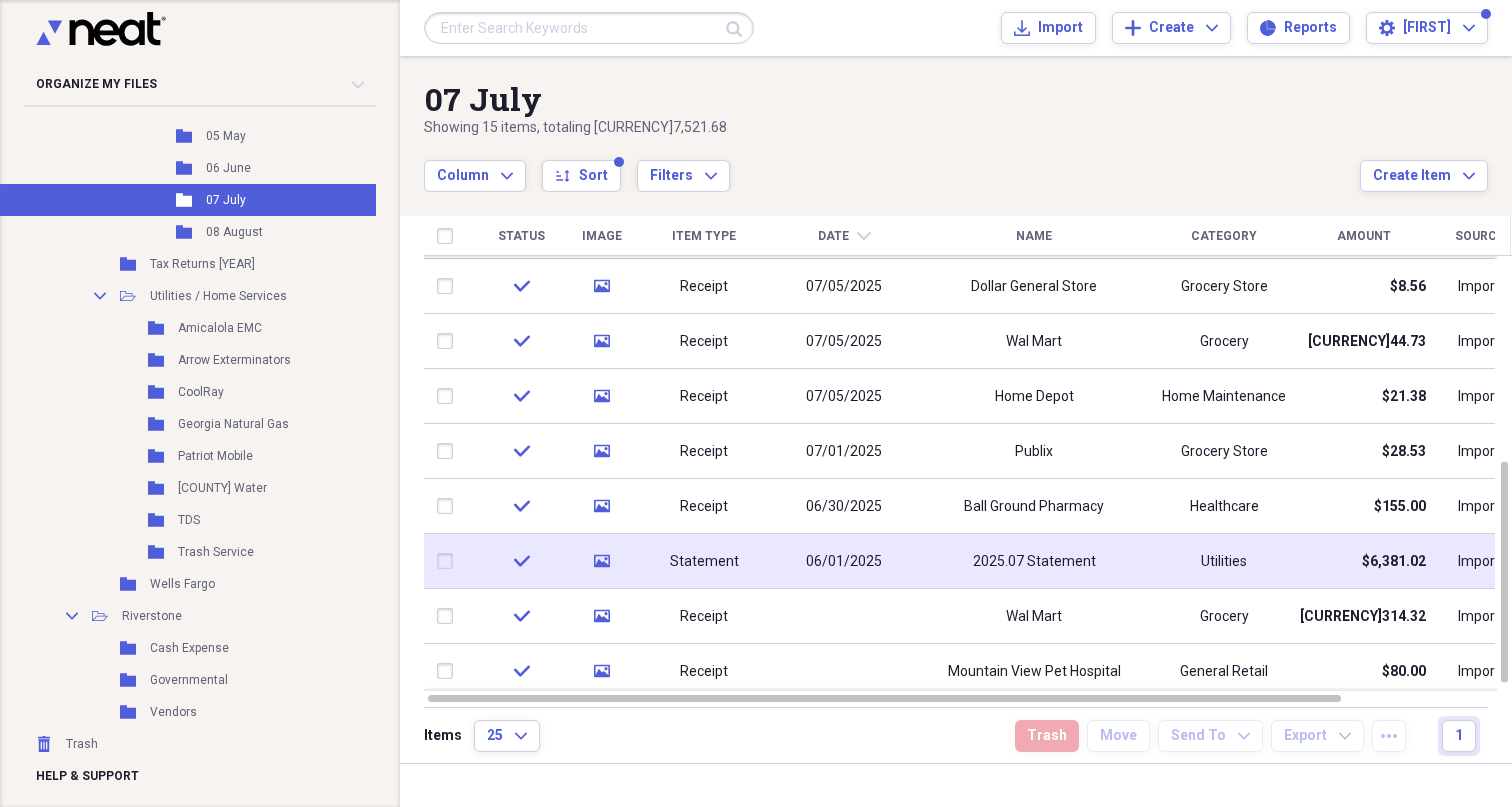 click on "06/01/2025" at bounding box center [844, 561] 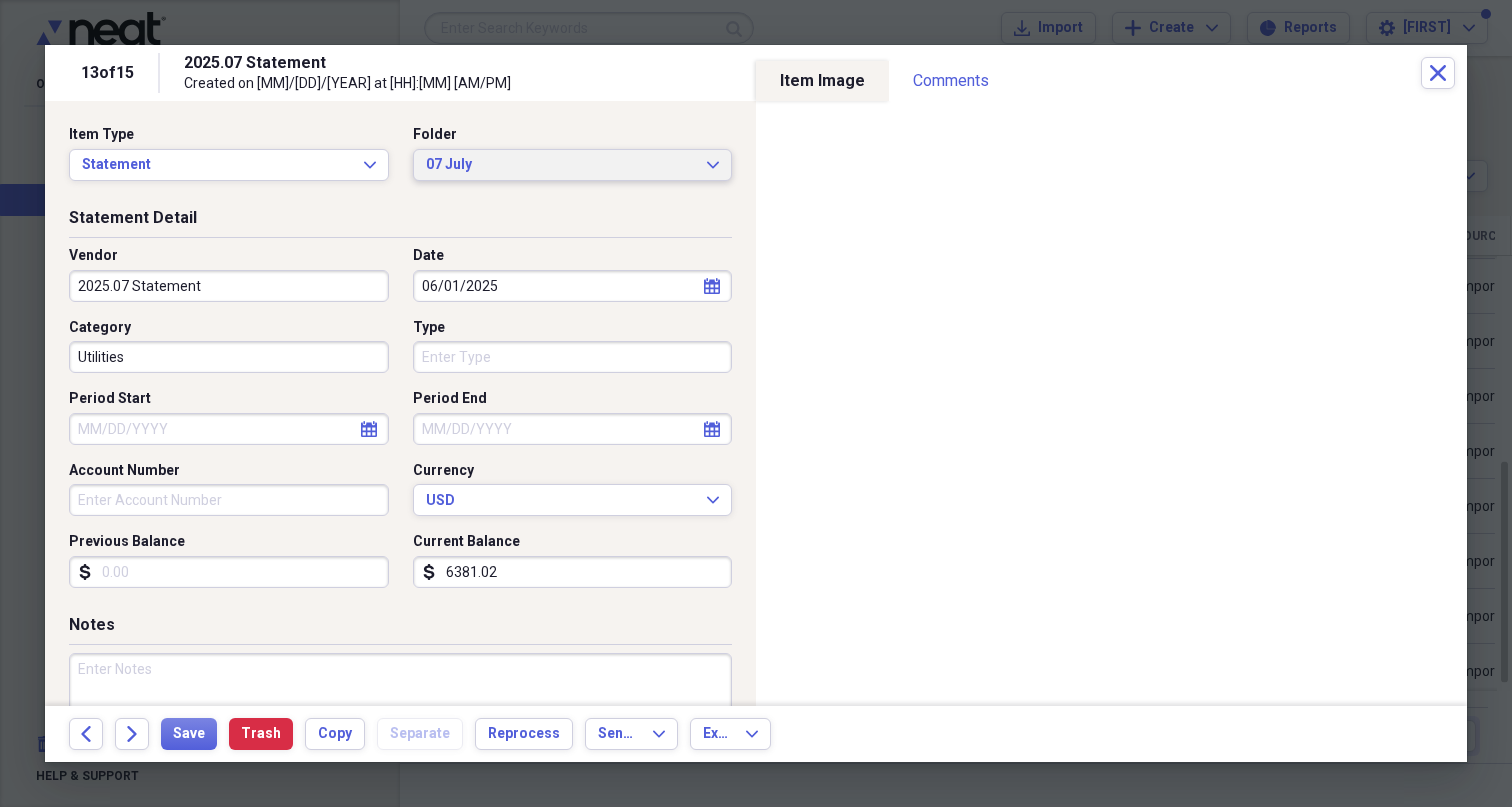 click on "07 July" at bounding box center [561, 165] 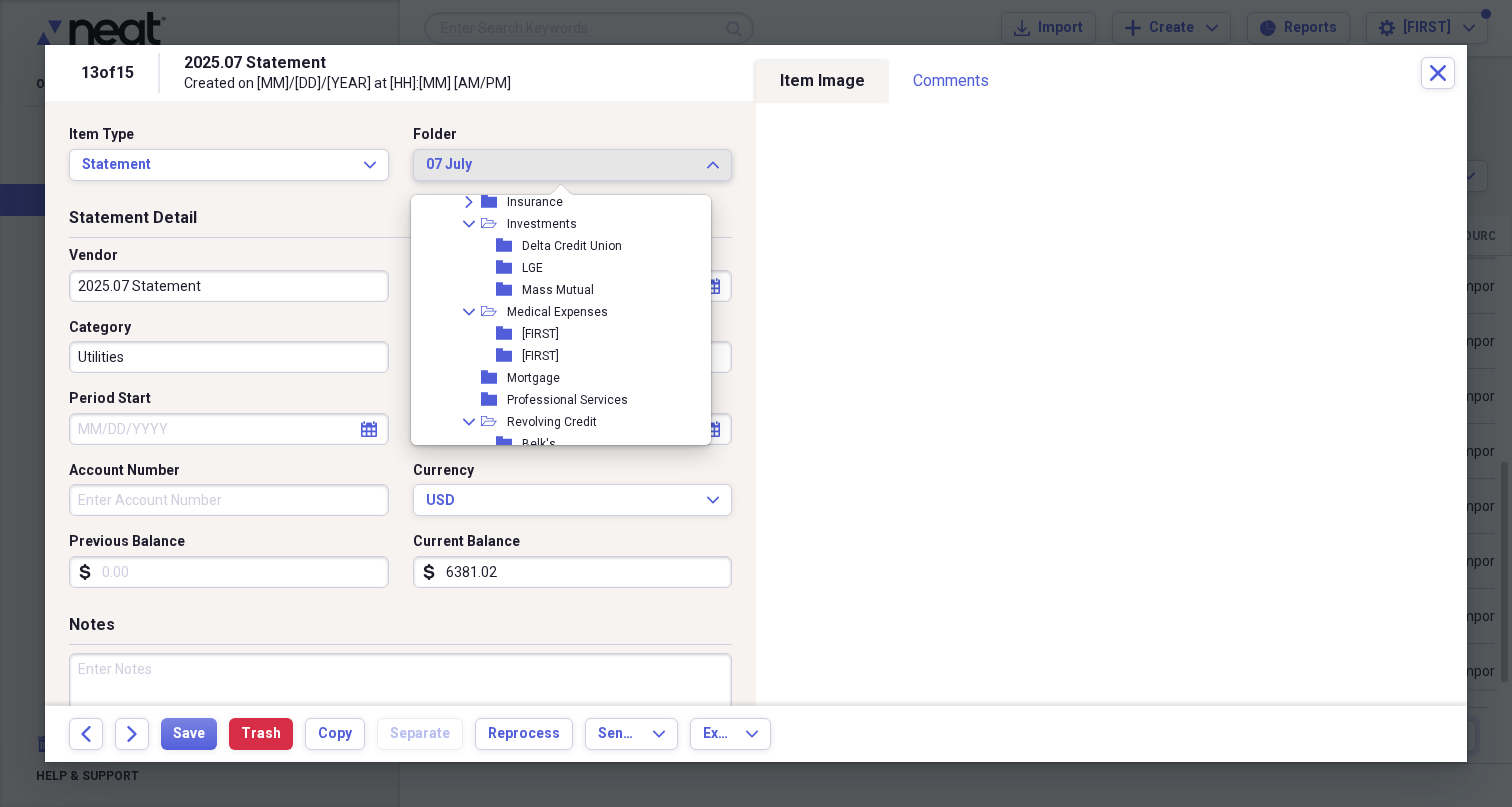 scroll, scrollTop: 756, scrollLeft: 0, axis: vertical 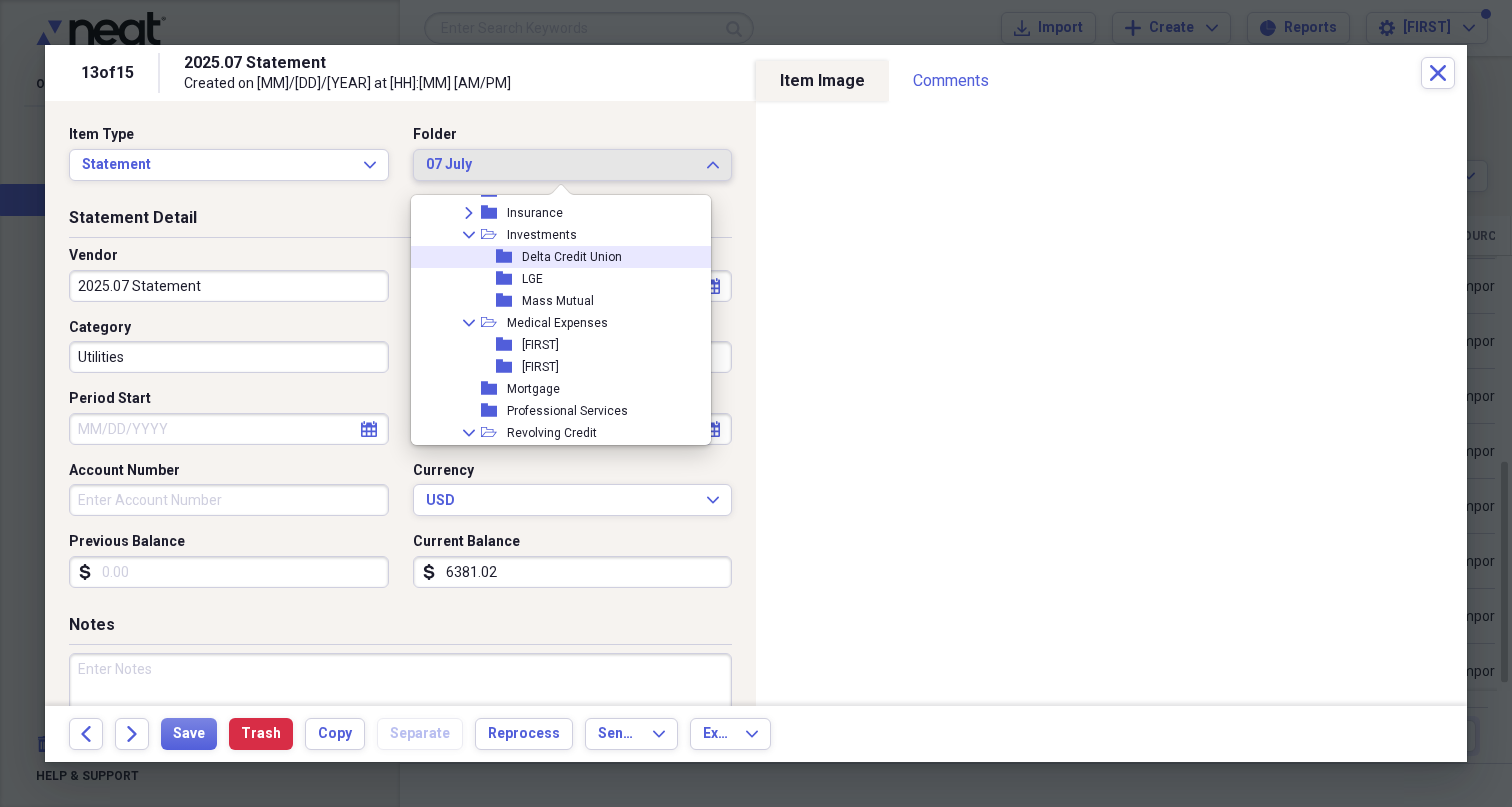 click on "Delta Credit Union" at bounding box center [572, 257] 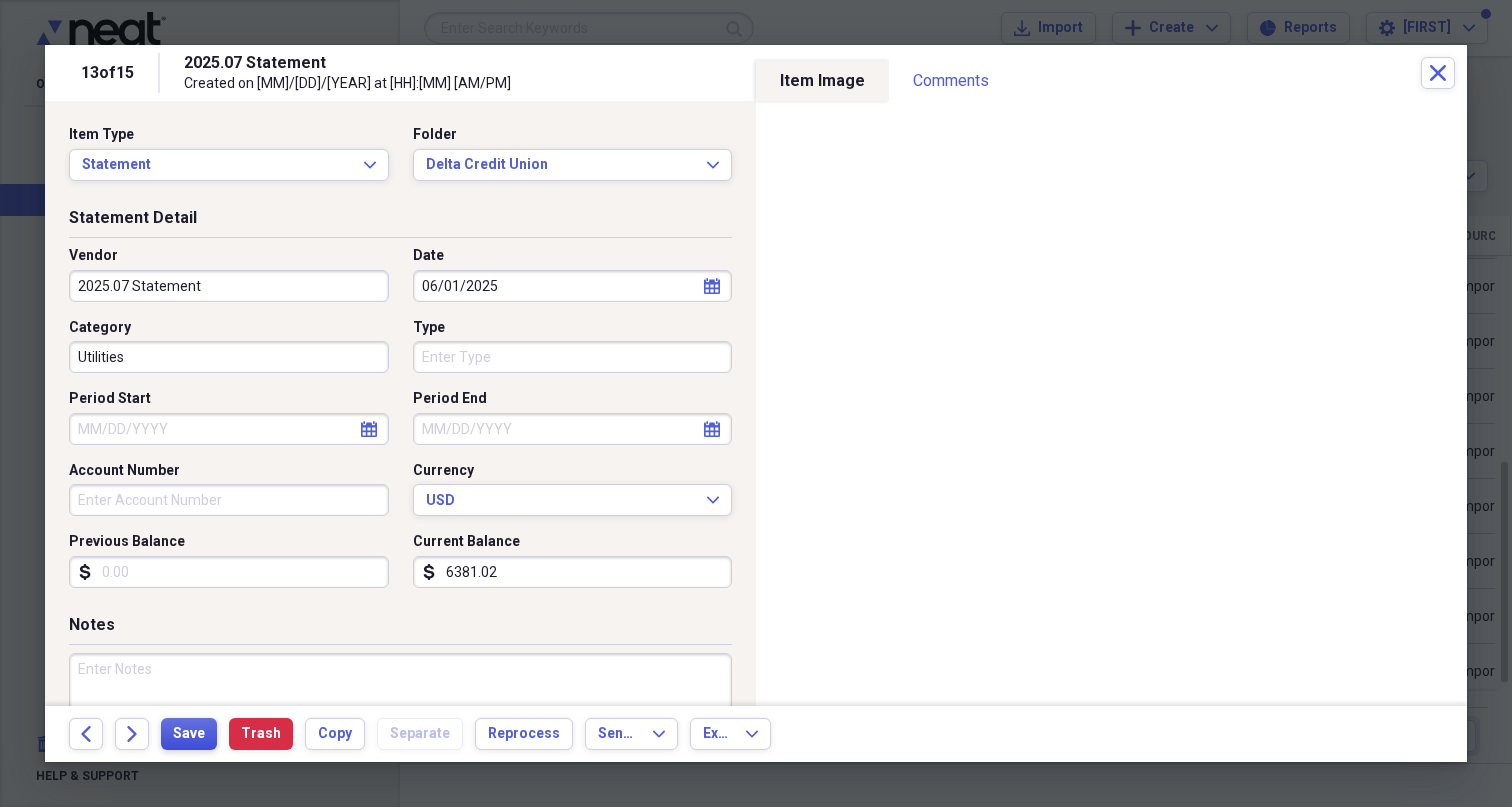 click on "Save" at bounding box center [189, 734] 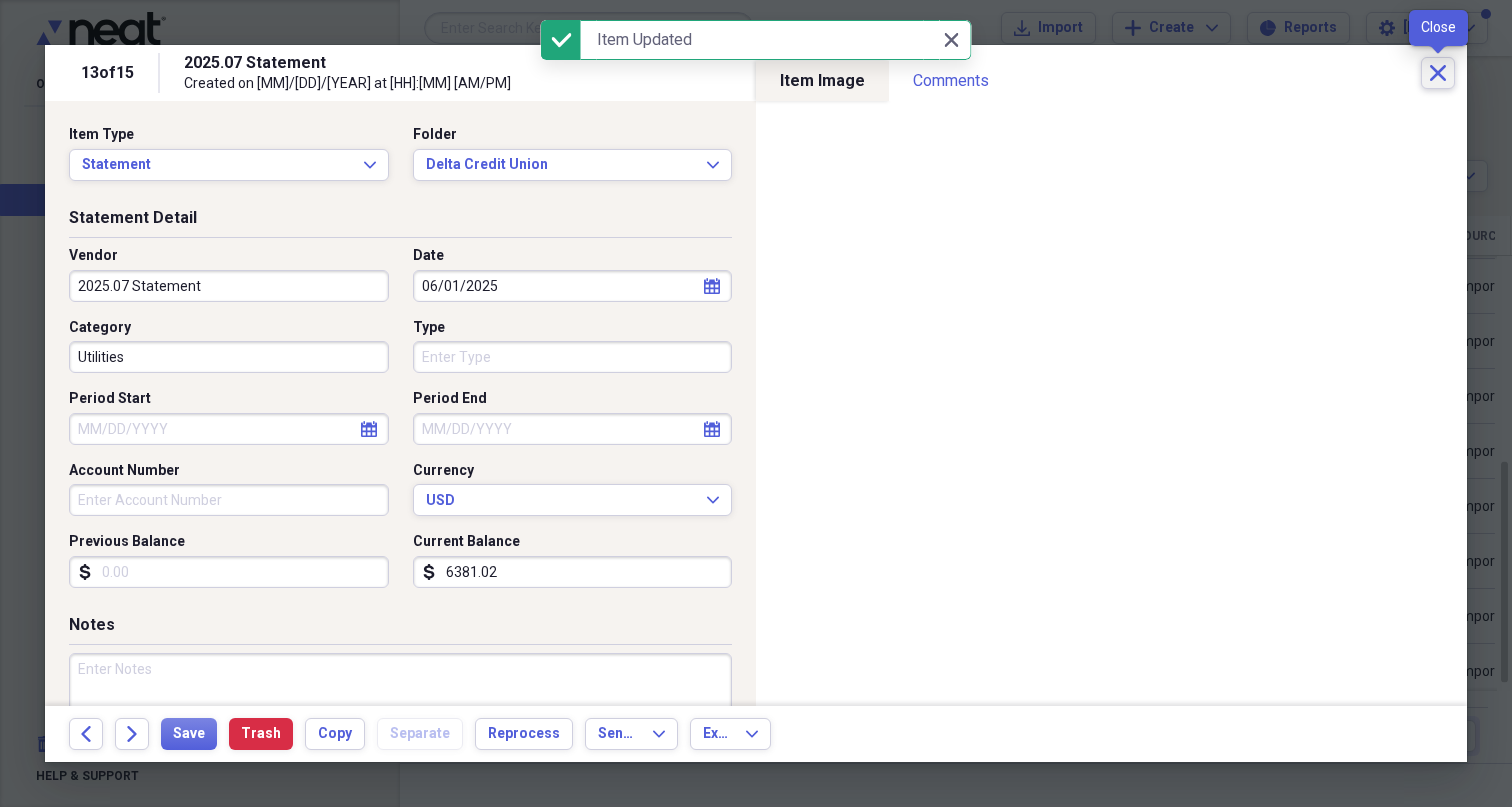 click on "Close" 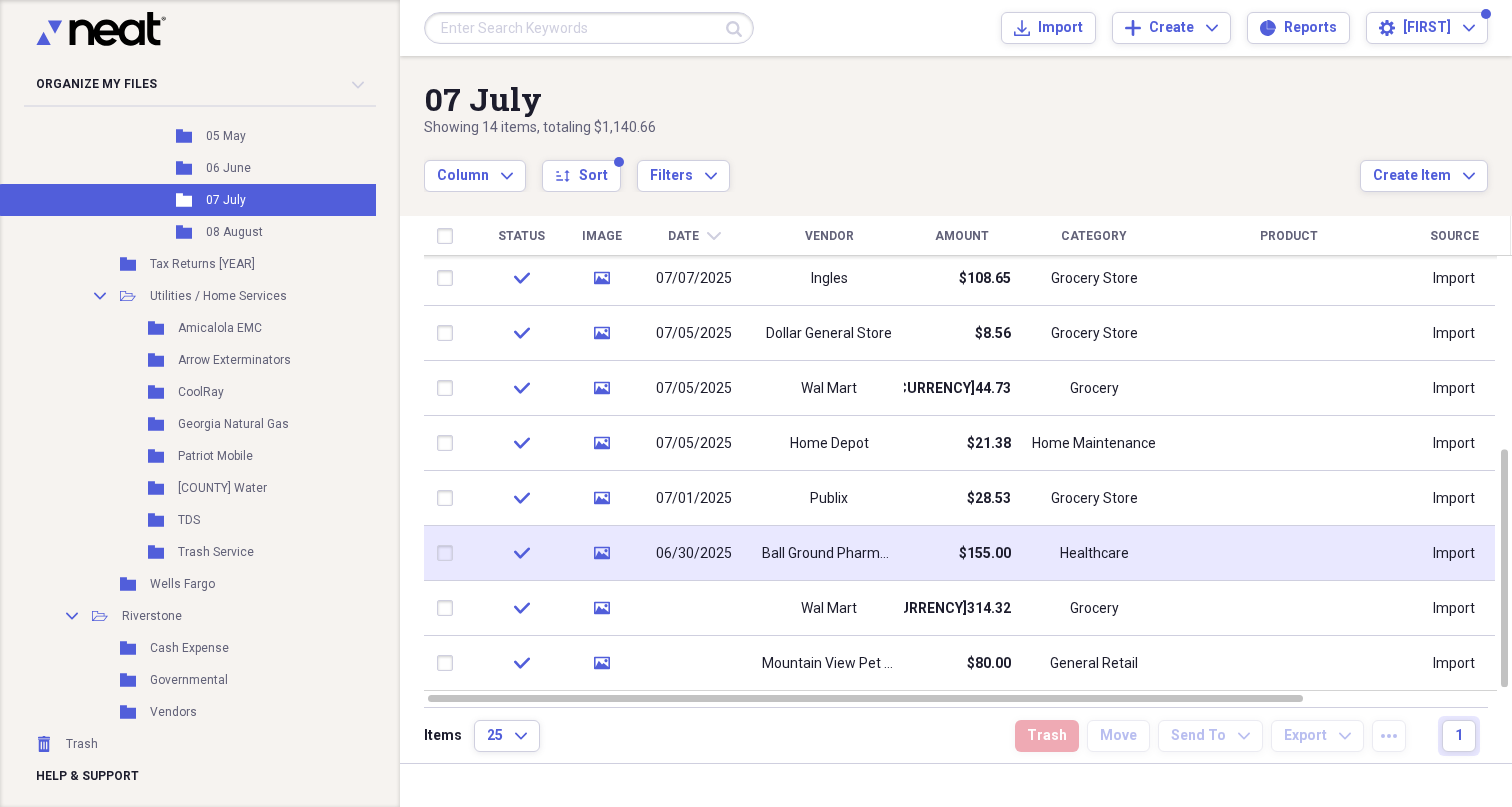 click on "Ball Ground Pharmacy" at bounding box center [829, 554] 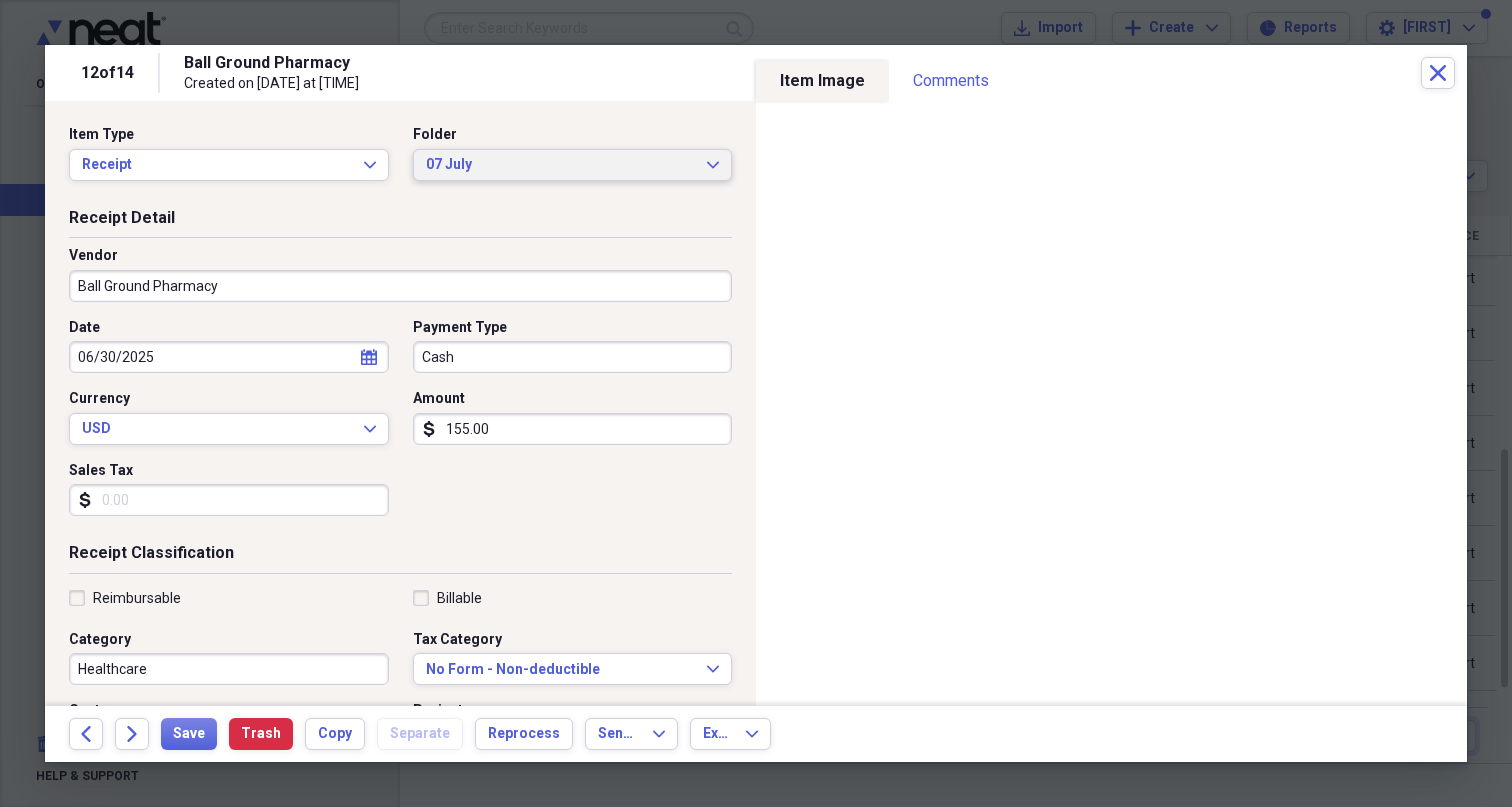 click on "07 July" at bounding box center [561, 165] 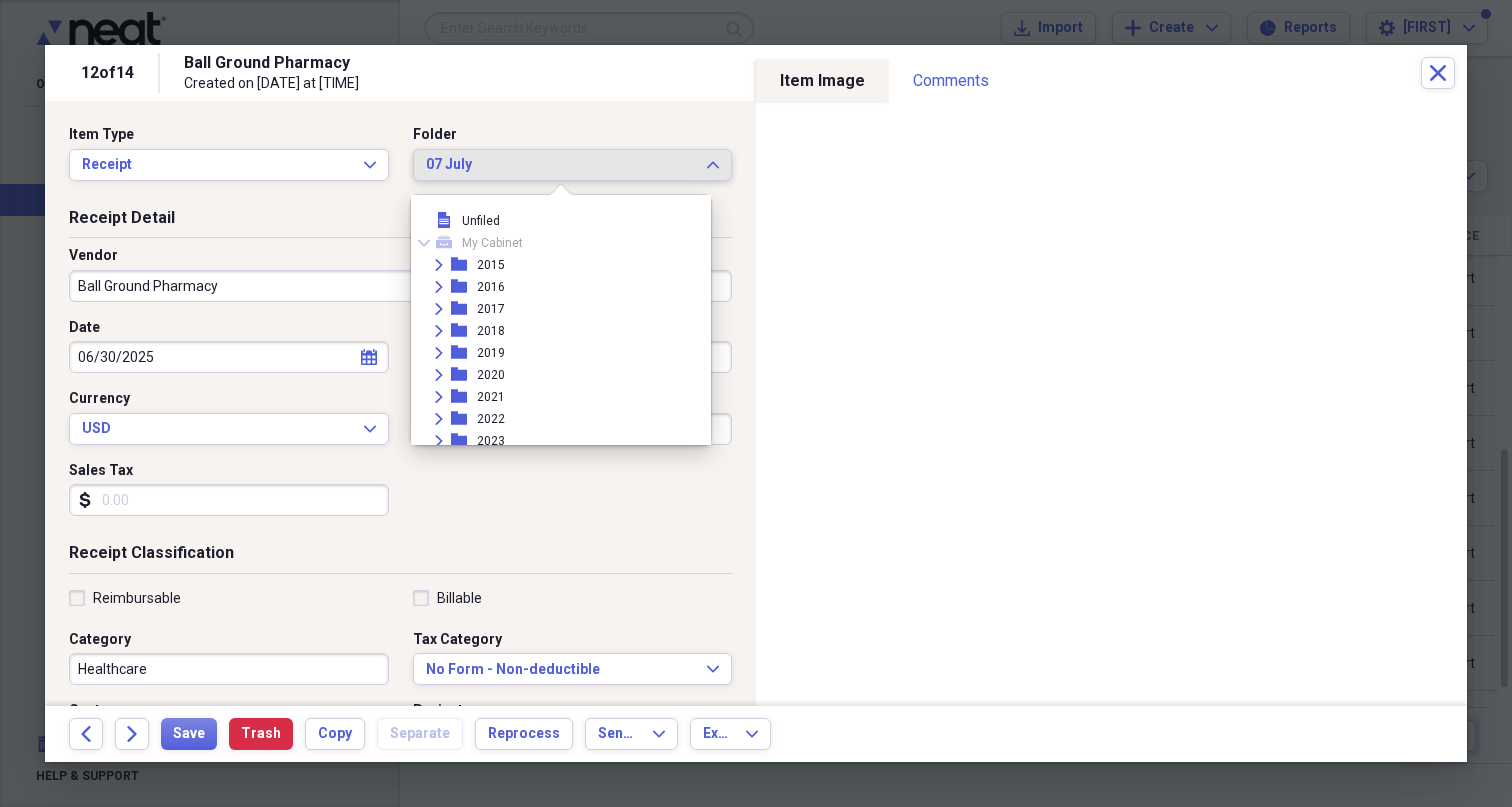 scroll, scrollTop: 1287, scrollLeft: 0, axis: vertical 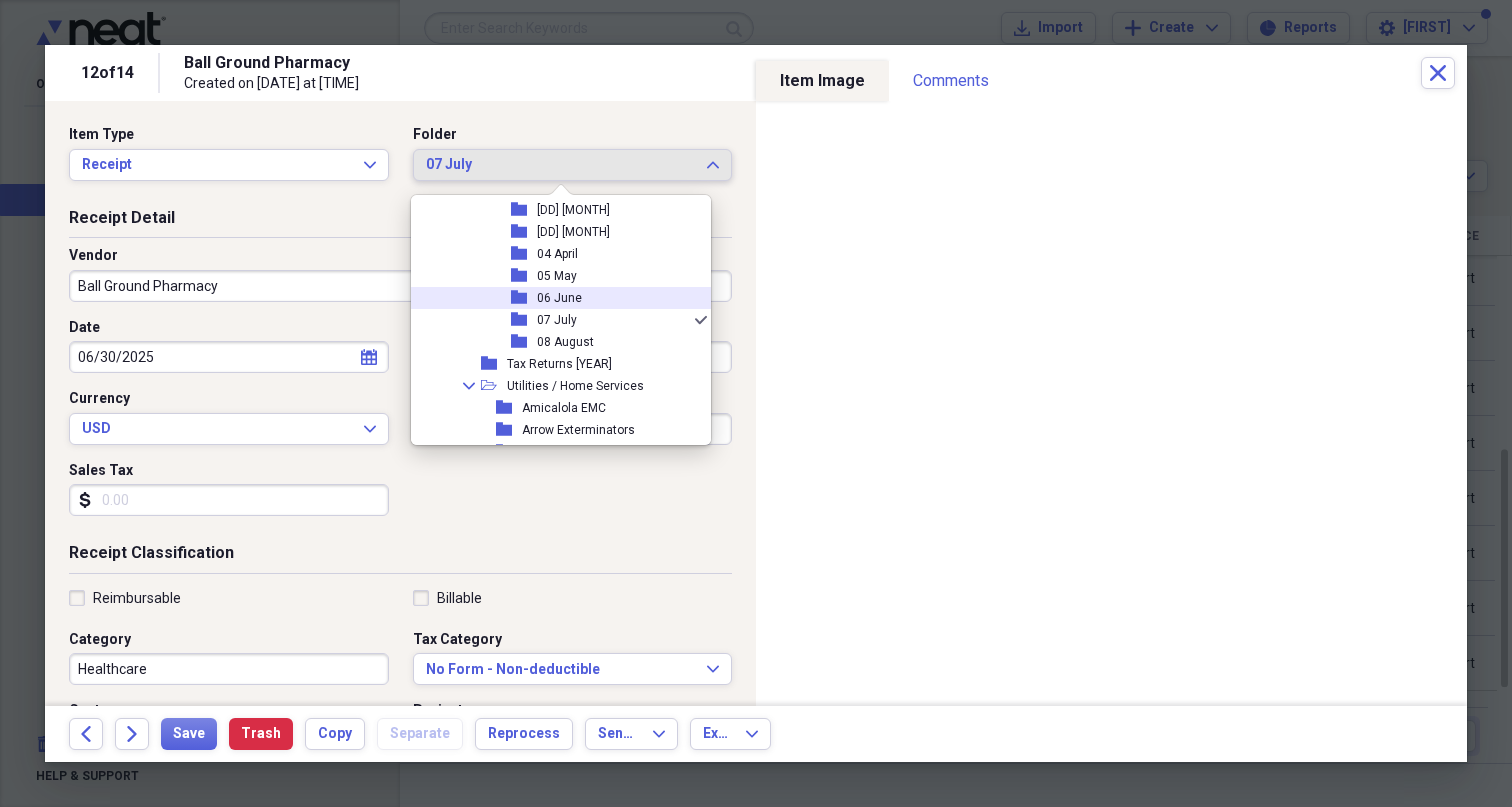 click on "06 June" at bounding box center (559, 298) 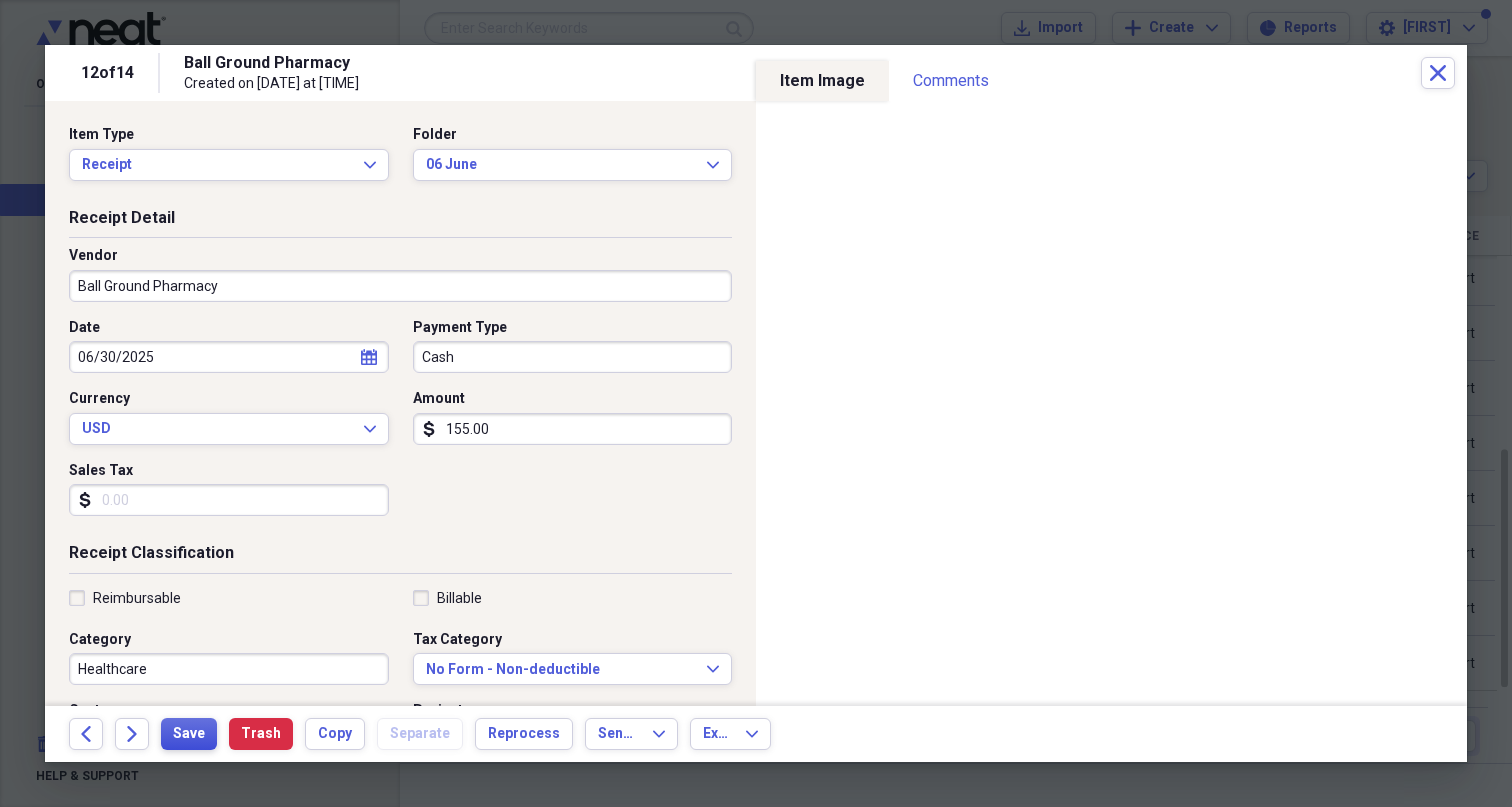 click on "Save" at bounding box center (189, 734) 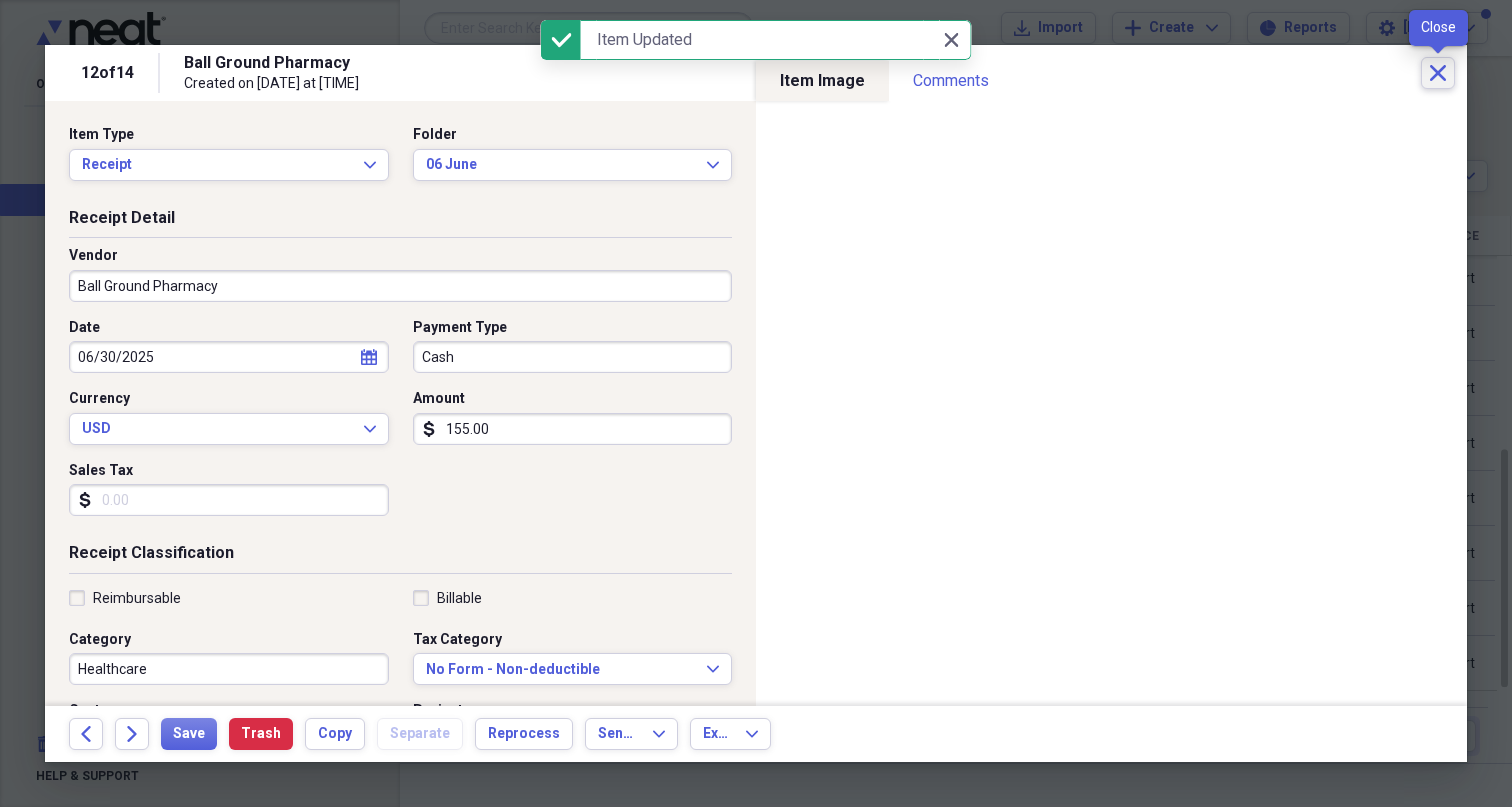 click 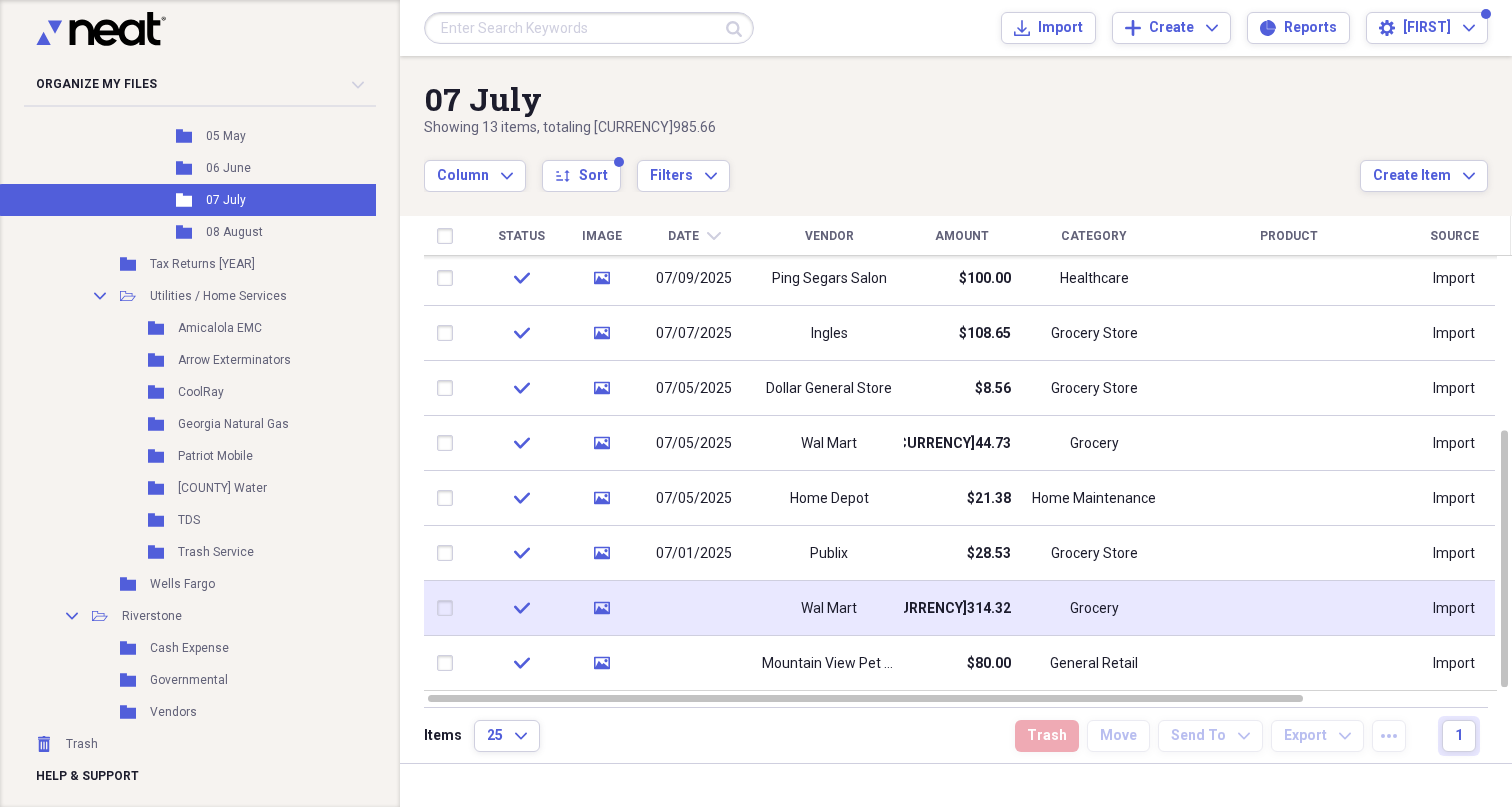 click on "Wal Mart" at bounding box center (829, 609) 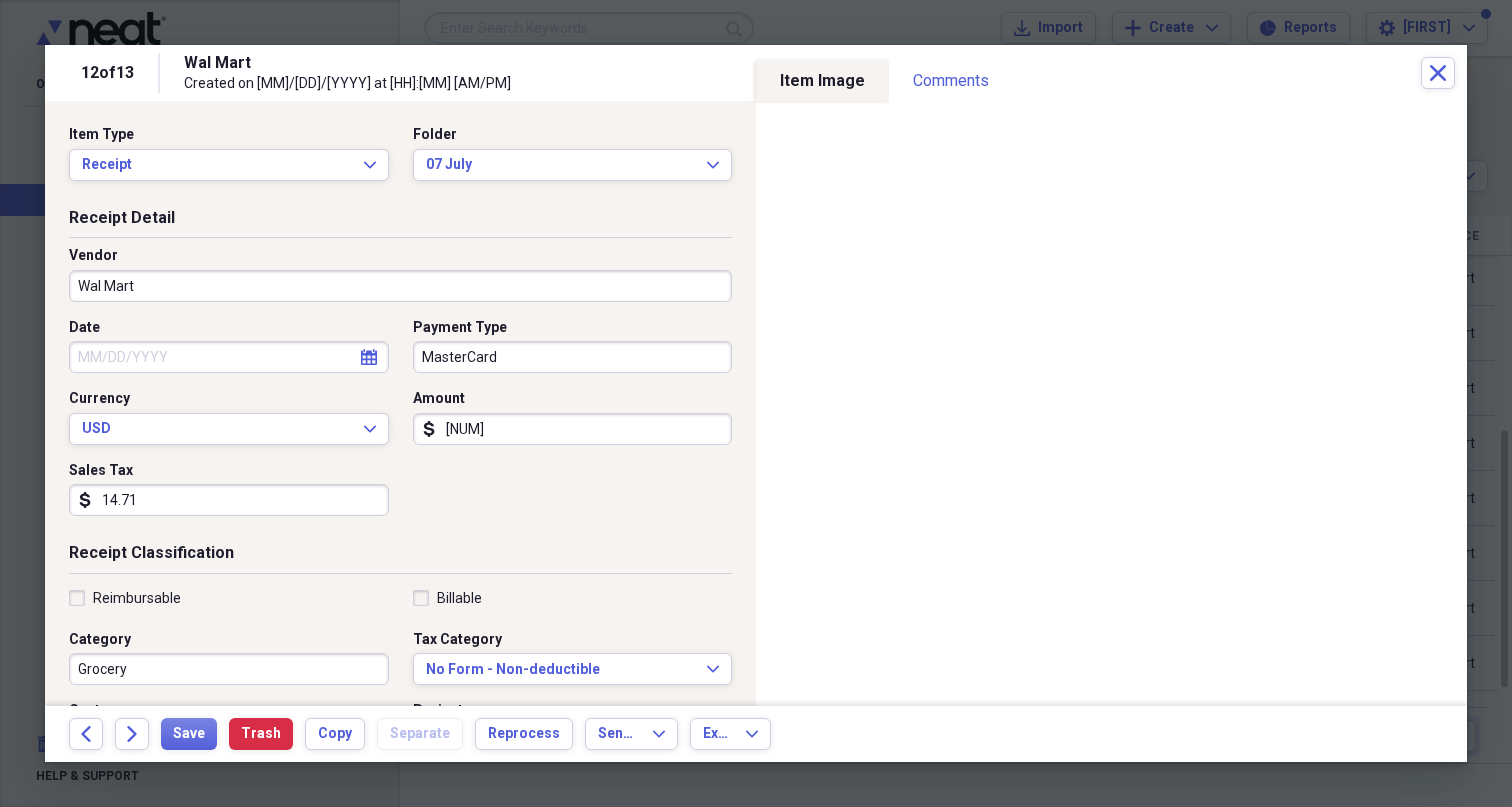 select on "7" 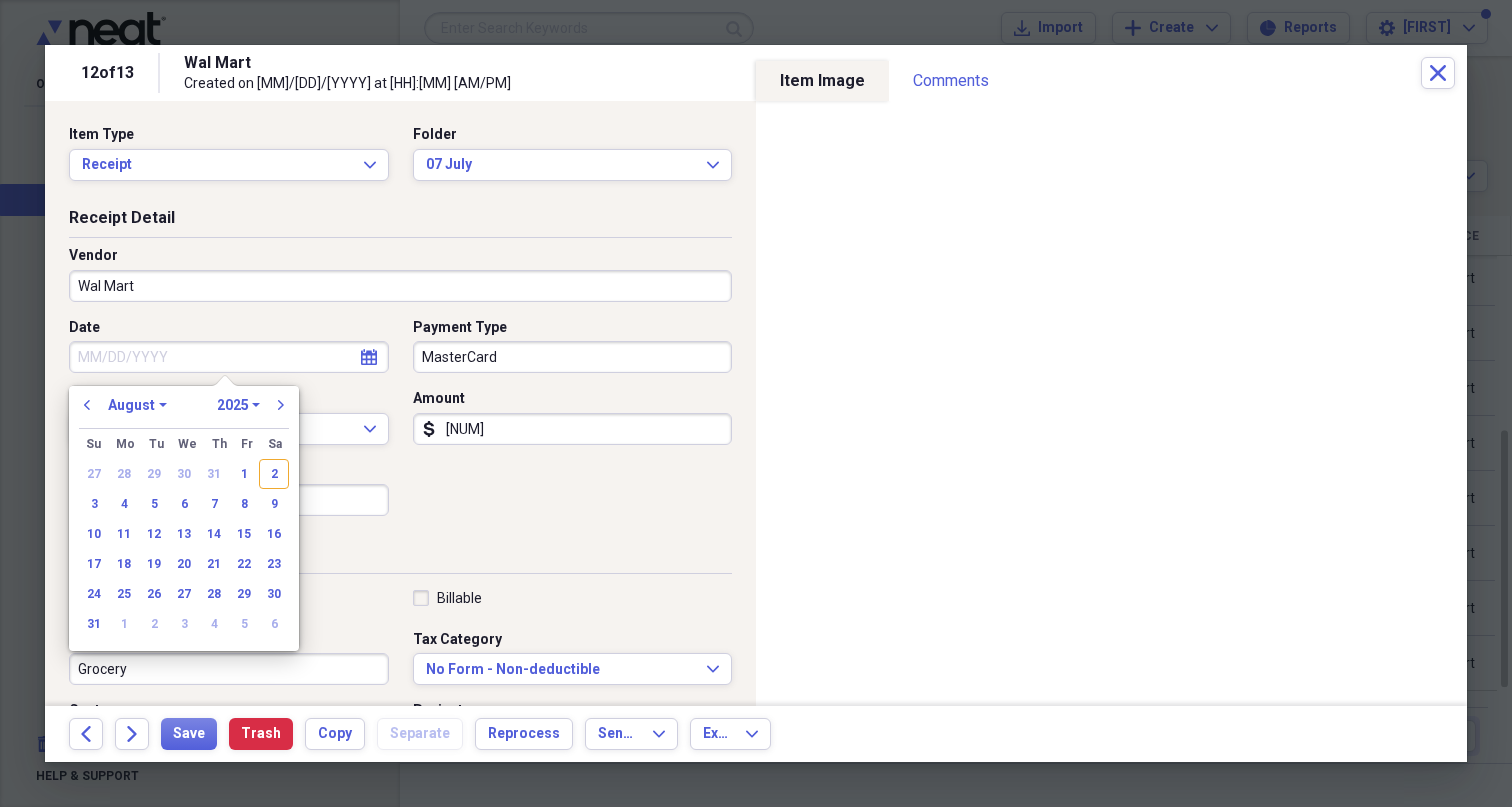 click on "Date" at bounding box center [229, 357] 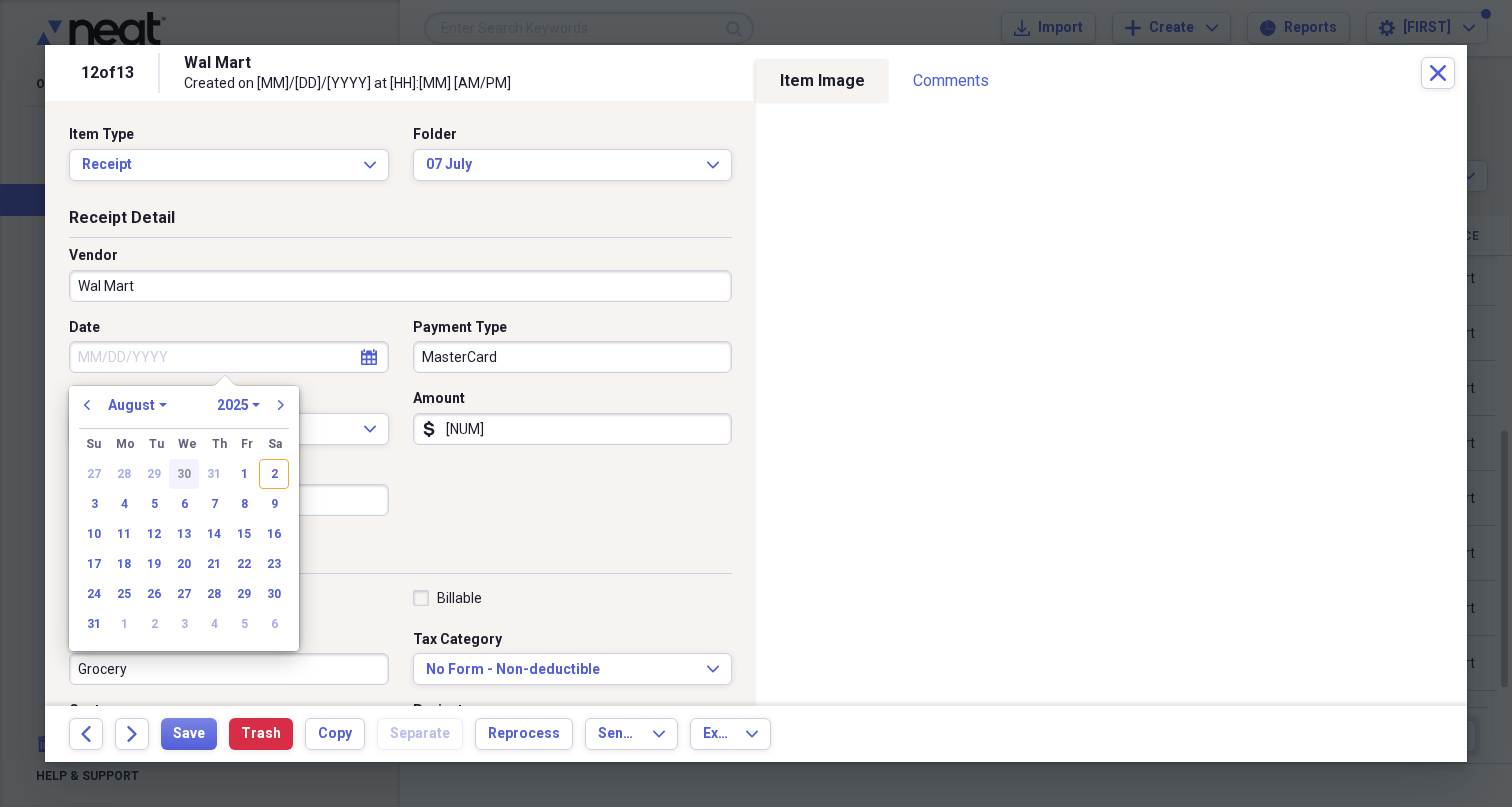 click on "30" at bounding box center (184, 474) 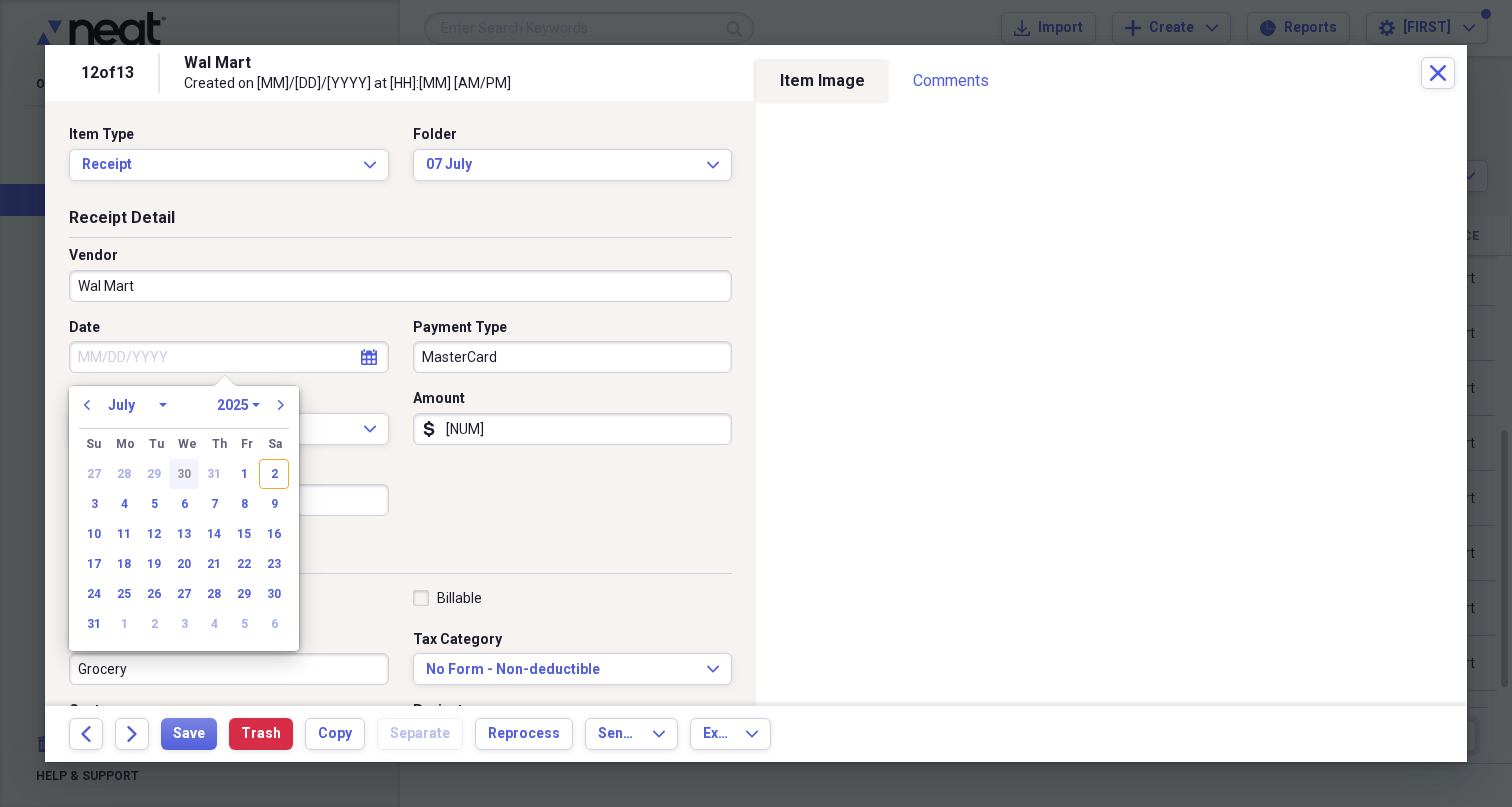 type on "07/30/2025" 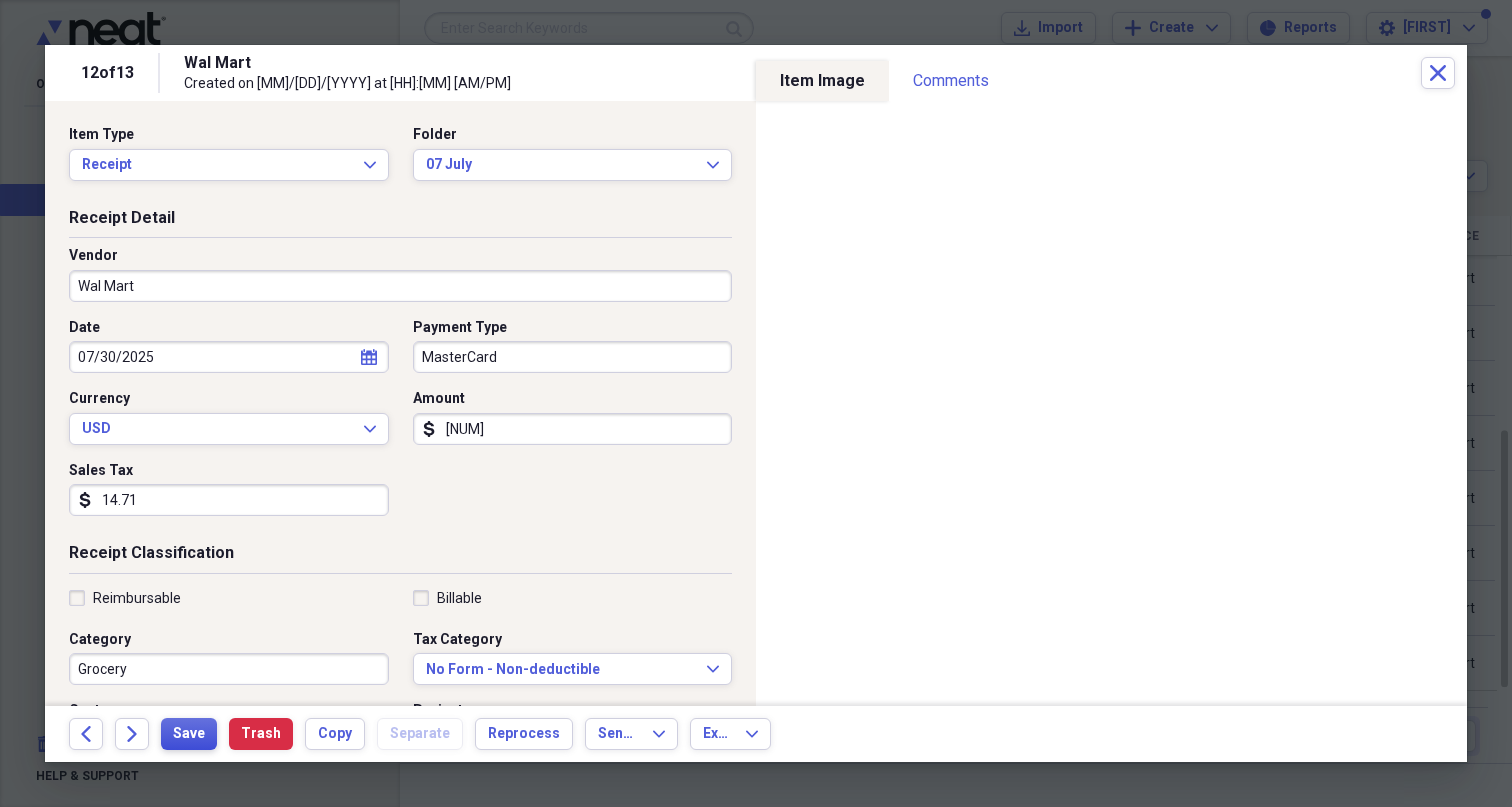click on "Save" at bounding box center (189, 734) 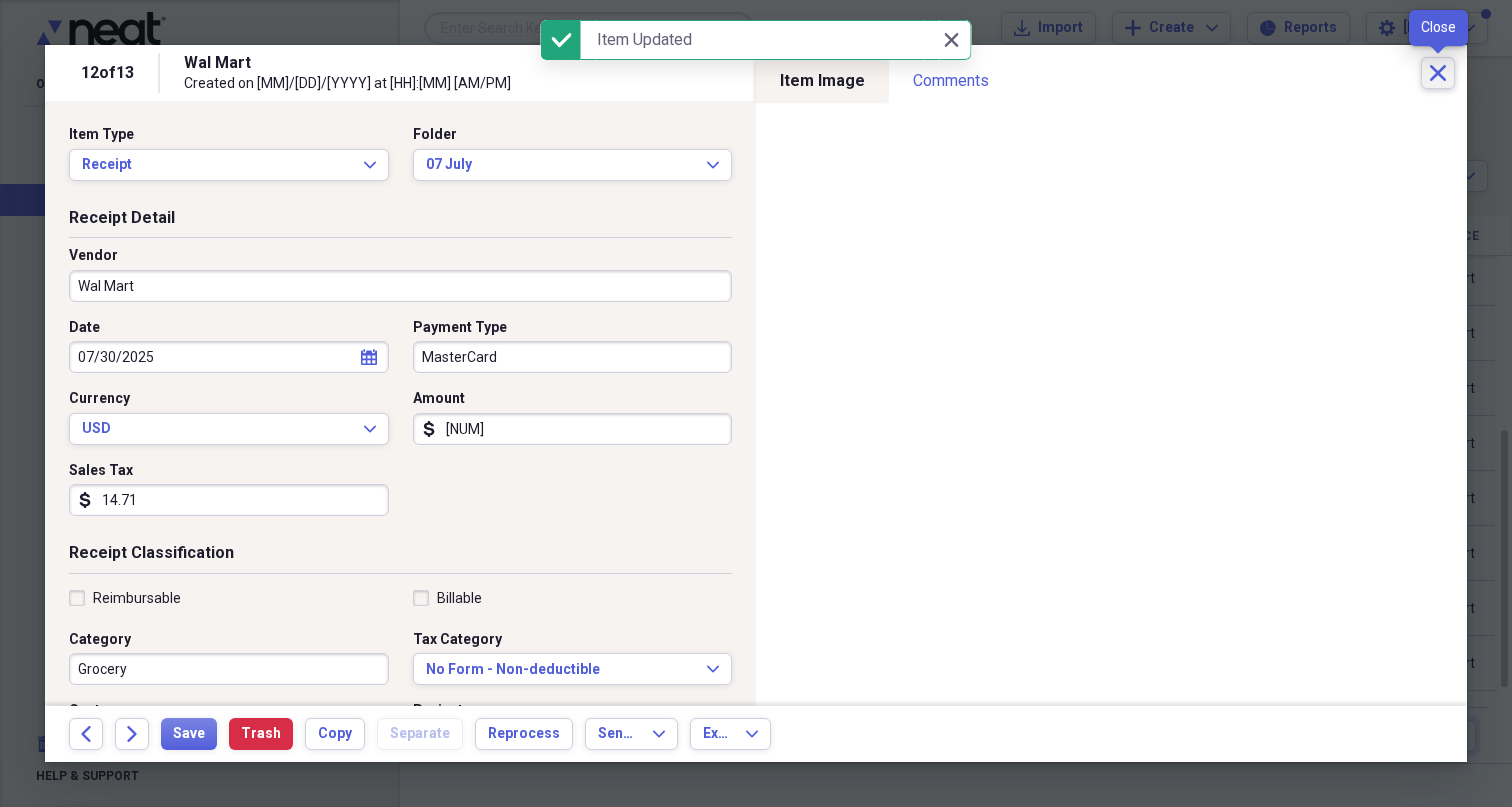 click 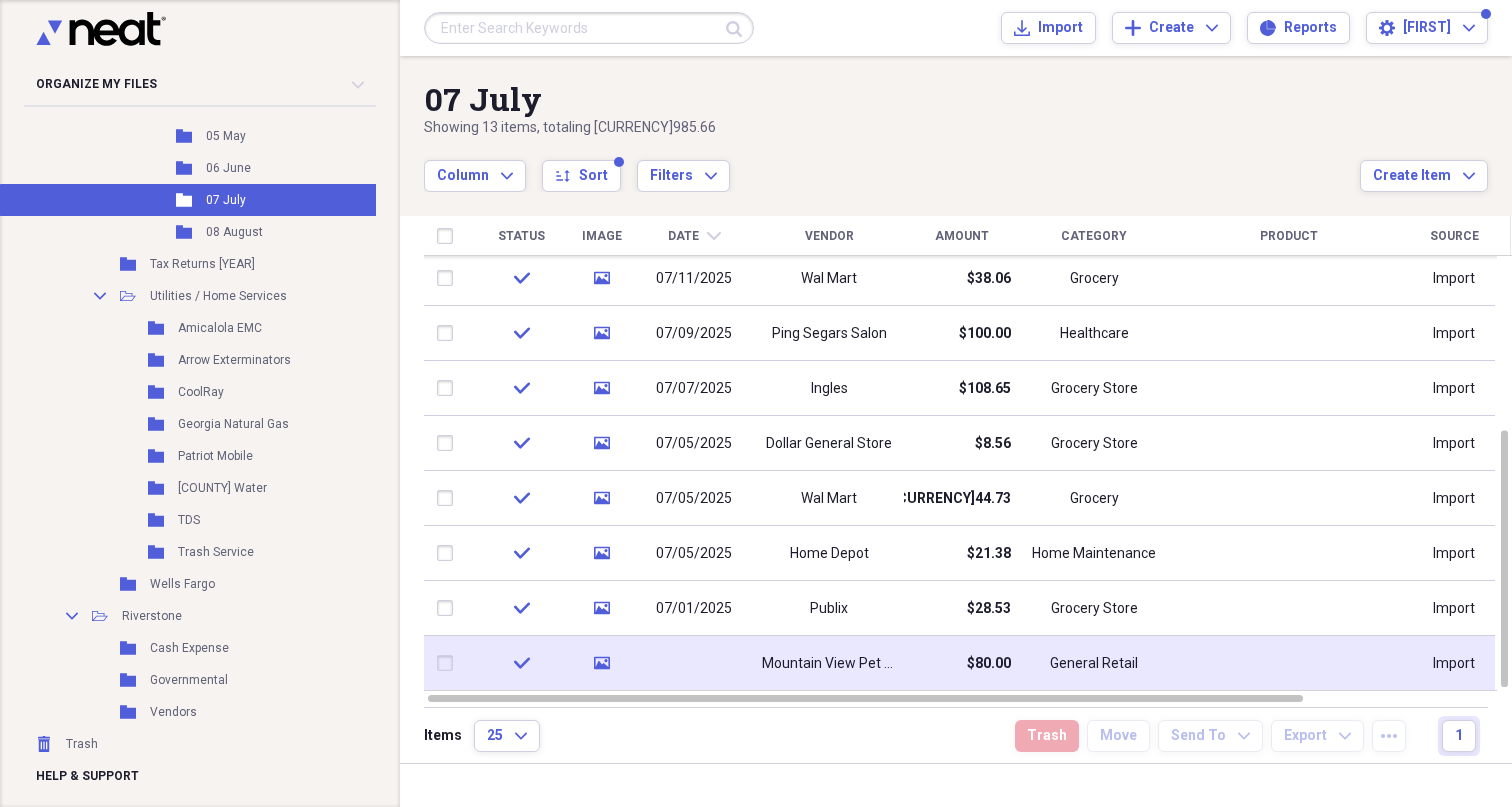 click at bounding box center (694, 663) 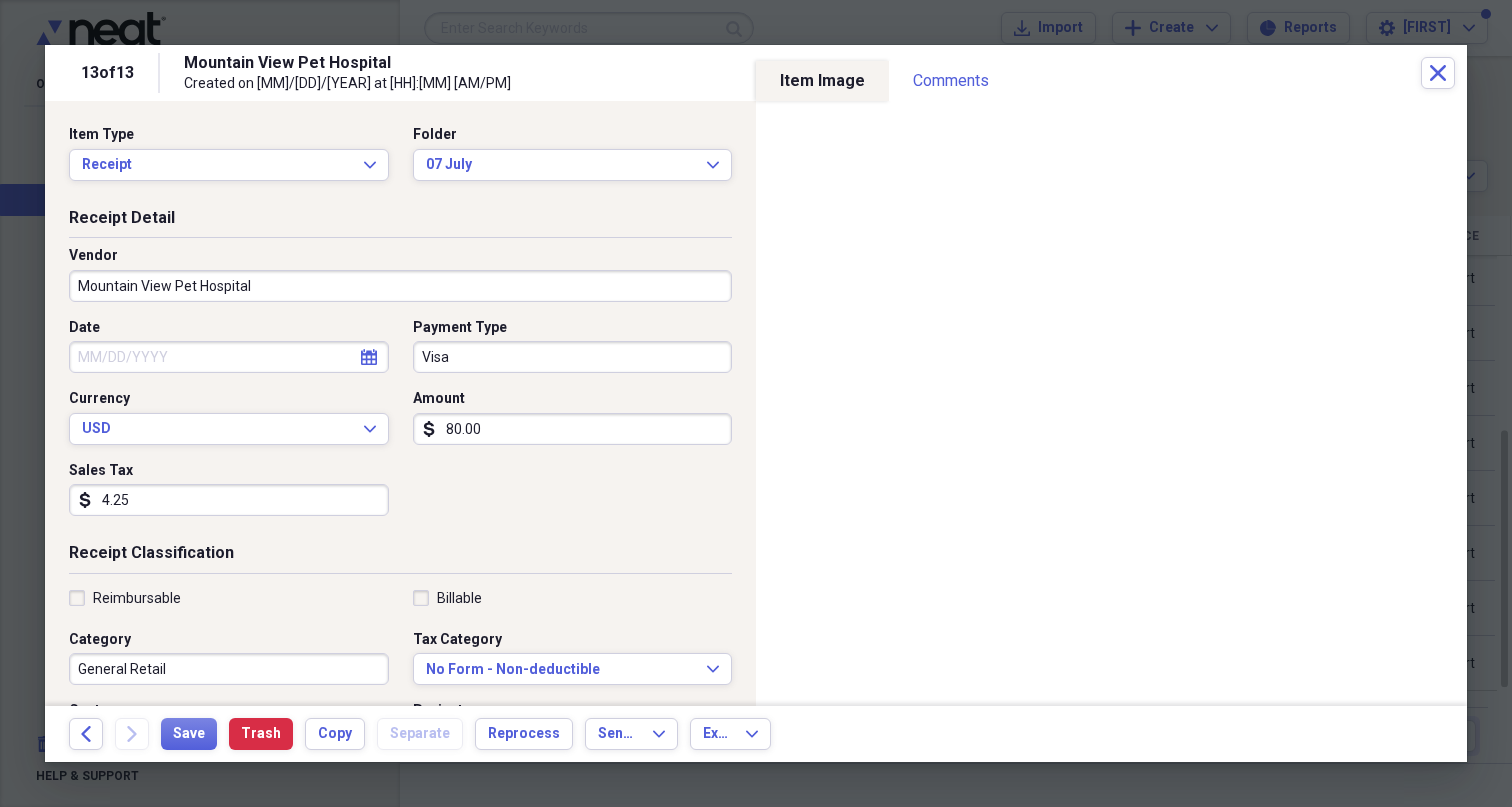 click on "calendar Calendar" at bounding box center (369, 357) 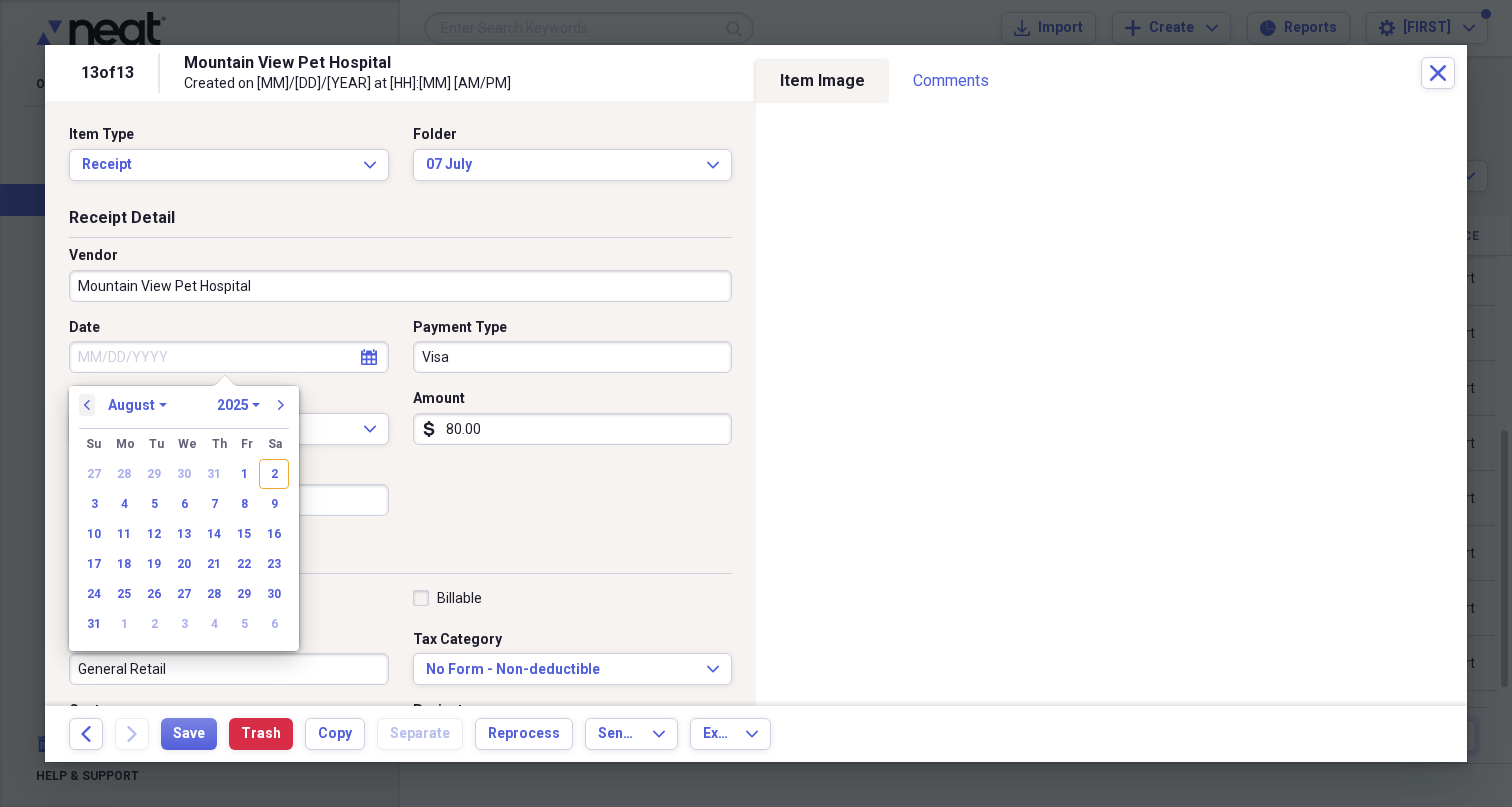 click on "previous" at bounding box center (87, 405) 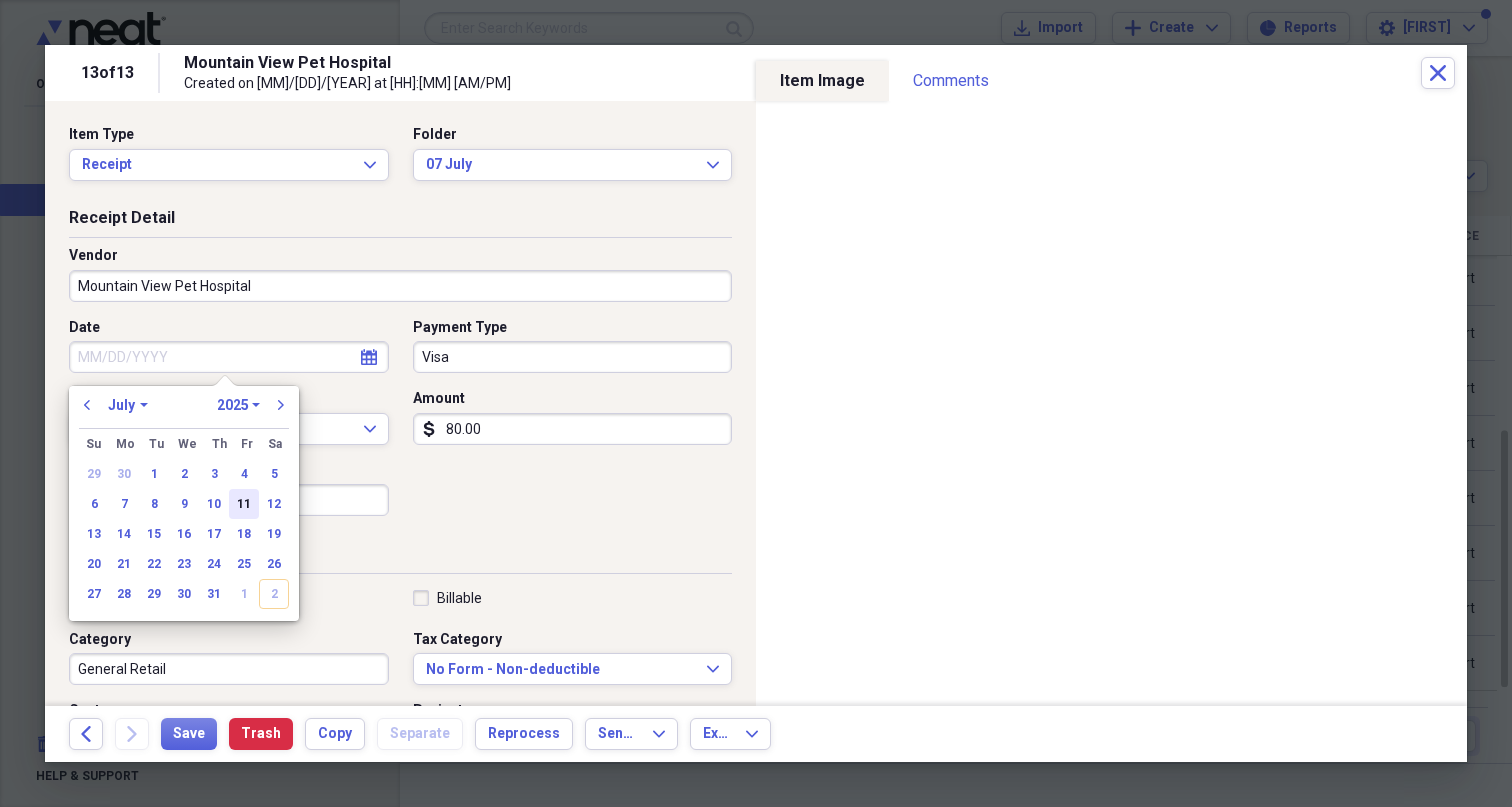 click on "11" at bounding box center (244, 504) 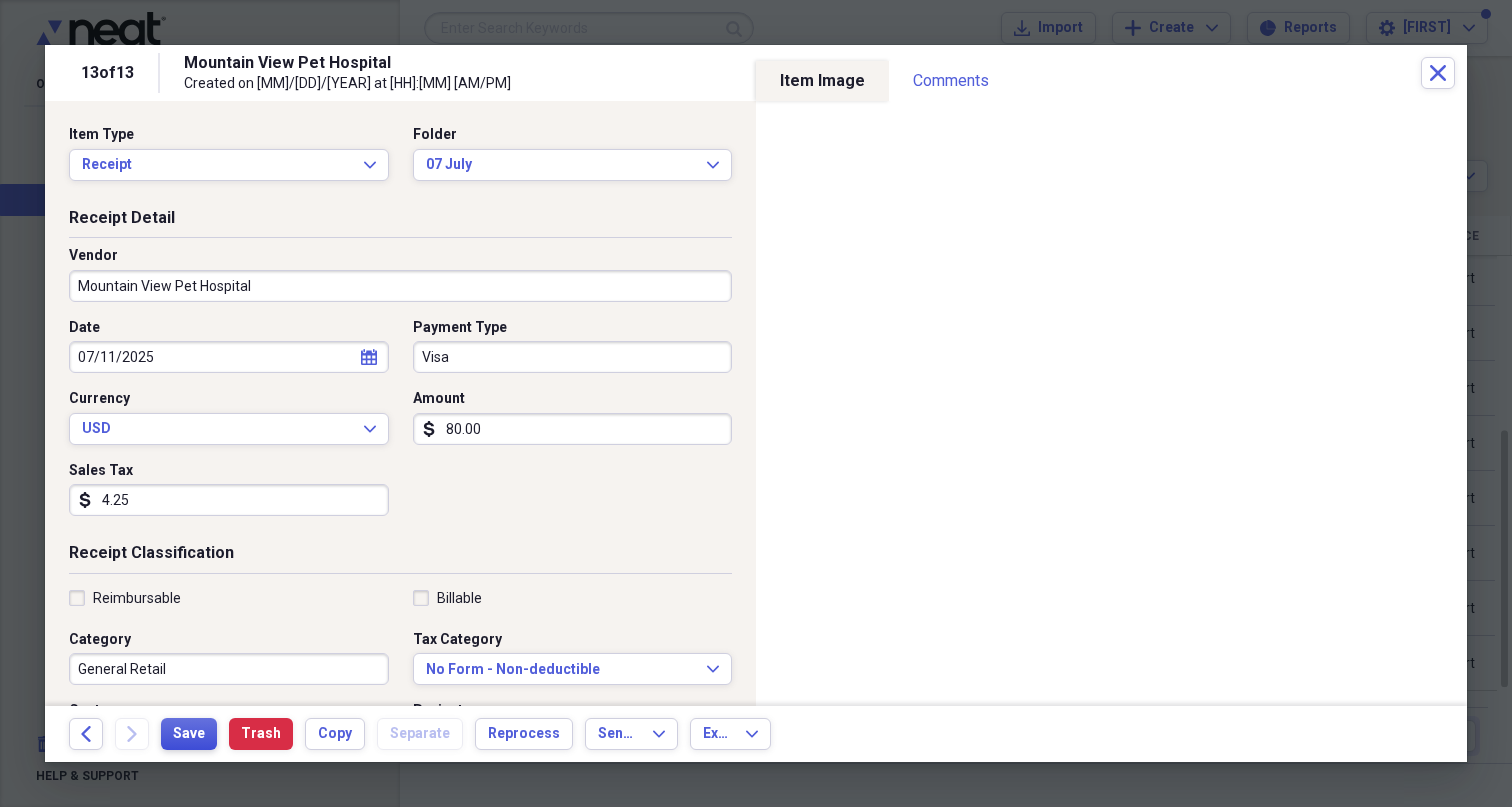 click on "Save" at bounding box center [189, 734] 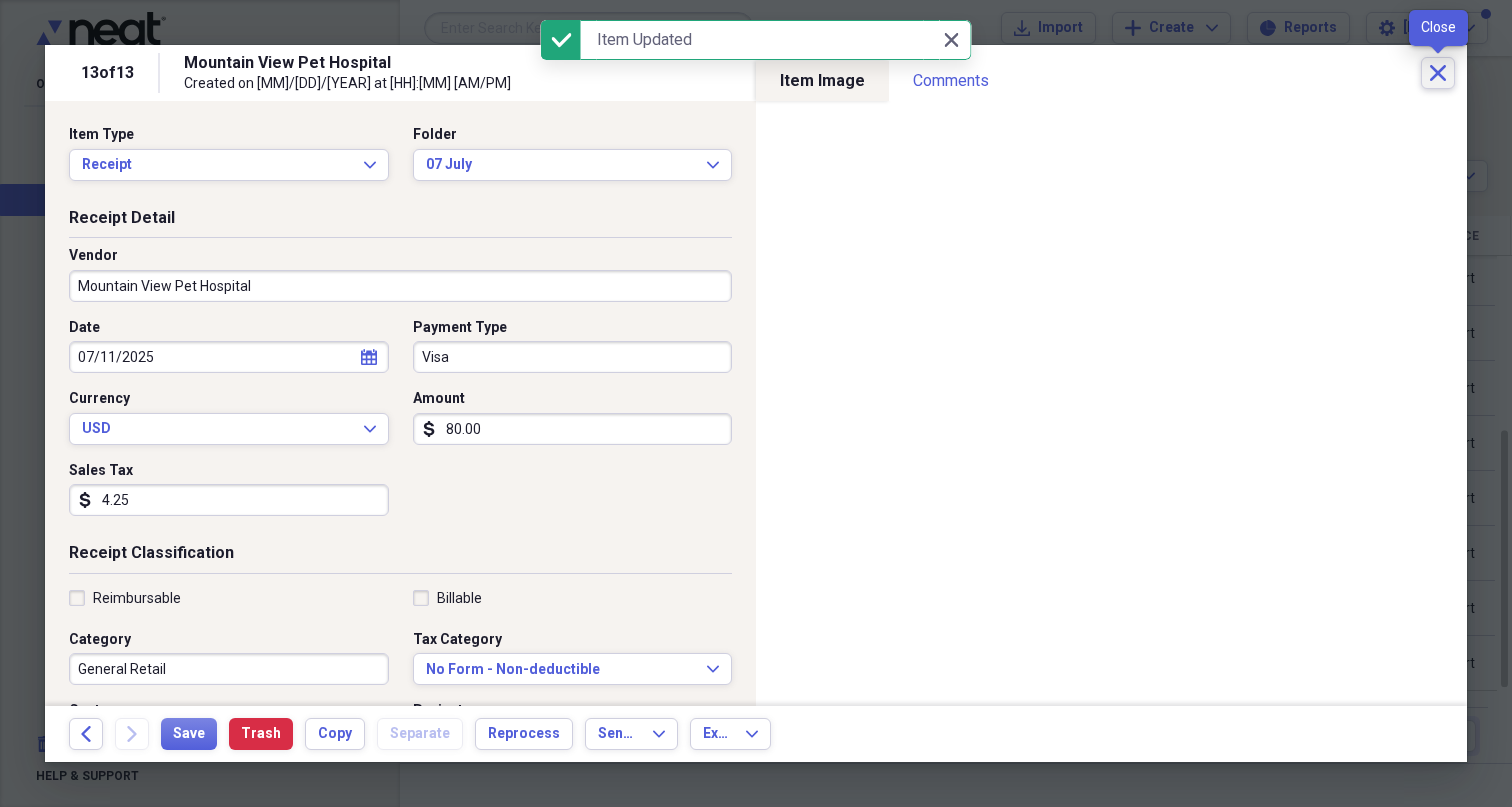 click on "Close" 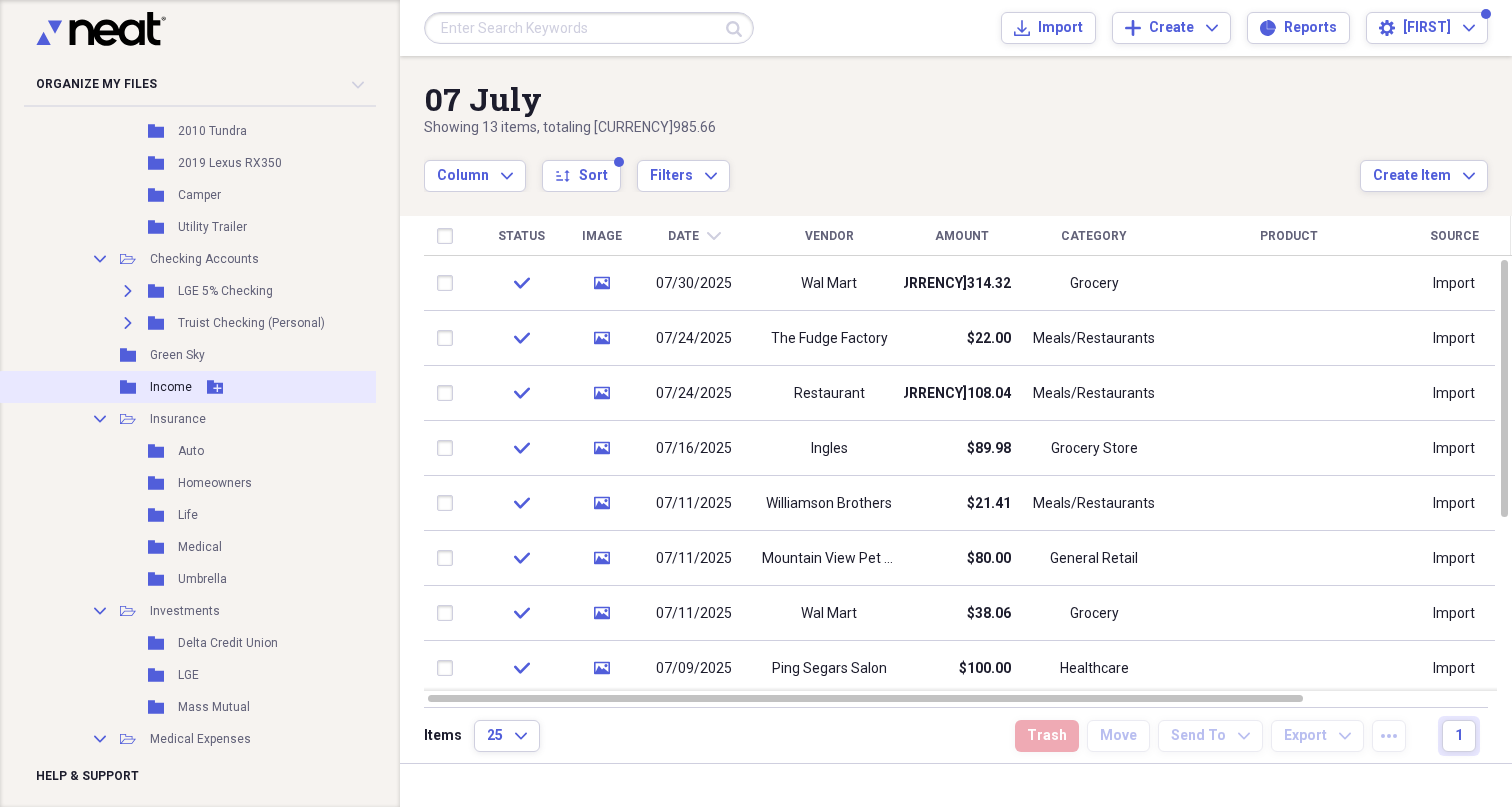 scroll, scrollTop: 636, scrollLeft: 0, axis: vertical 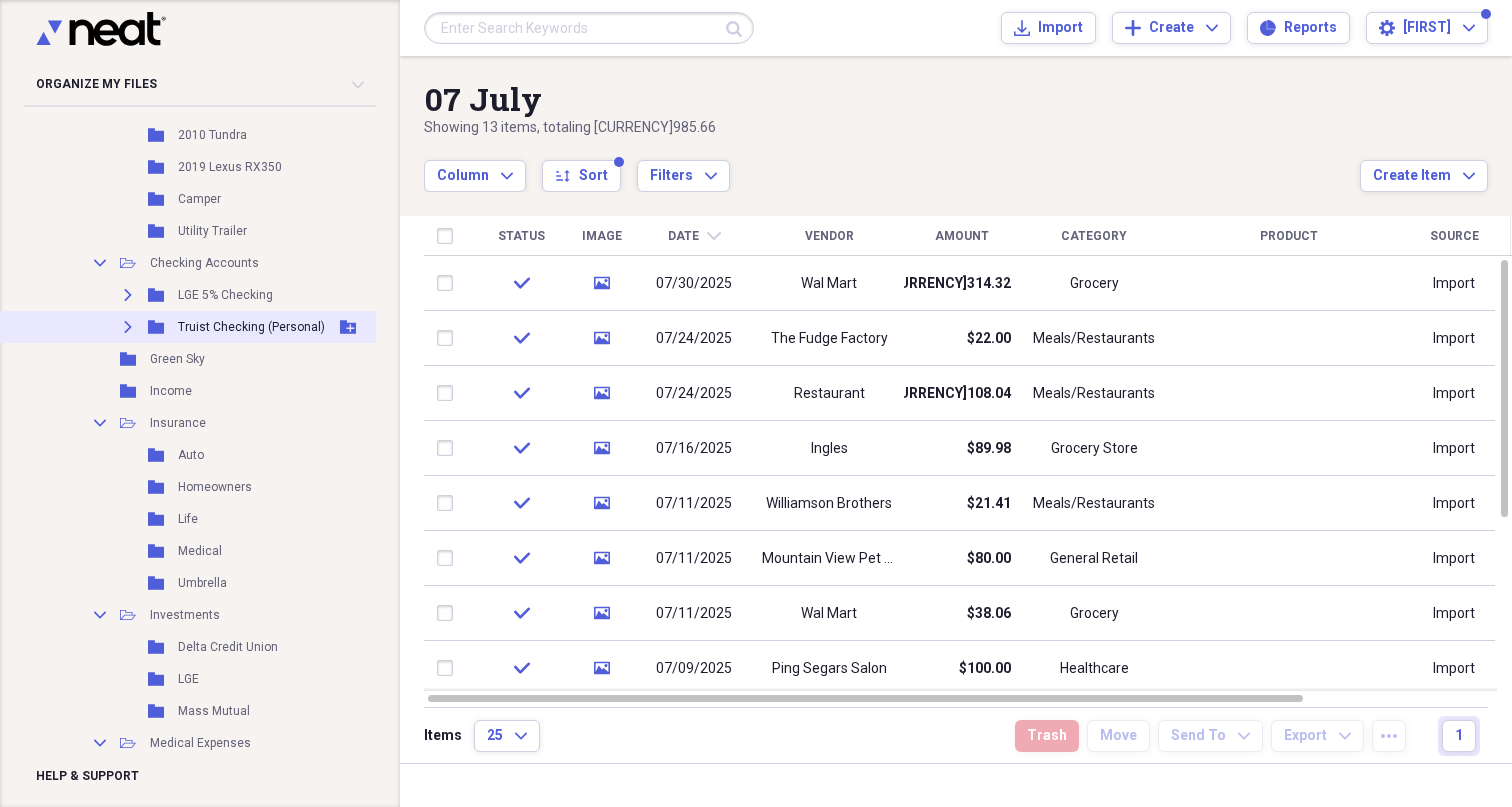 click 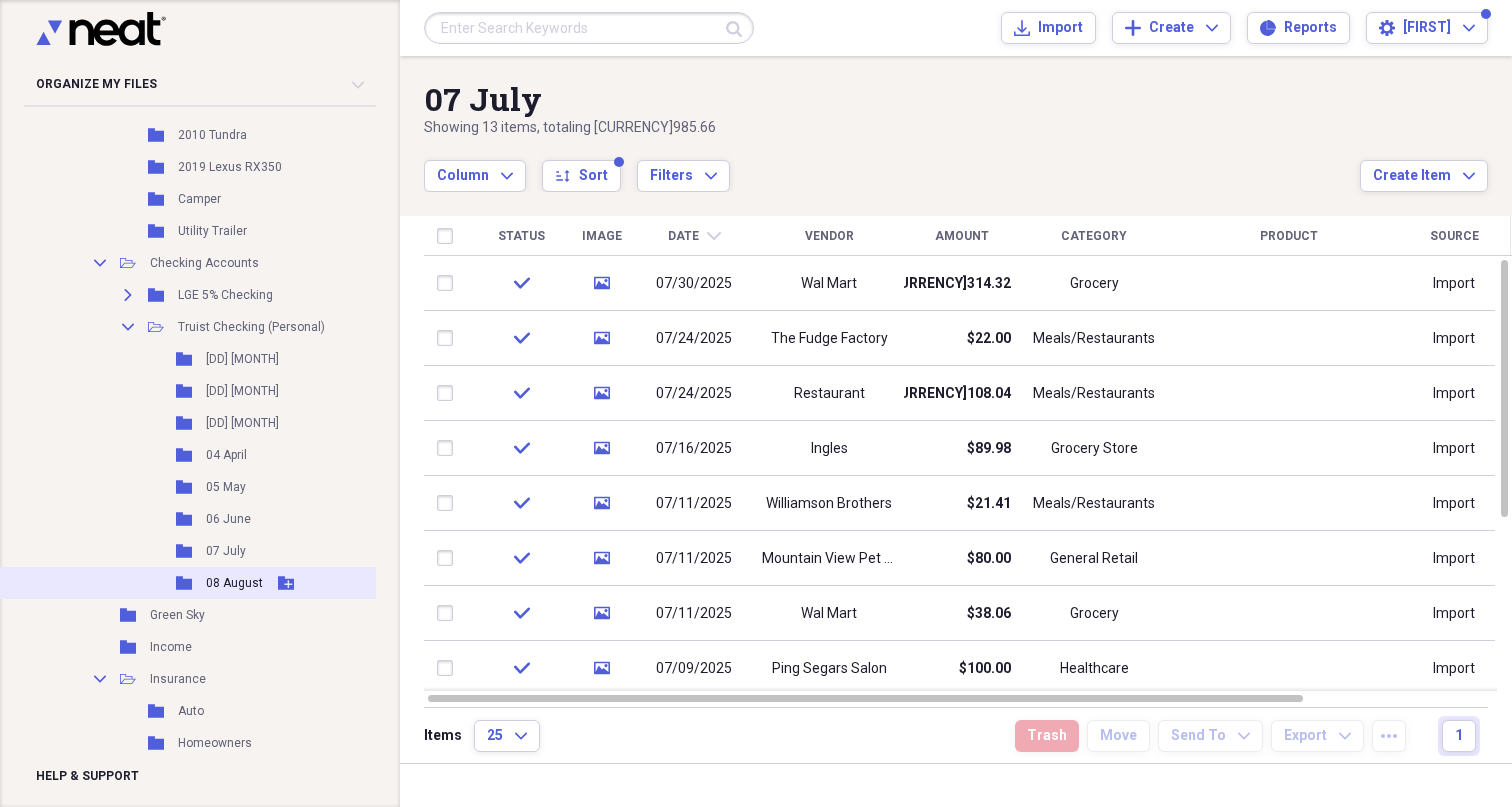 click on "08 August" at bounding box center (234, 583) 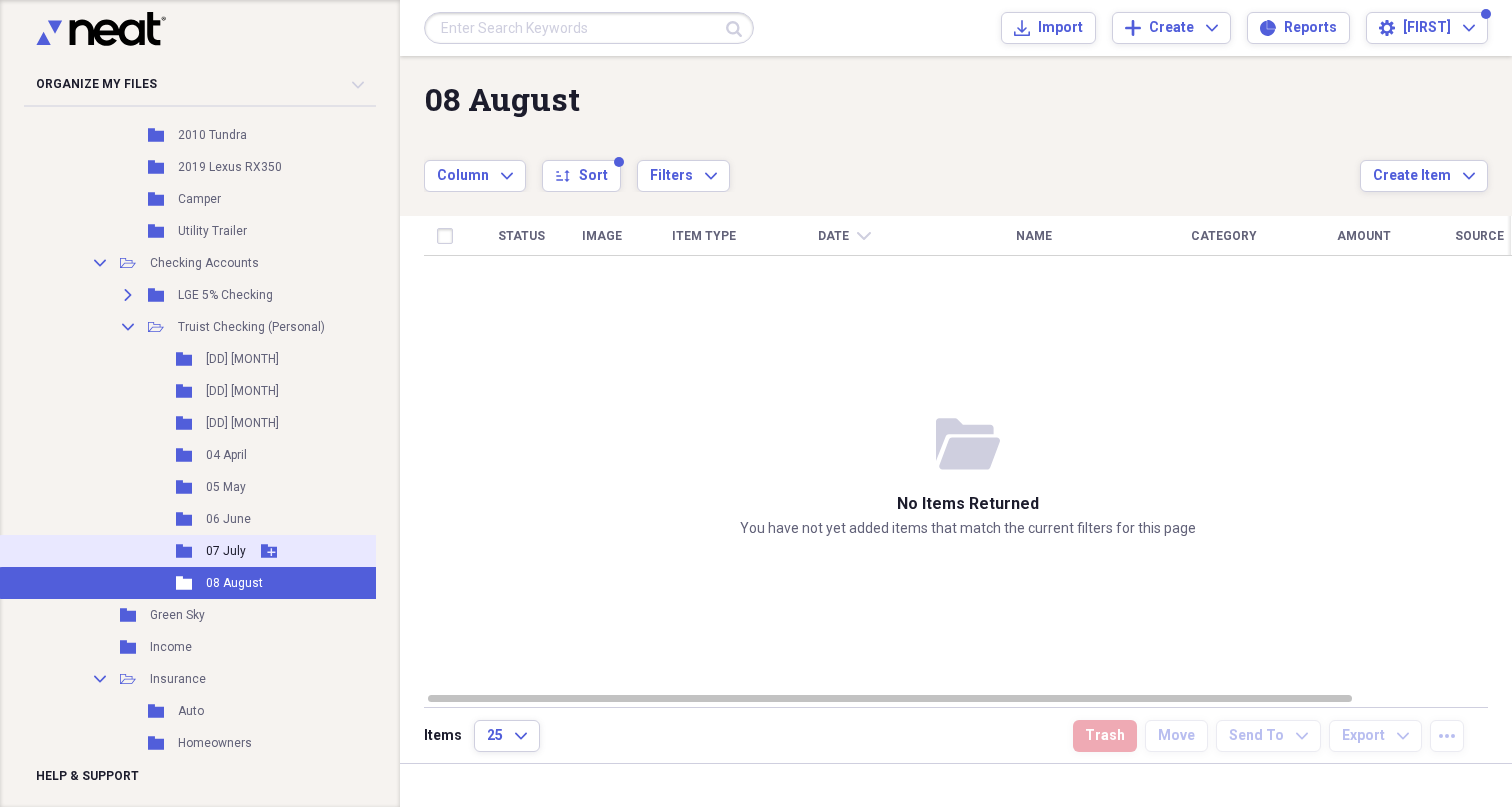 click on "07 July" at bounding box center [226, 551] 